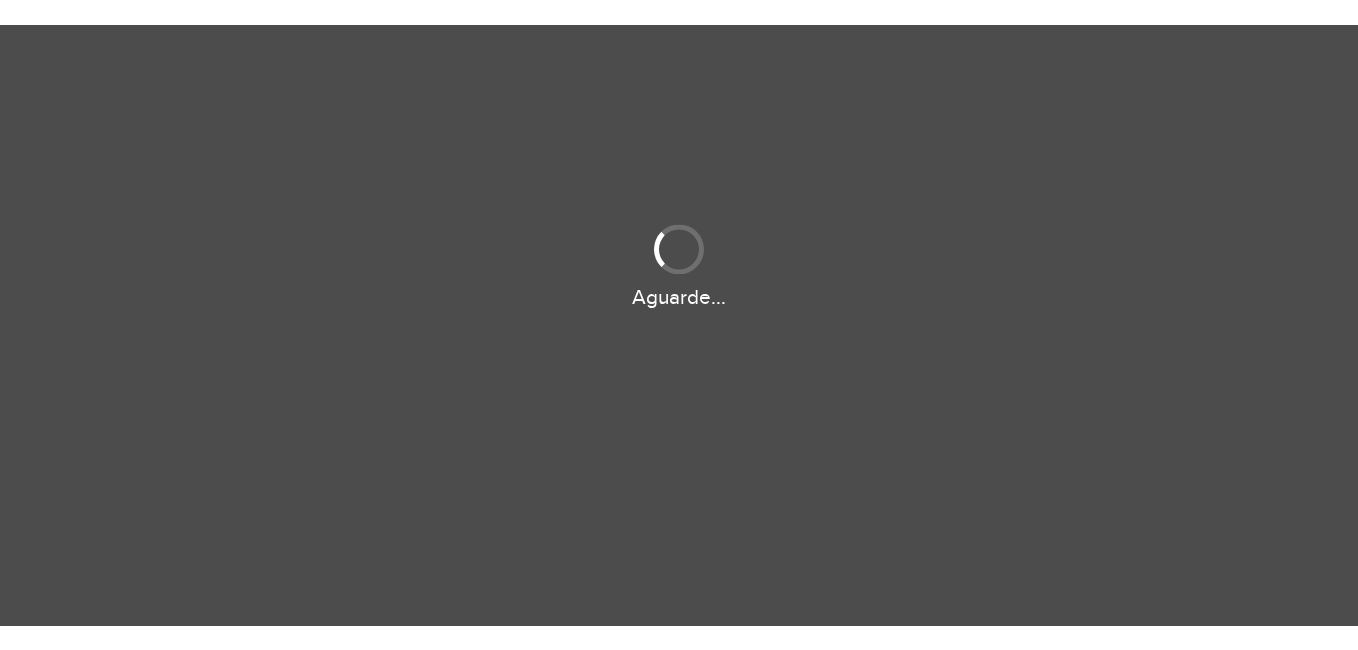 scroll, scrollTop: 0, scrollLeft: 0, axis: both 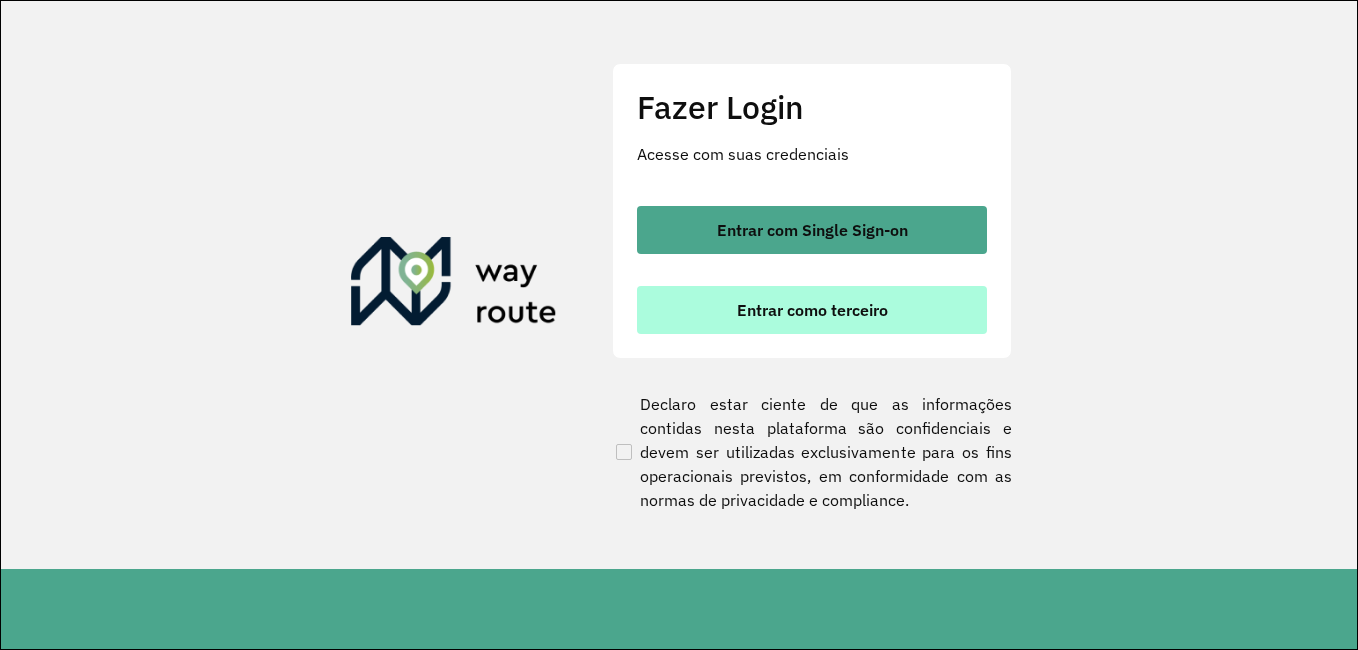 click on "Entrar como terceiro" at bounding box center (812, 310) 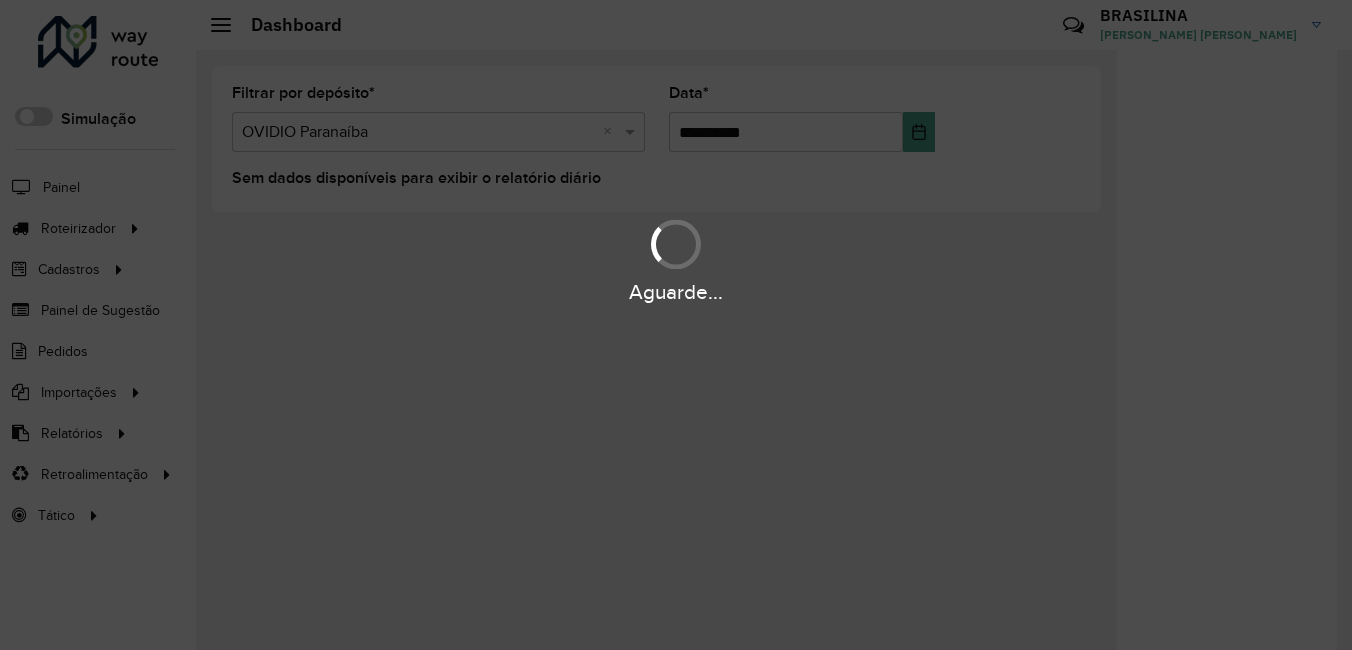 scroll, scrollTop: 0, scrollLeft: 0, axis: both 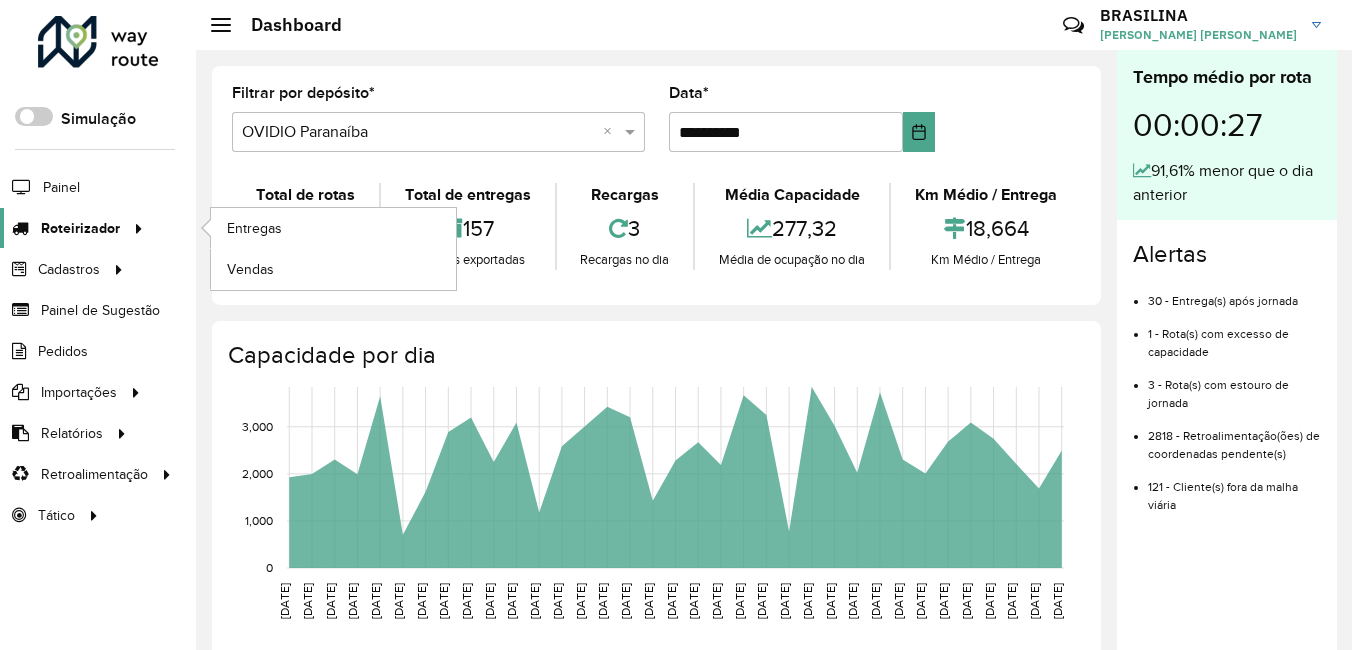click on "Roteirizador" 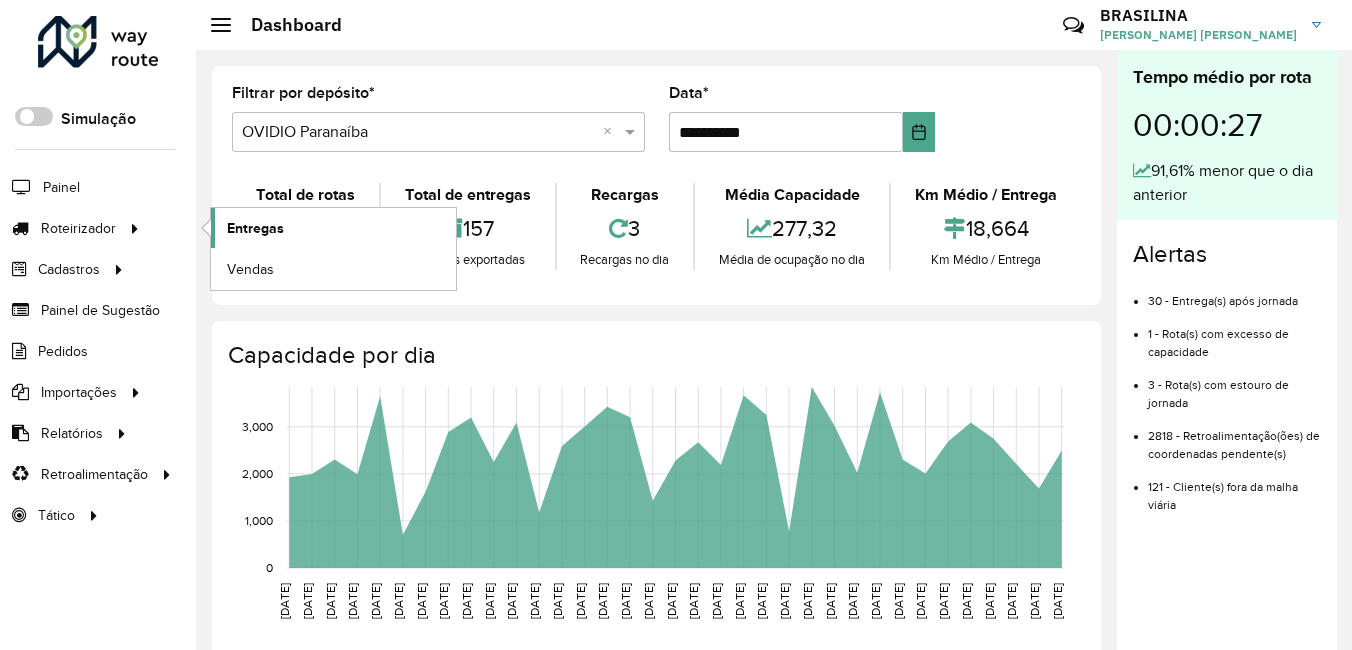 click on "Entregas" 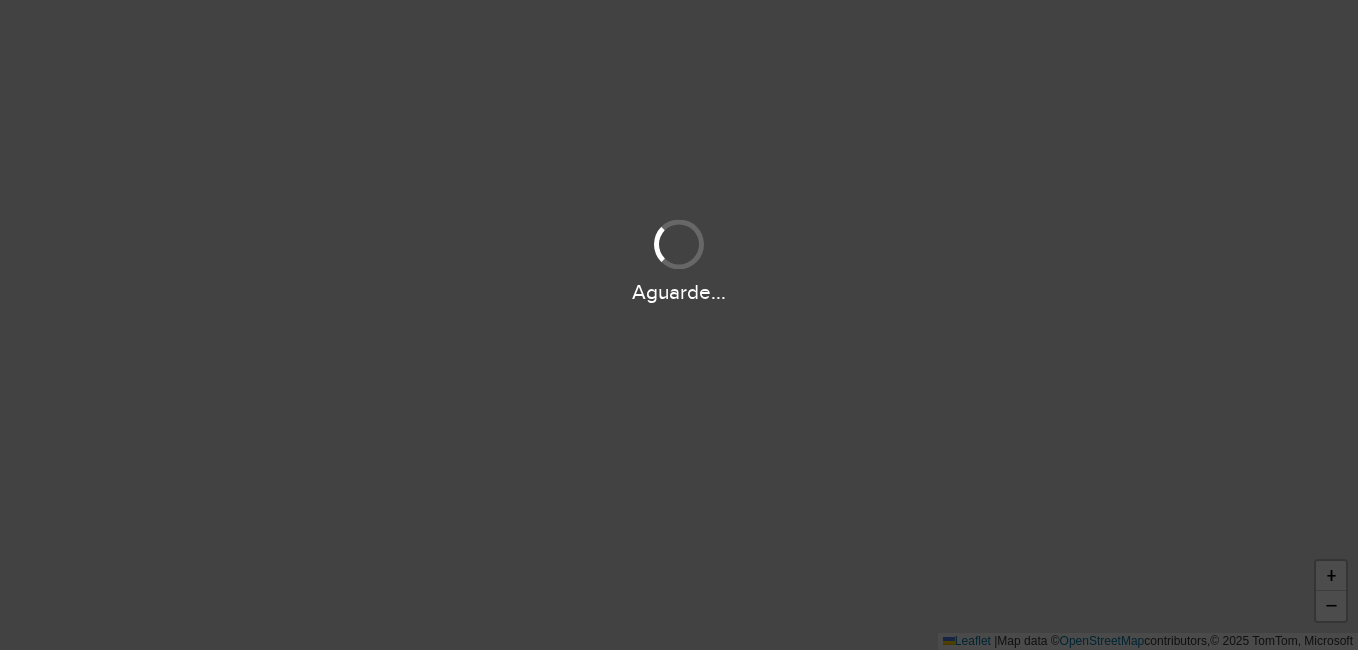scroll, scrollTop: 0, scrollLeft: 0, axis: both 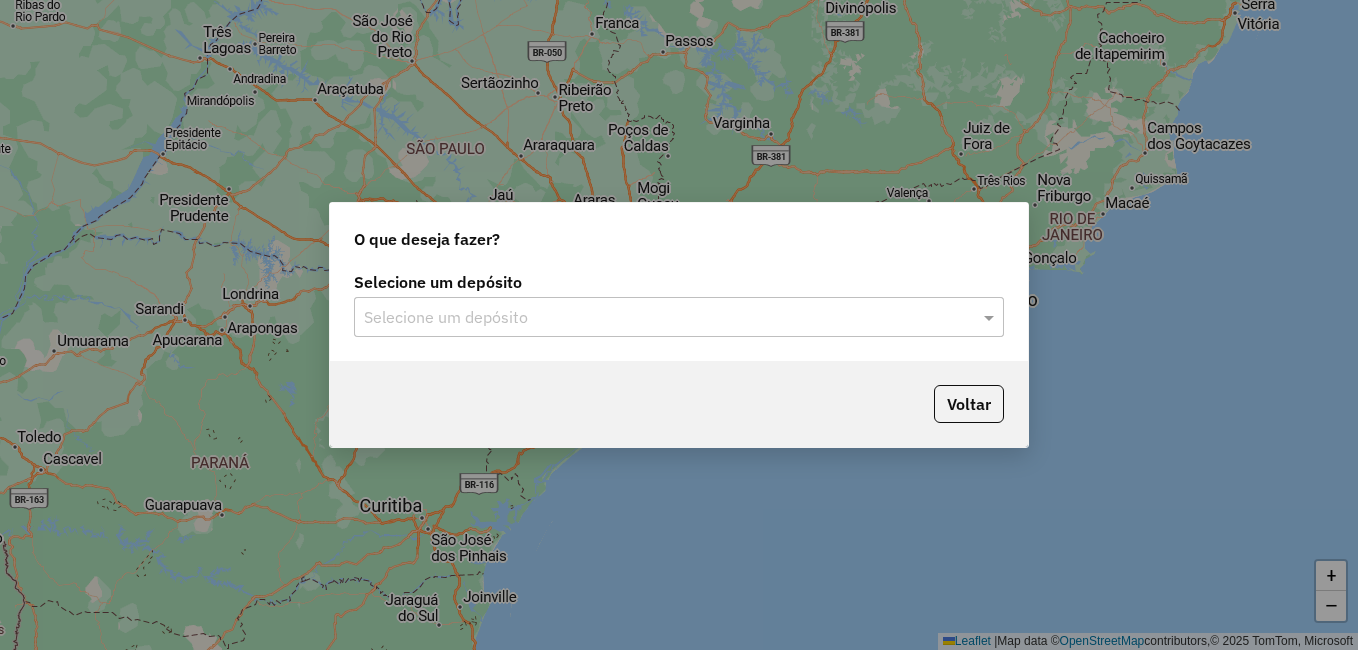 click 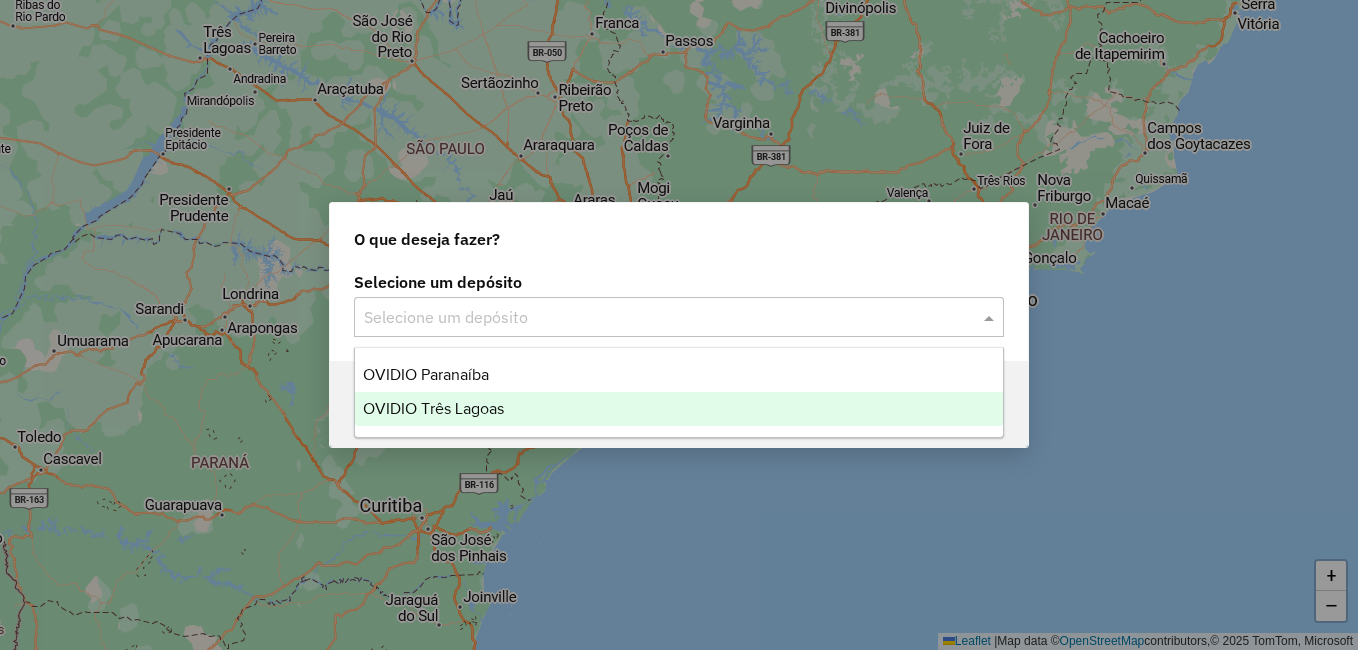 click on "OVIDIO Três Lagoas" at bounding box center (679, 409) 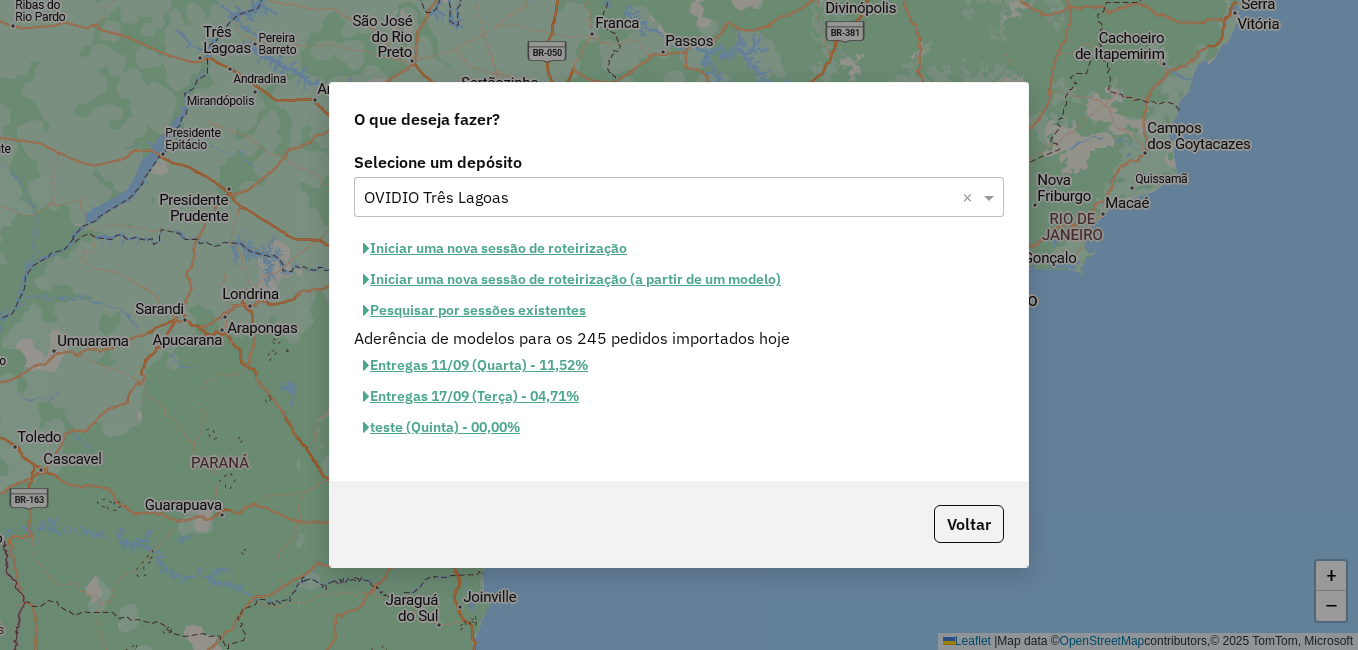 click on "Pesquisar por sessões existentes" 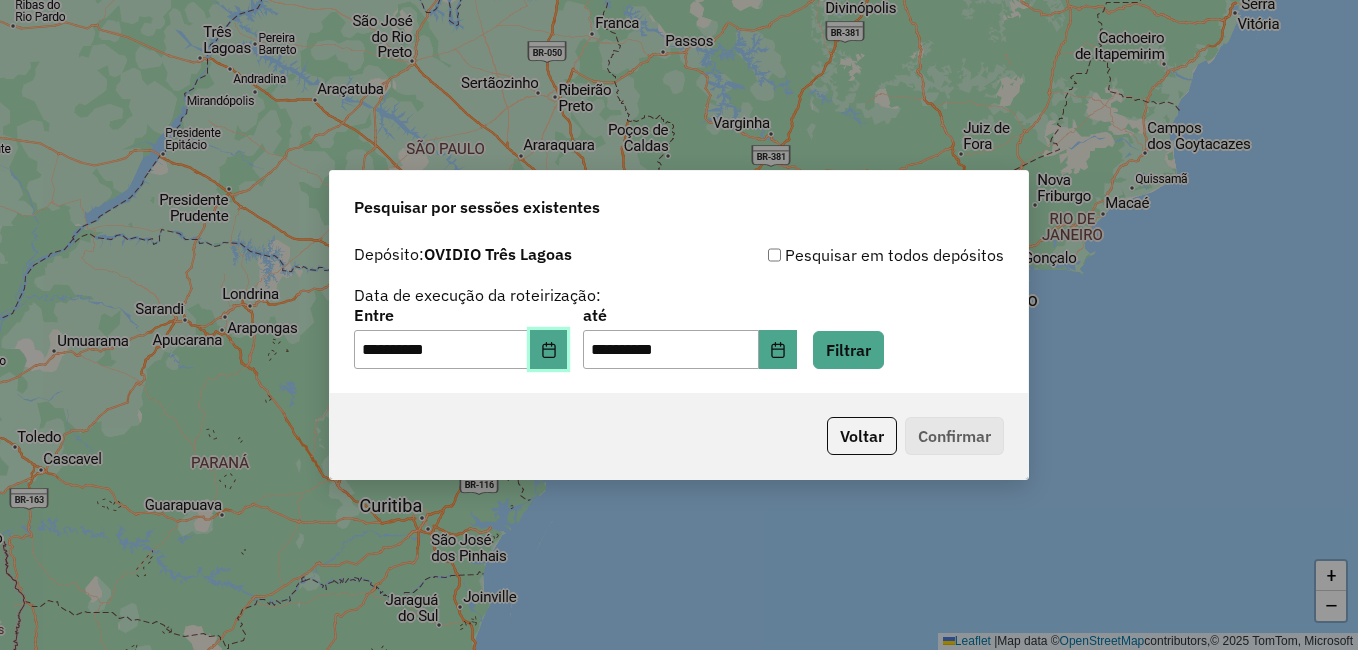 click 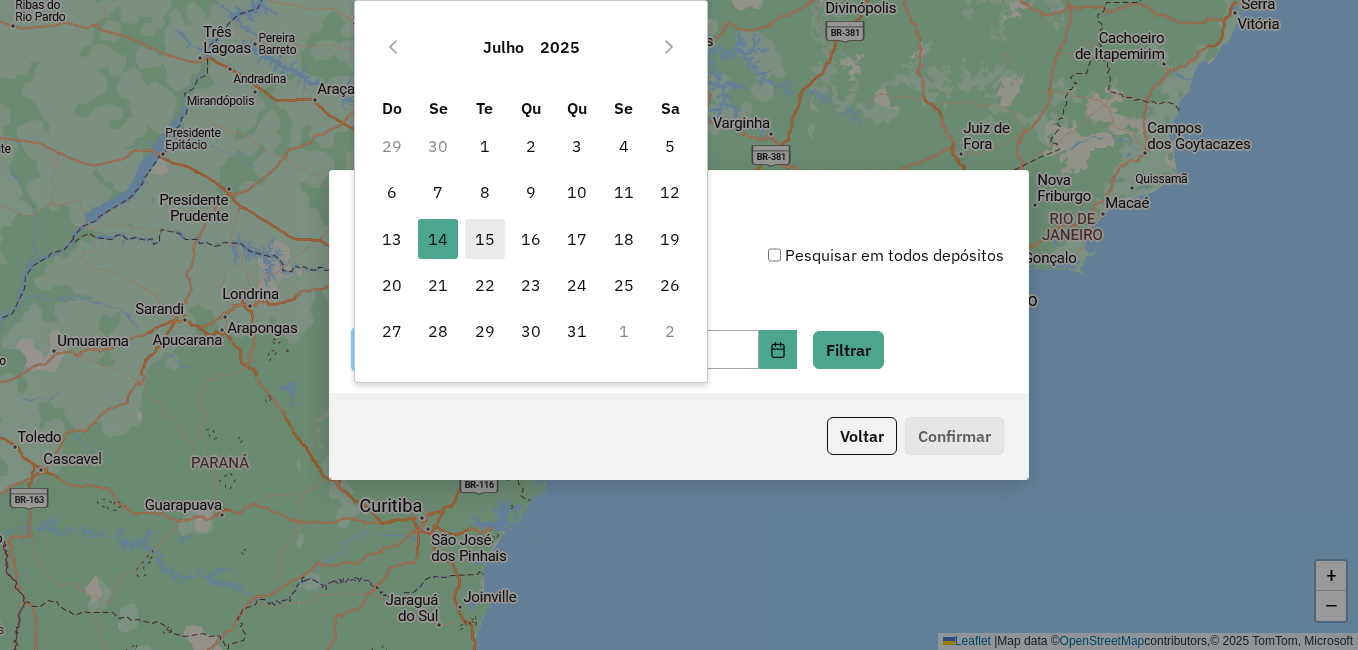 click on "15" at bounding box center (485, 239) 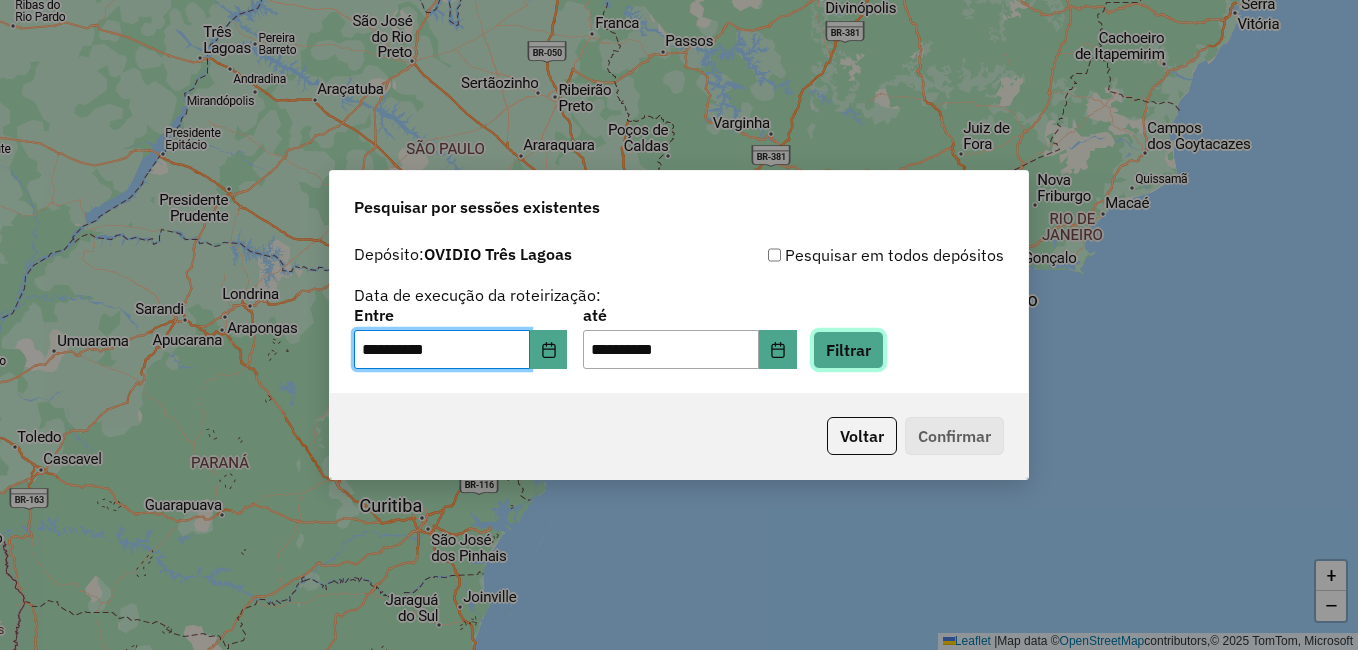 drag, startPoint x: 856, startPoint y: 336, endPoint x: 861, endPoint y: 350, distance: 14.866069 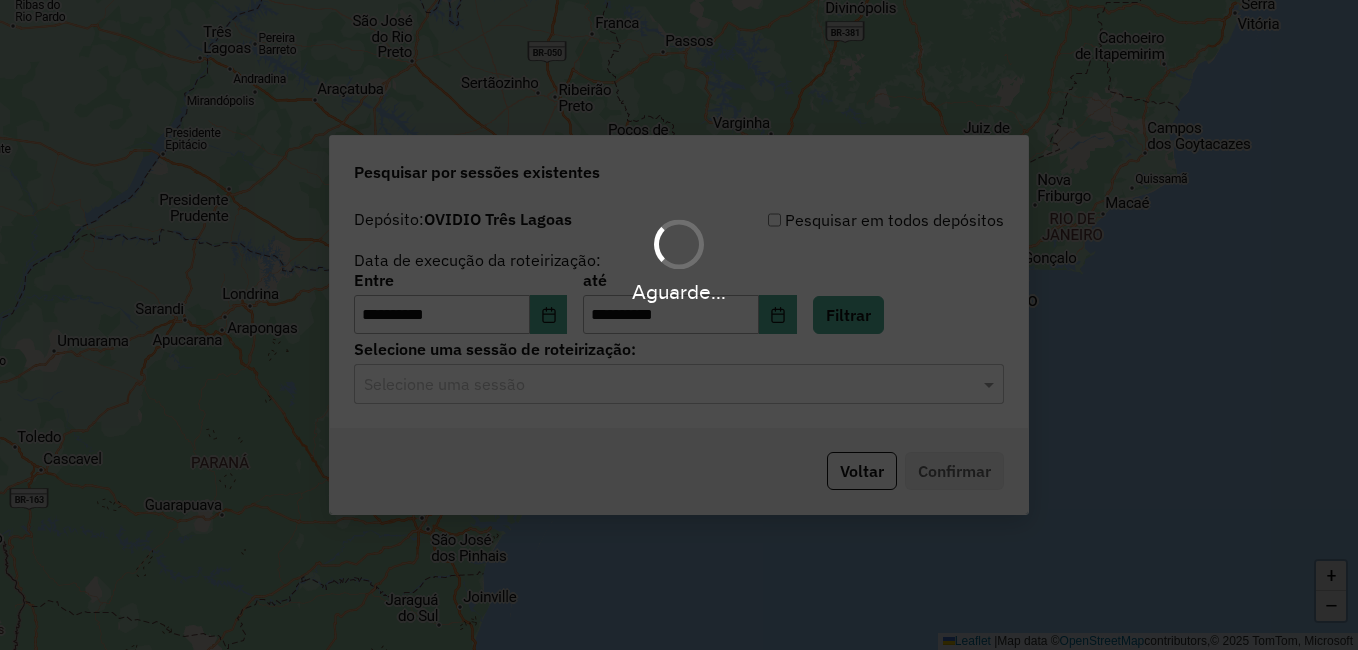 click on "Aguarde..." at bounding box center (679, 325) 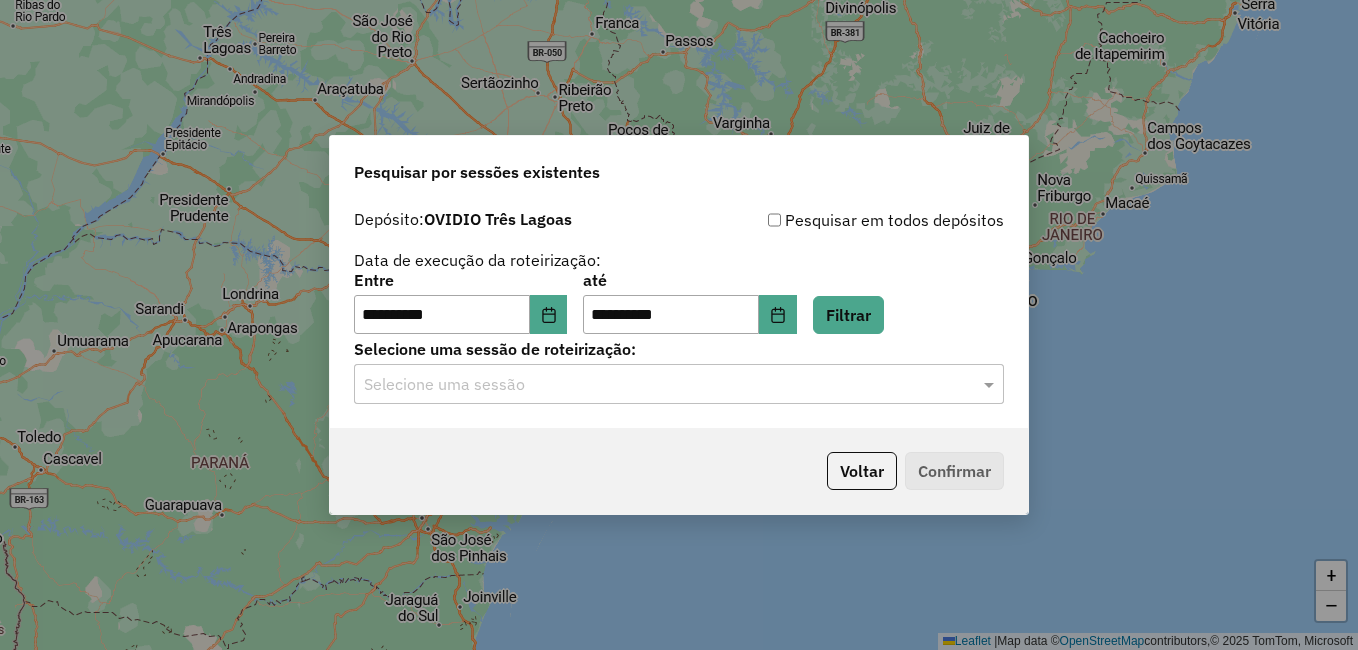 click 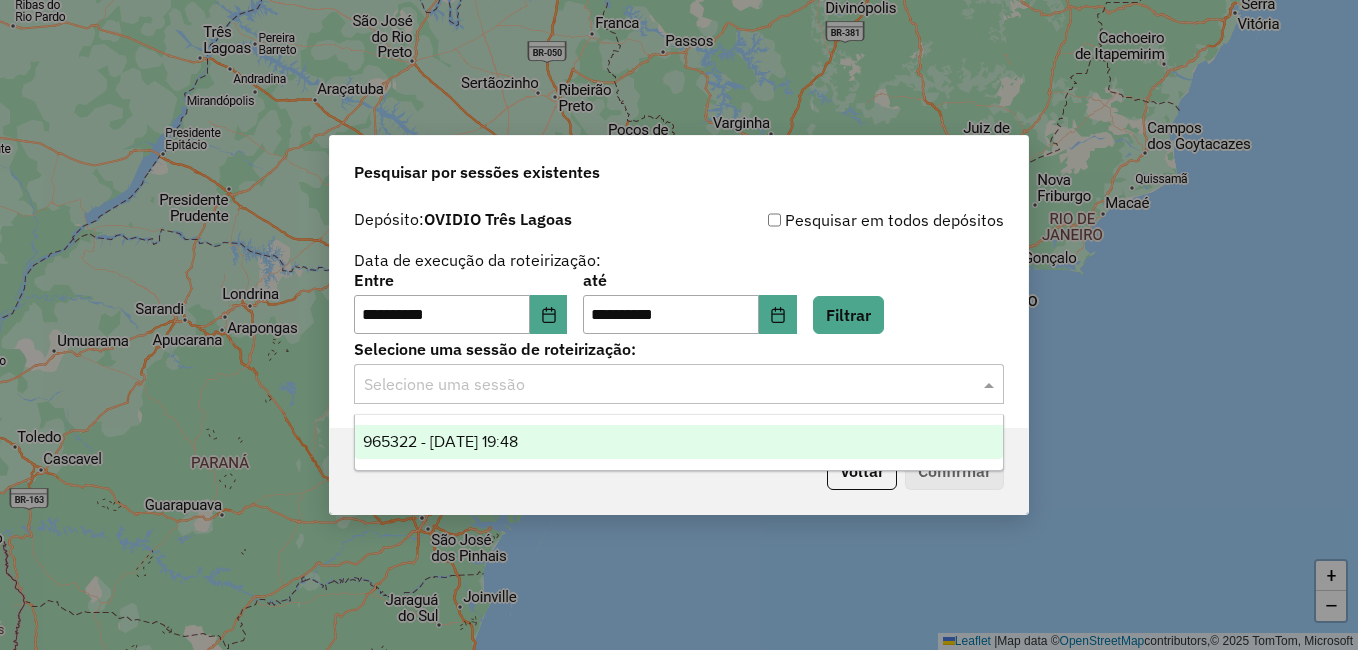 click 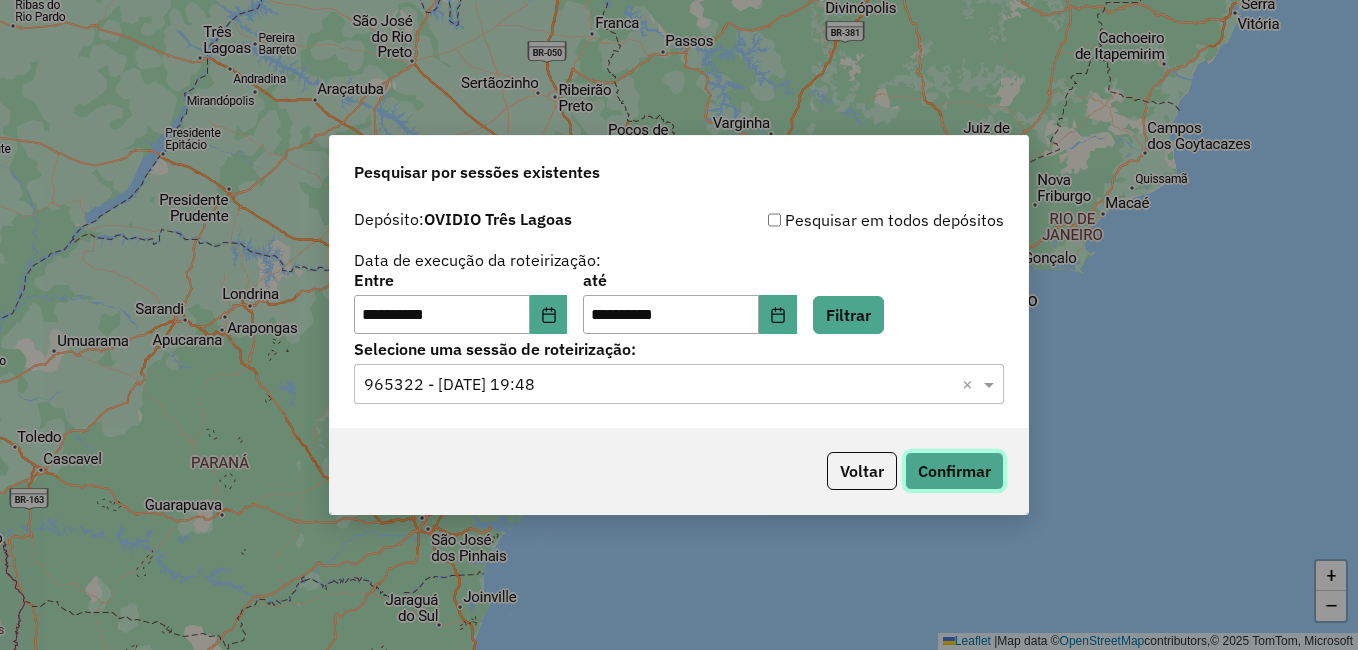 click on "Confirmar" 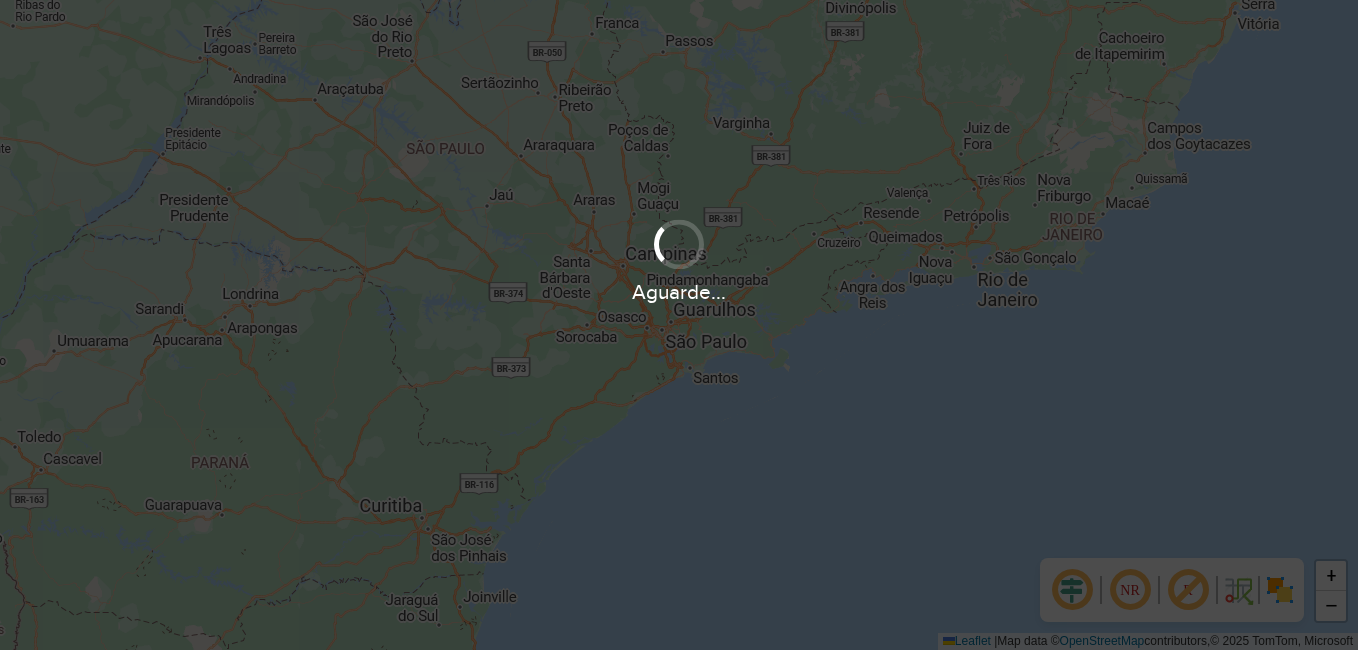 scroll, scrollTop: 0, scrollLeft: 0, axis: both 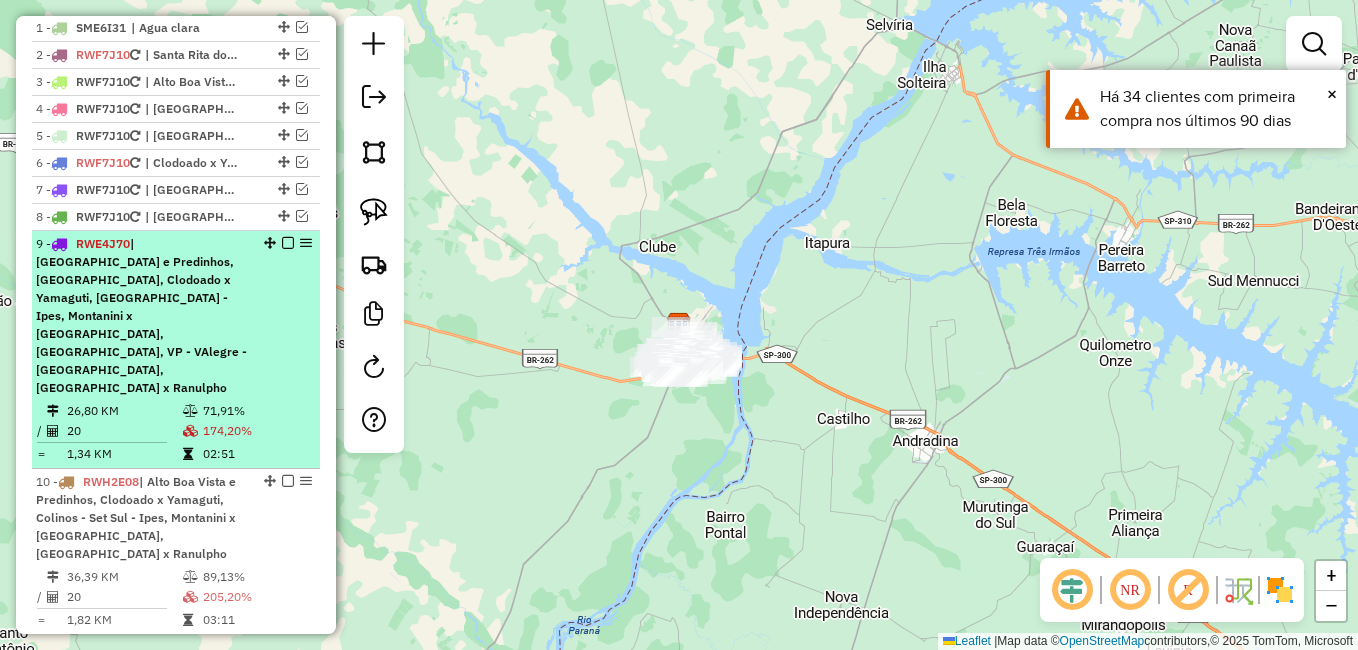 click at bounding box center [288, 243] 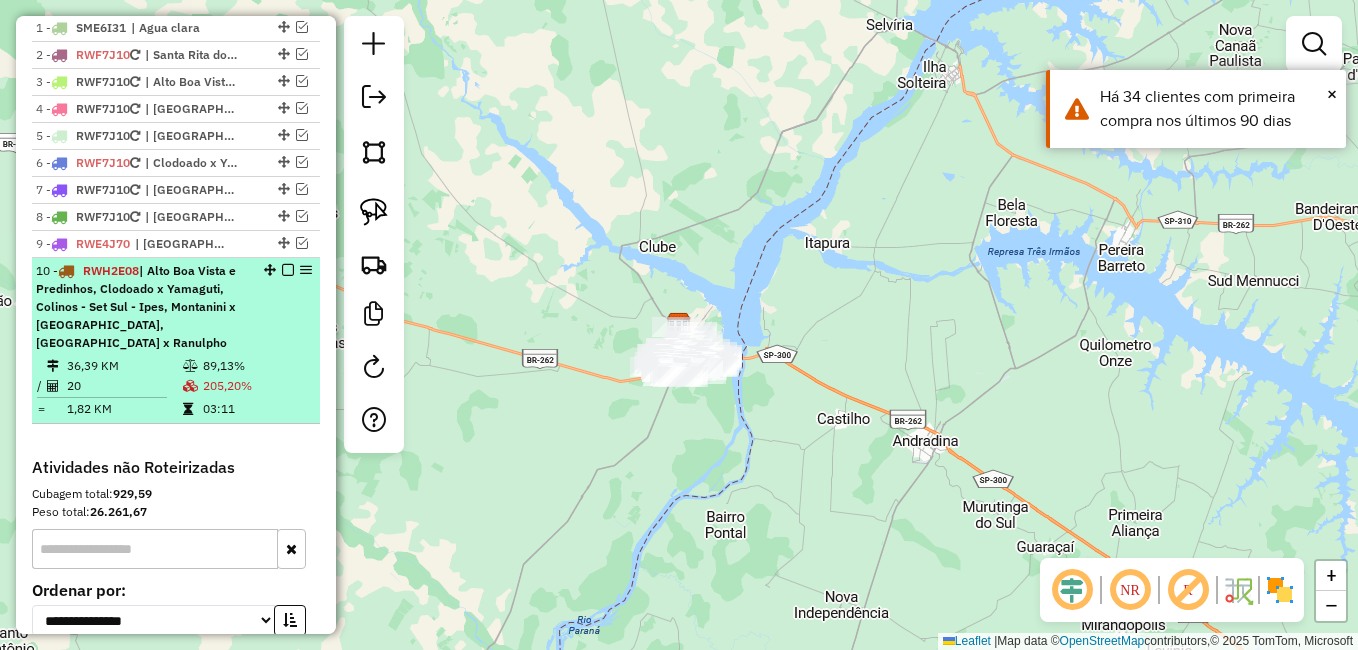 click at bounding box center [288, 270] 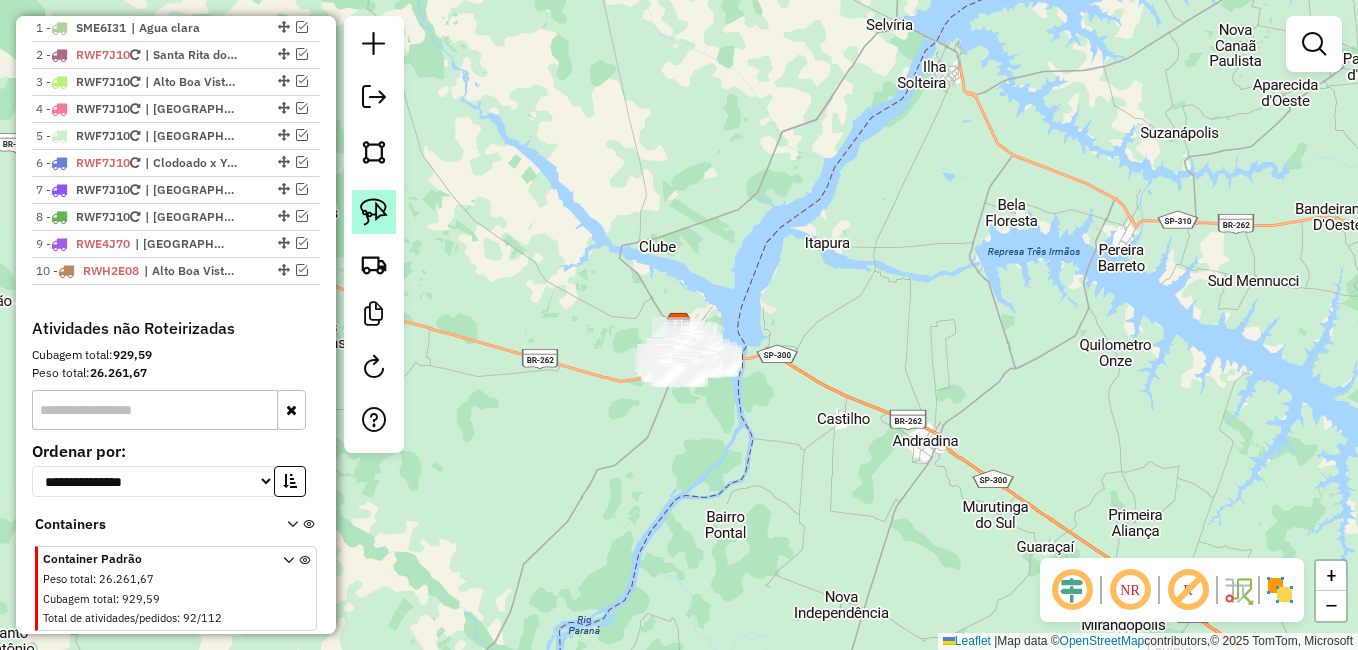 drag, startPoint x: 381, startPoint y: 208, endPoint x: 931, endPoint y: 239, distance: 550.8729 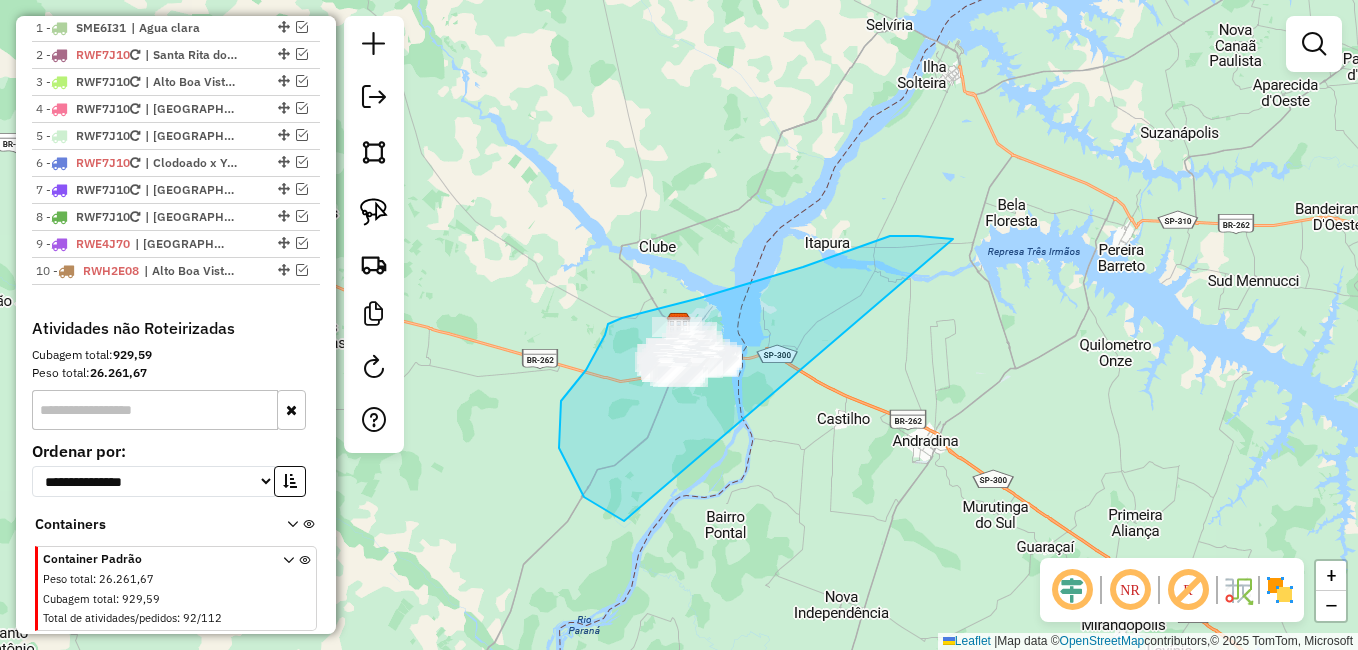 drag, startPoint x: 890, startPoint y: 236, endPoint x: 726, endPoint y: 545, distance: 349.82425 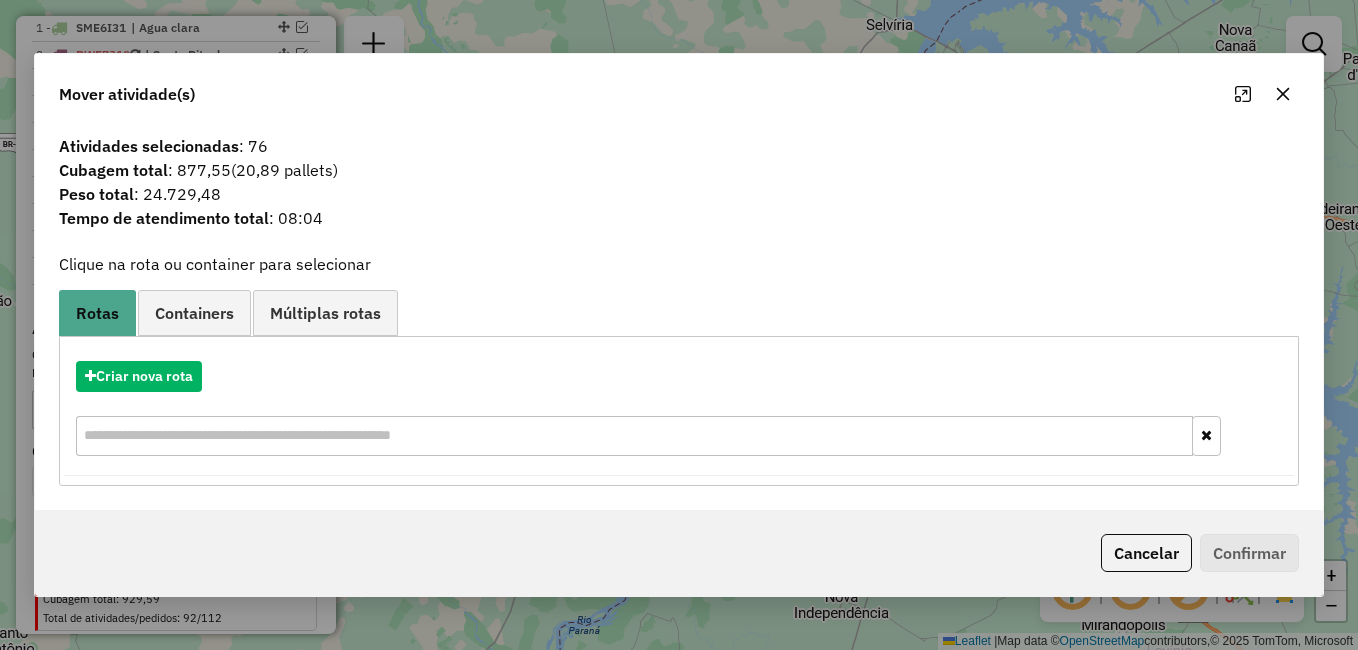 click 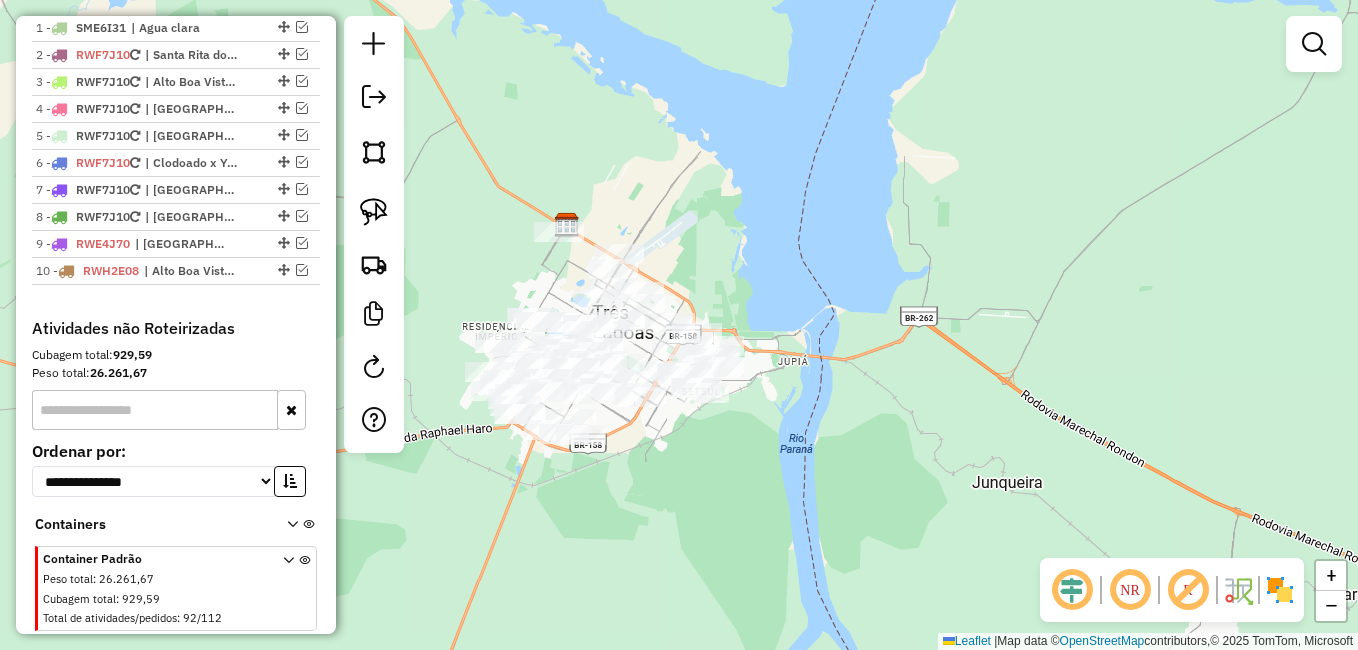 drag, startPoint x: 622, startPoint y: 408, endPoint x: 715, endPoint y: 421, distance: 93.904205 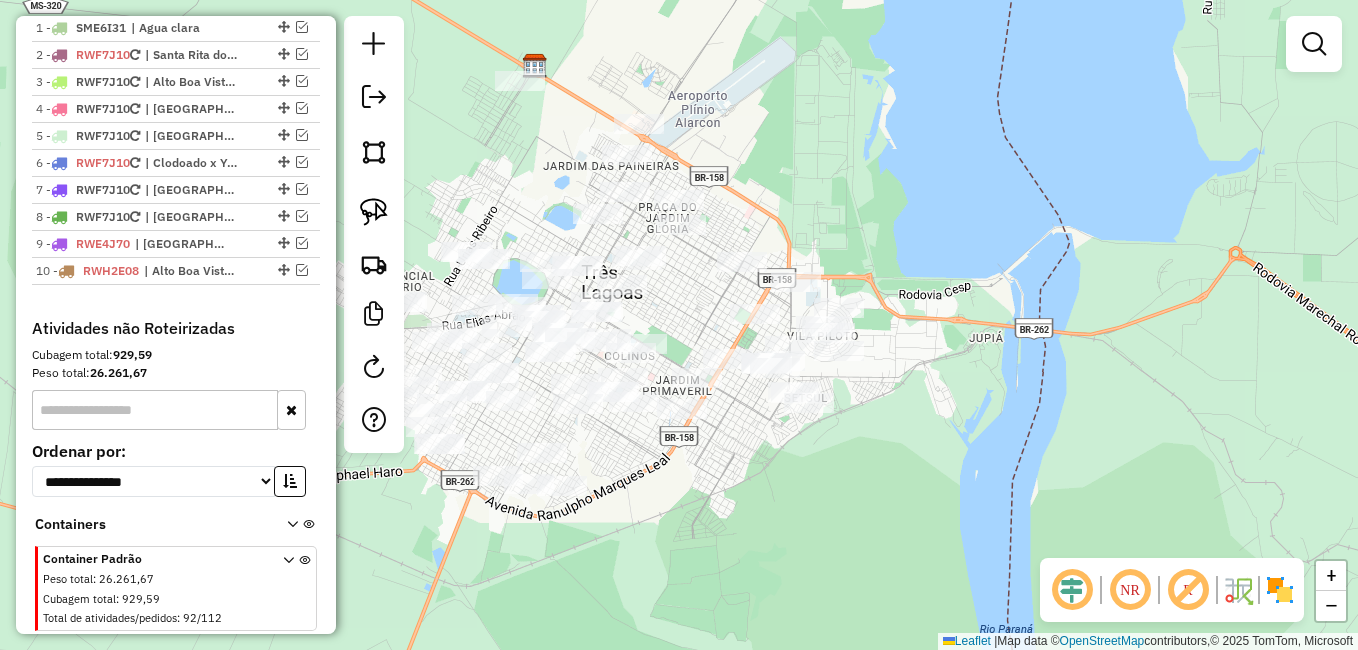 drag, startPoint x: 751, startPoint y: 498, endPoint x: 784, endPoint y: 493, distance: 33.37664 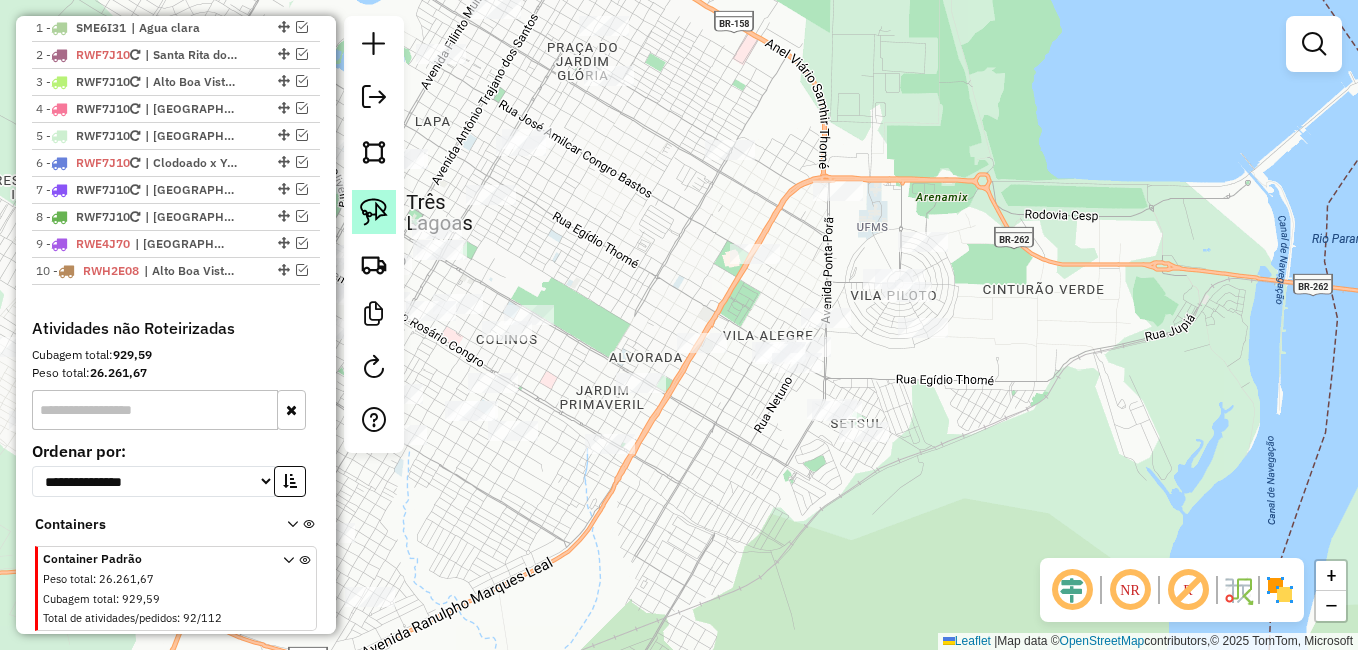 click 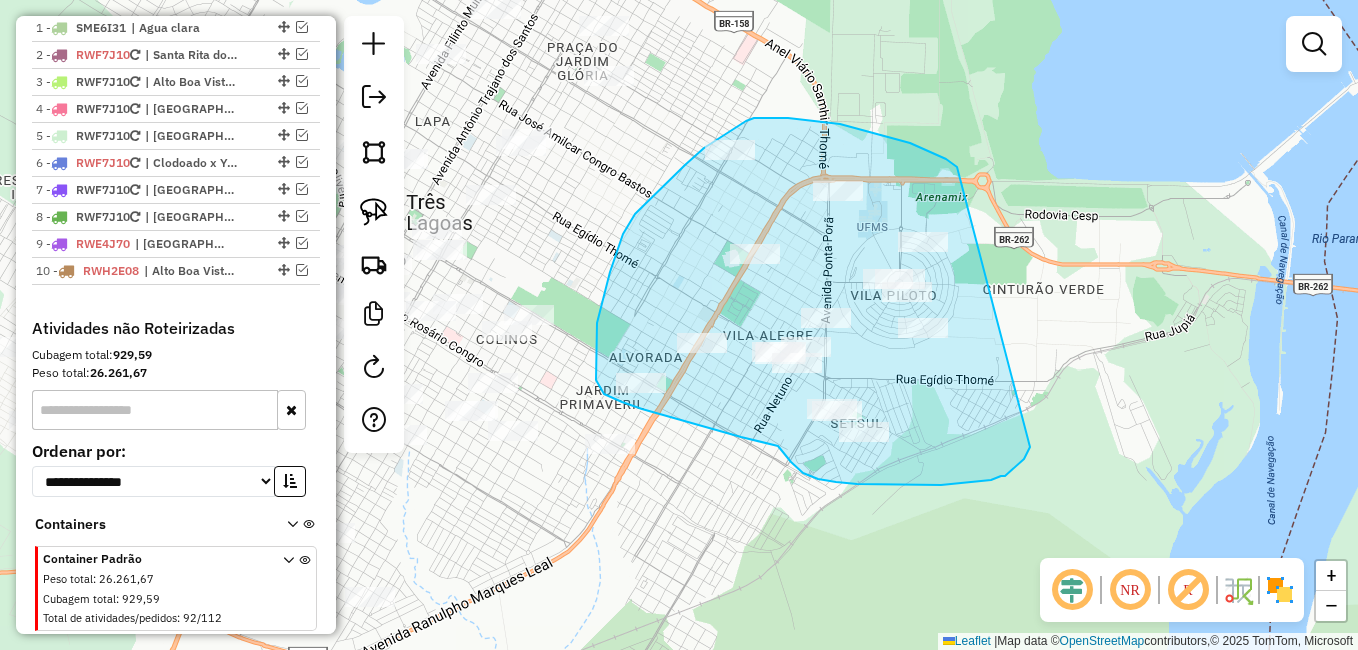 drag, startPoint x: 957, startPoint y: 167, endPoint x: 1030, endPoint y: 447, distance: 289.35965 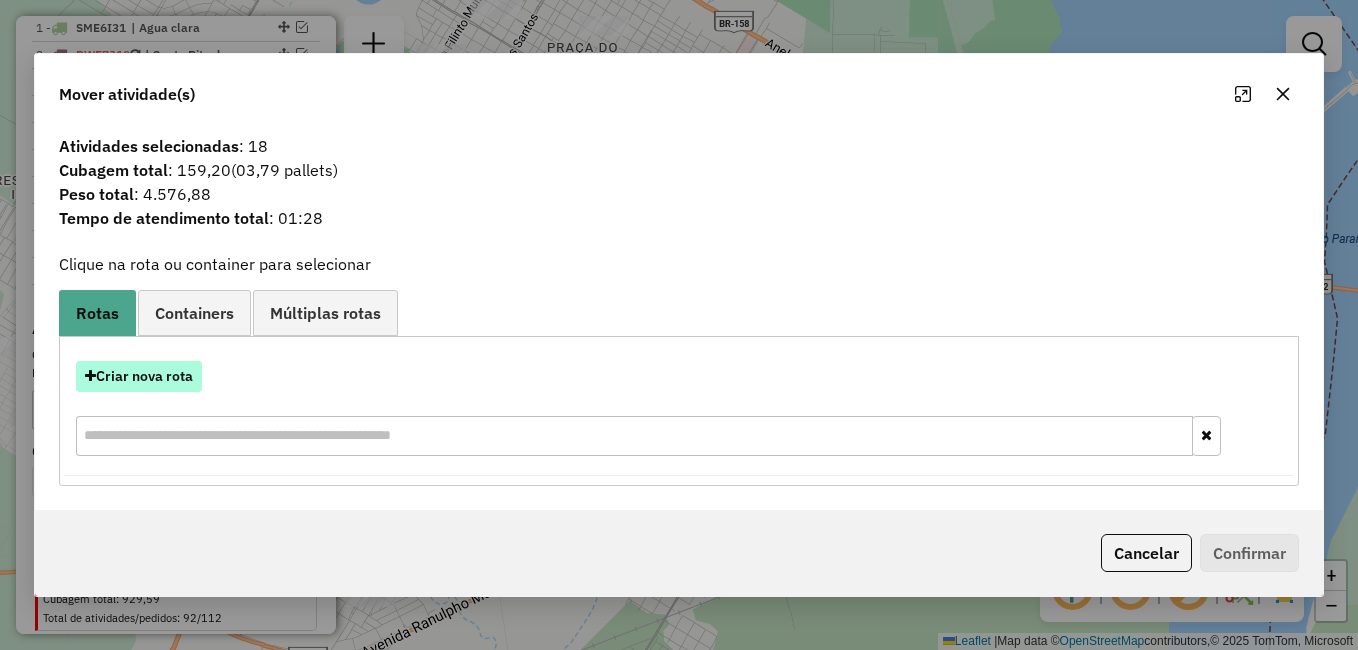 click on "Criar nova rota" at bounding box center [139, 376] 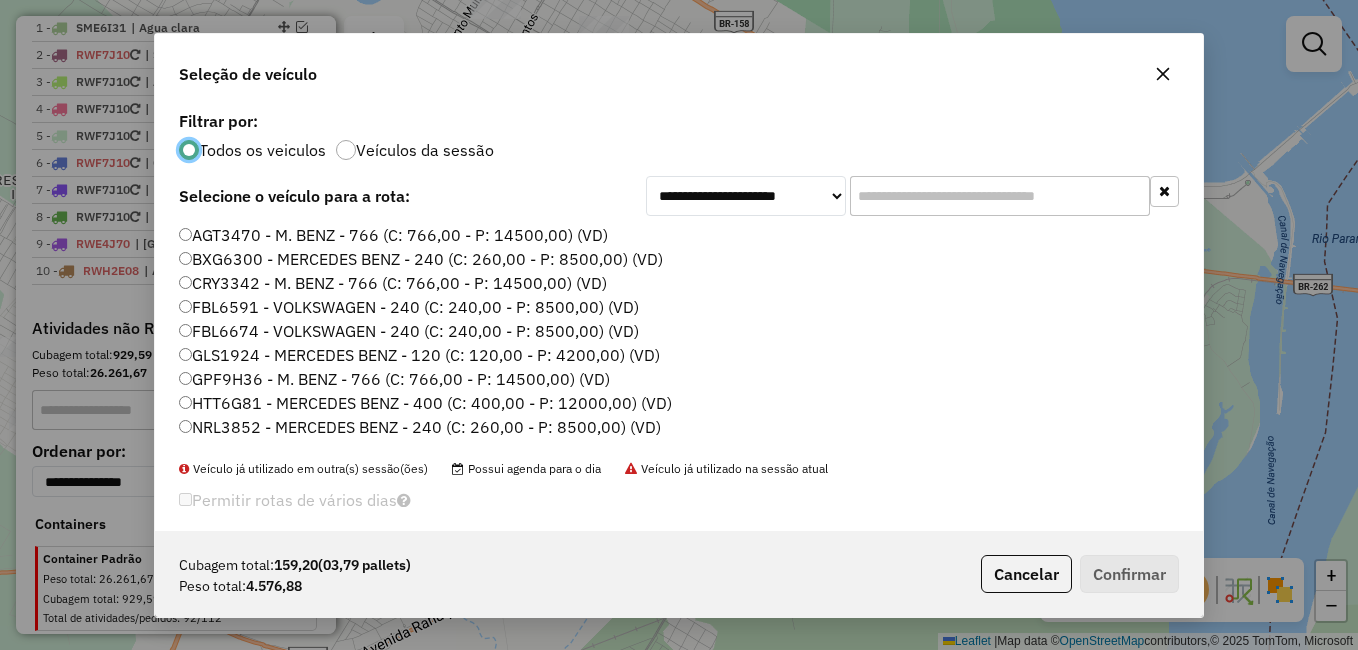 scroll, scrollTop: 11, scrollLeft: 6, axis: both 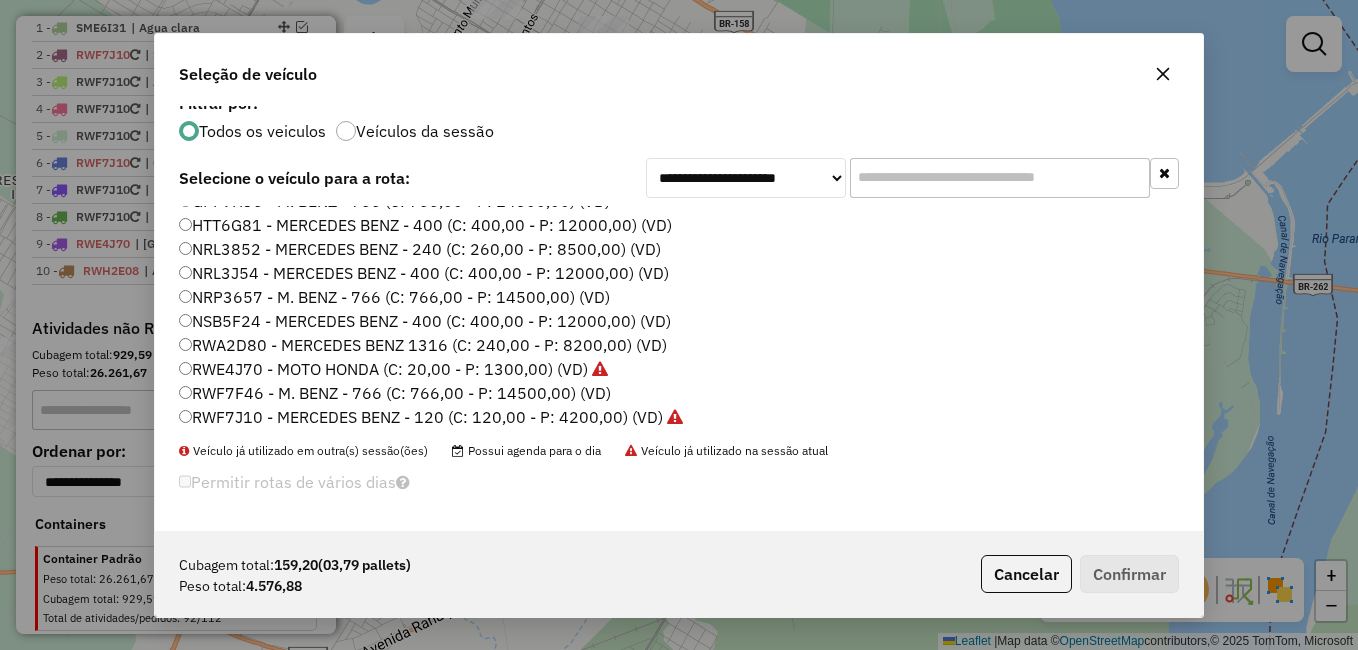 click on "NRL3J54 - MERCEDES BENZ - 400 (C: 400,00 - P: 12000,00) (VD)" 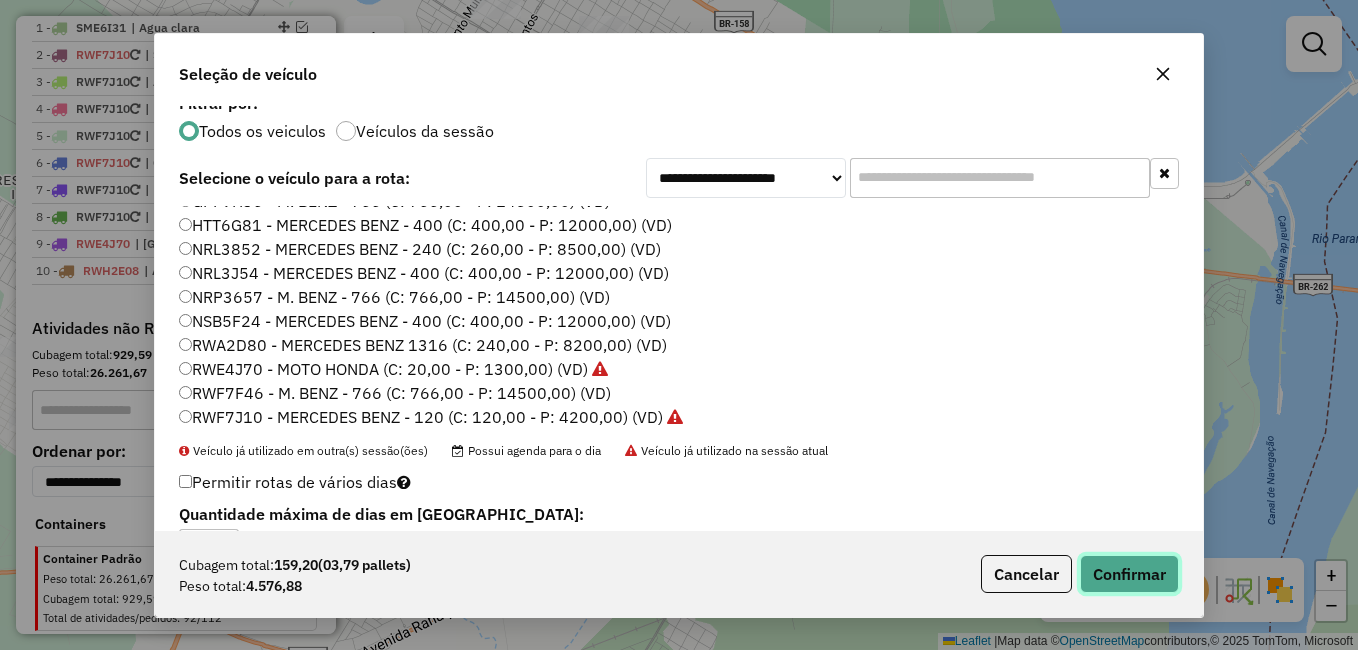 click on "Confirmar" 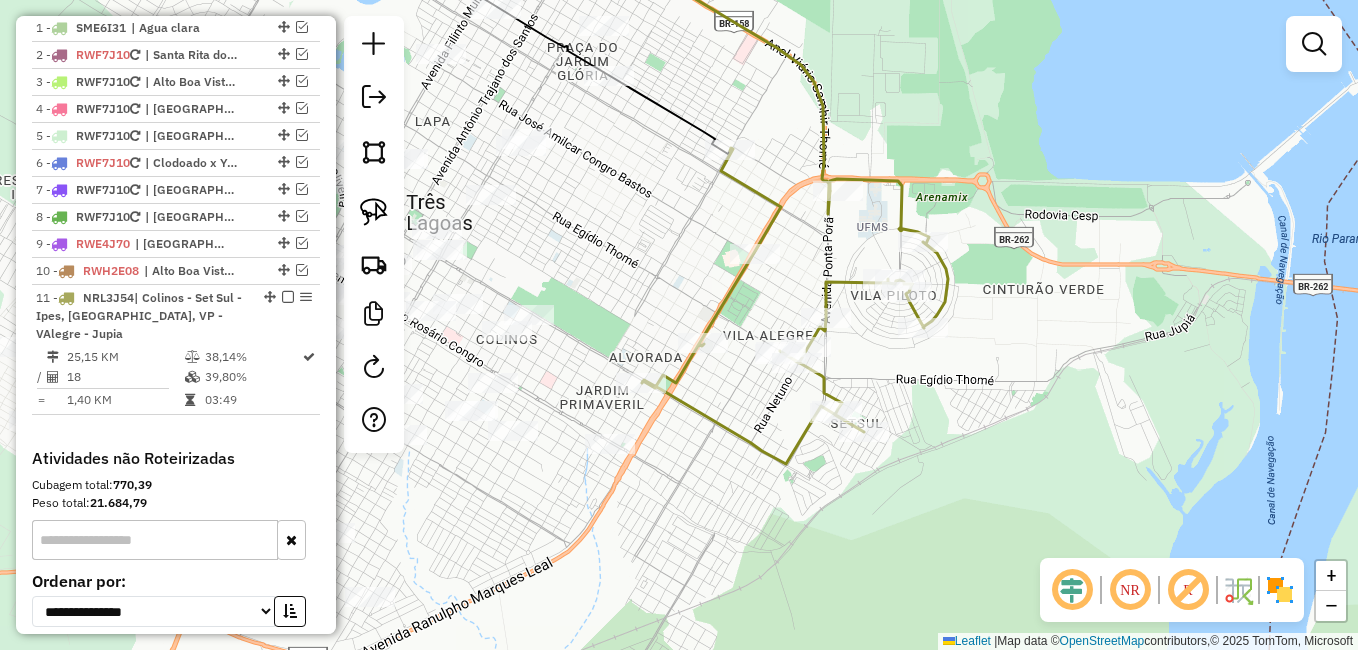 scroll, scrollTop: 0, scrollLeft: 0, axis: both 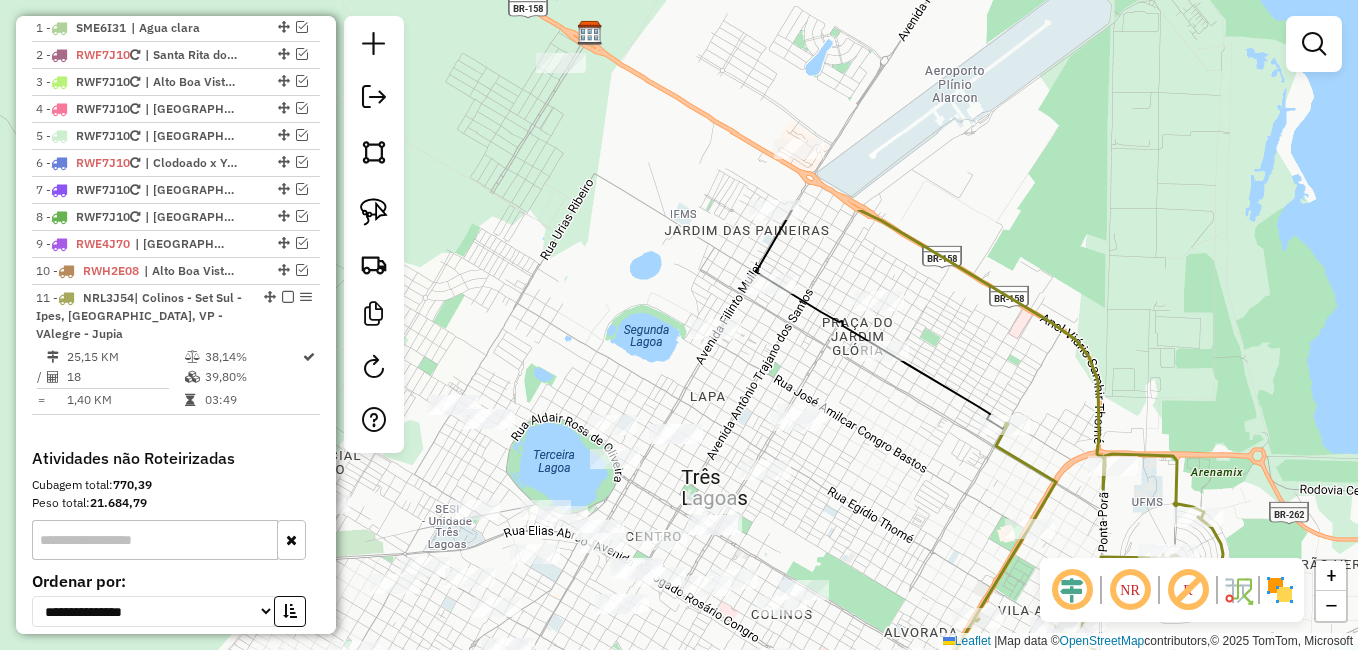 drag, startPoint x: 676, startPoint y: 265, endPoint x: 951, endPoint y: 538, distance: 387.4971 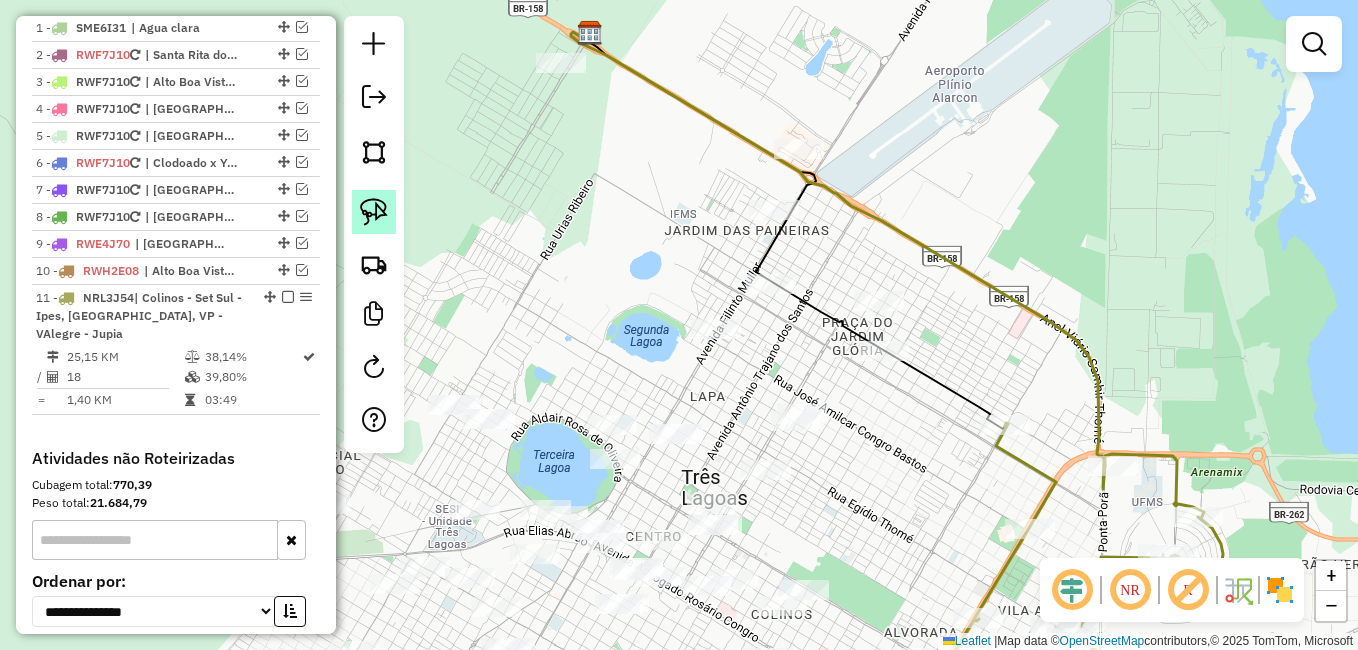 click 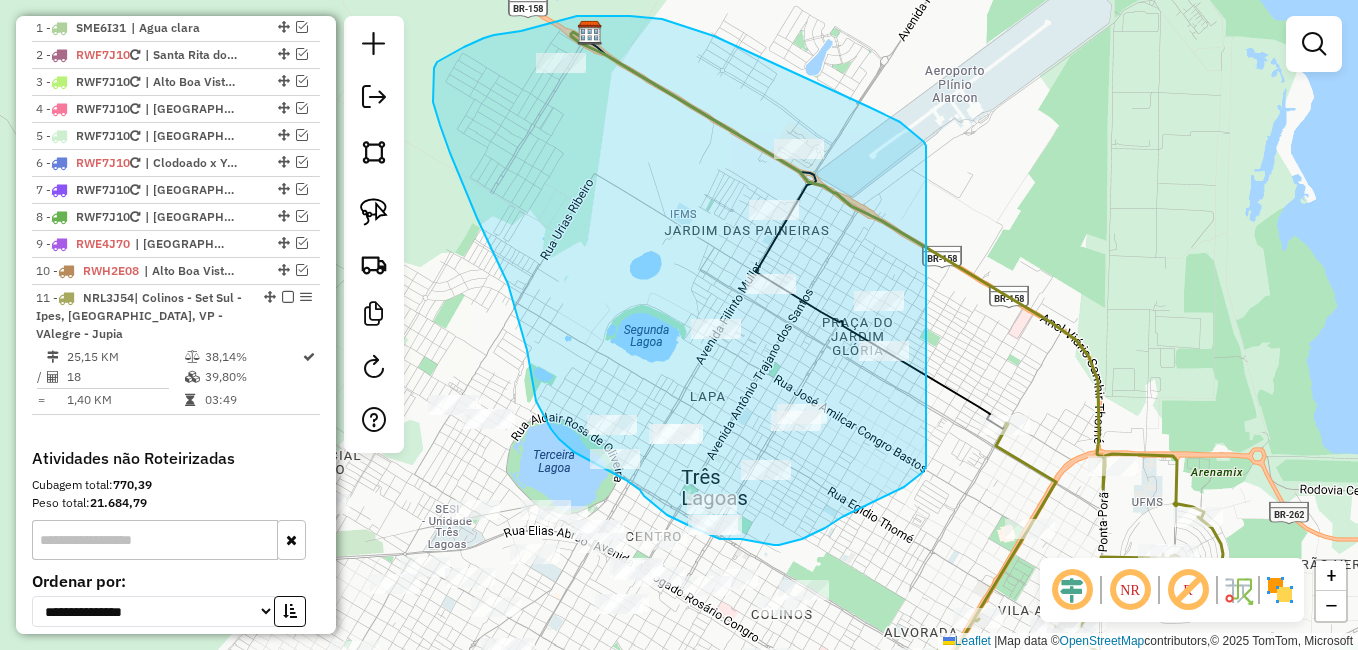 drag, startPoint x: 924, startPoint y: 142, endPoint x: 926, endPoint y: 460, distance: 318.0063 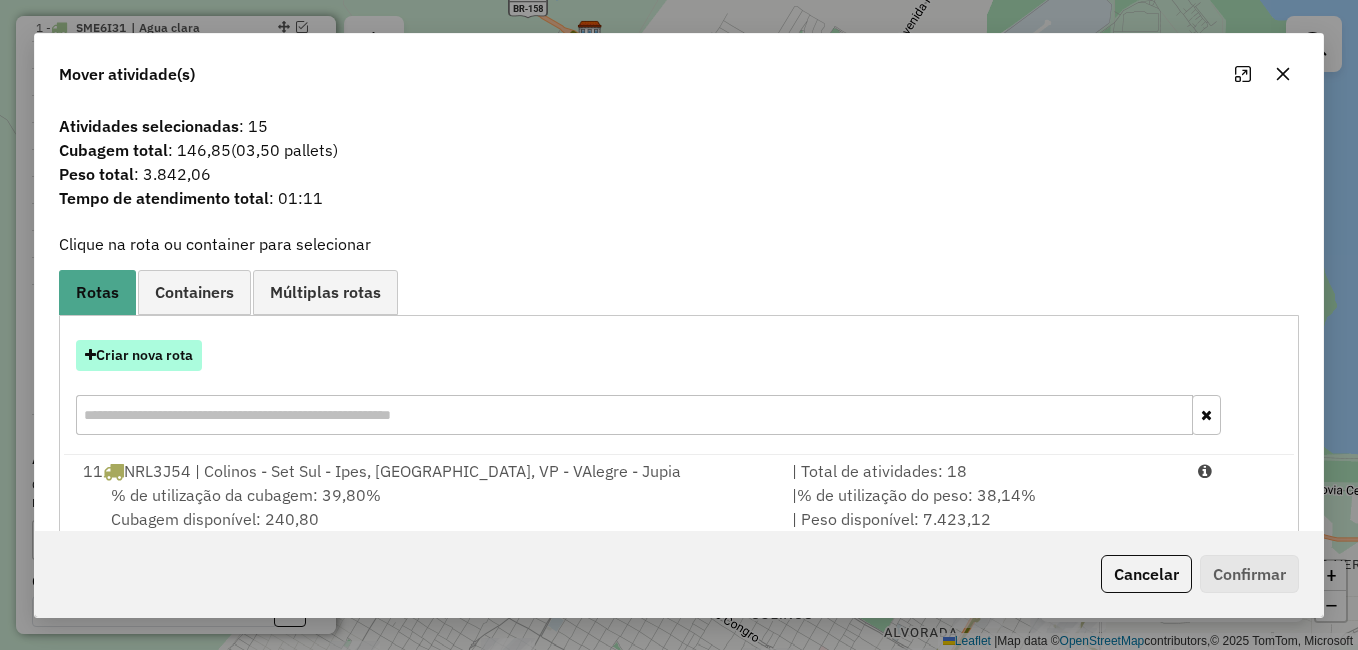 click on "Criar nova rota" at bounding box center [139, 355] 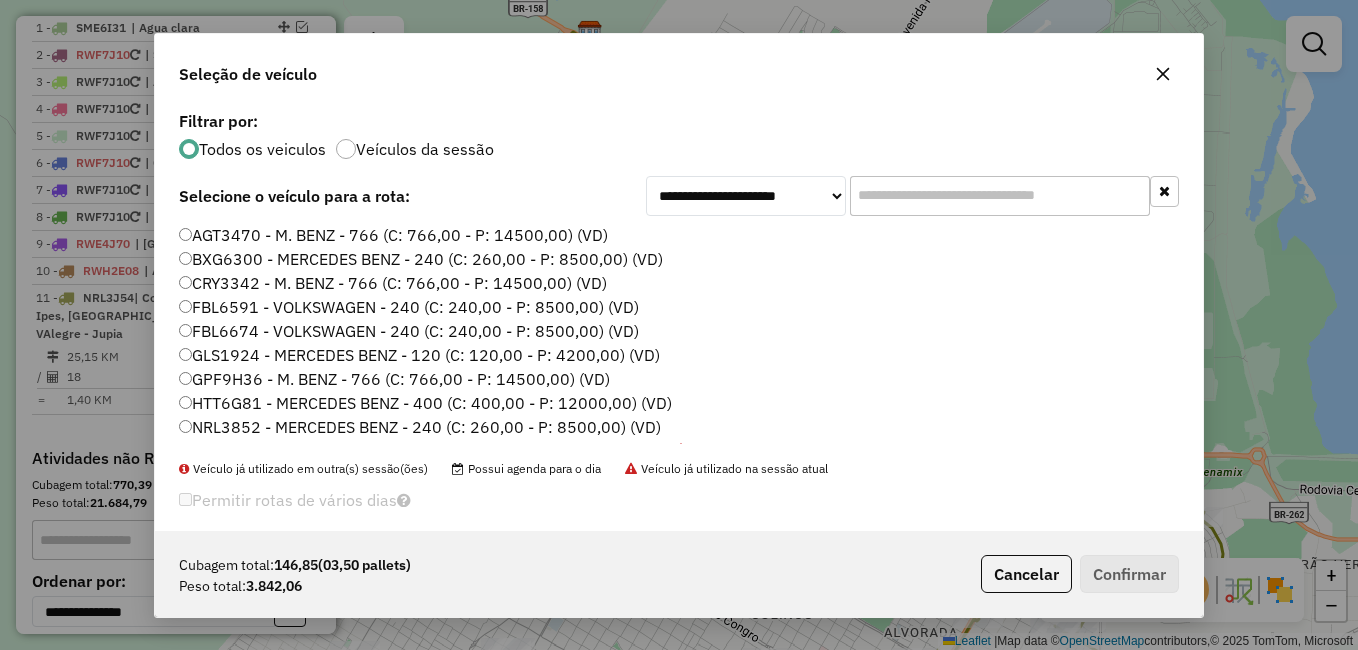 scroll, scrollTop: 11, scrollLeft: 6, axis: both 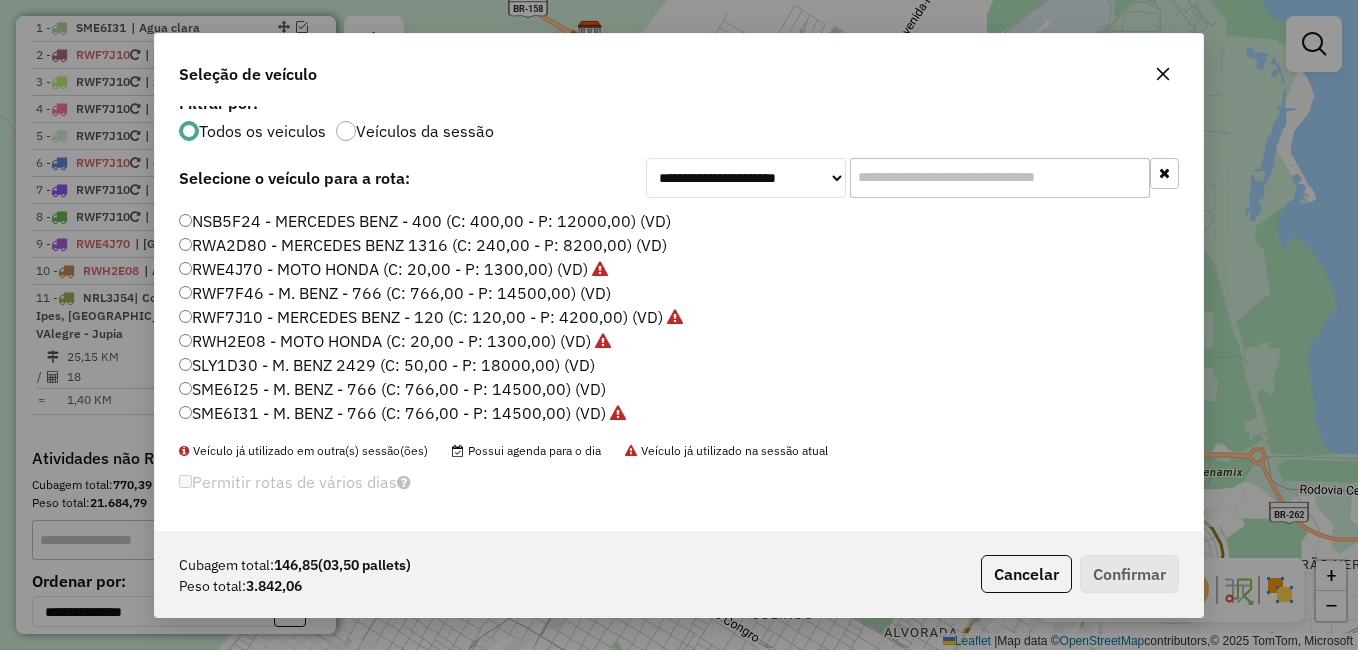 click on "SME6I25 - M. BENZ - 766 (C: 766,00 - P: 14500,00) (VD)" 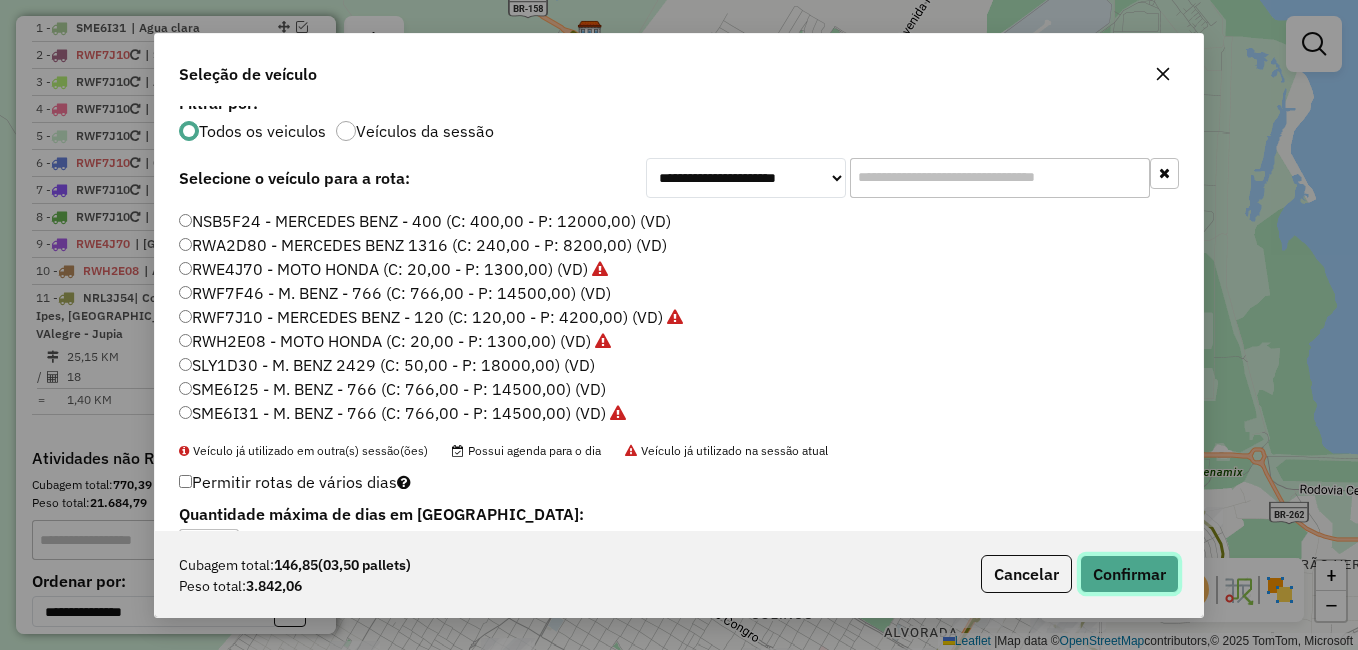 click on "Confirmar" 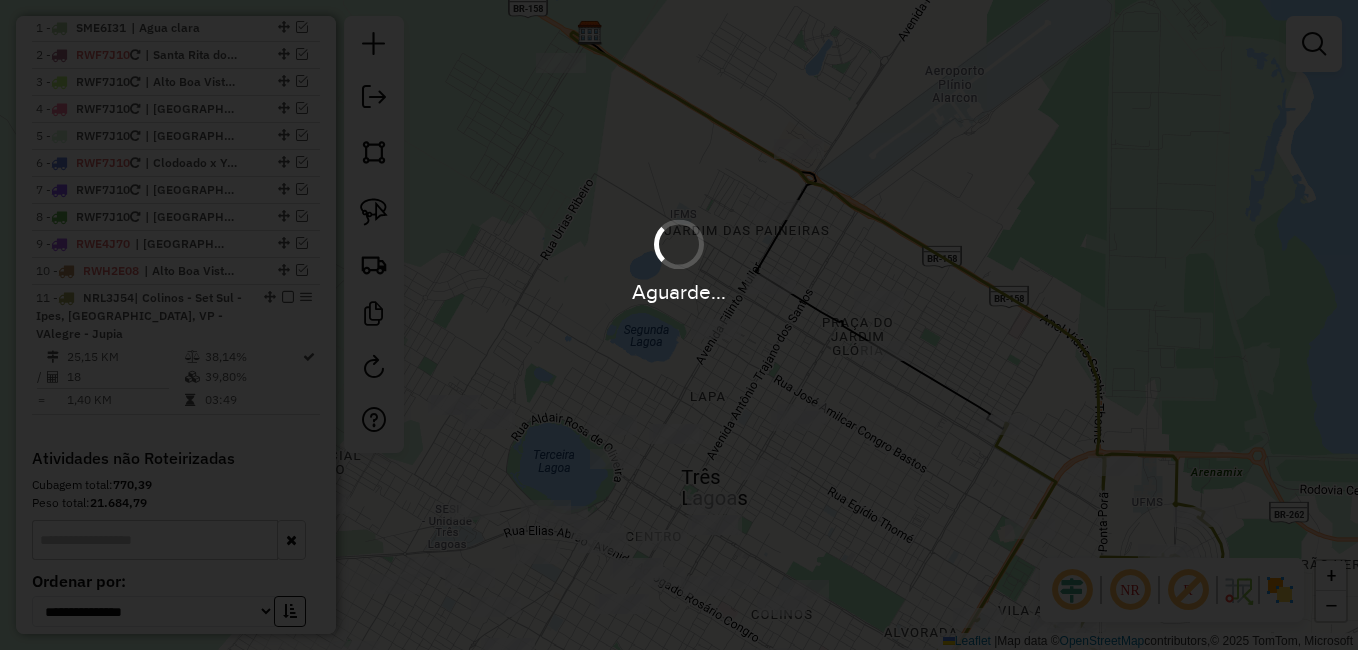 scroll, scrollTop: 0, scrollLeft: 0, axis: both 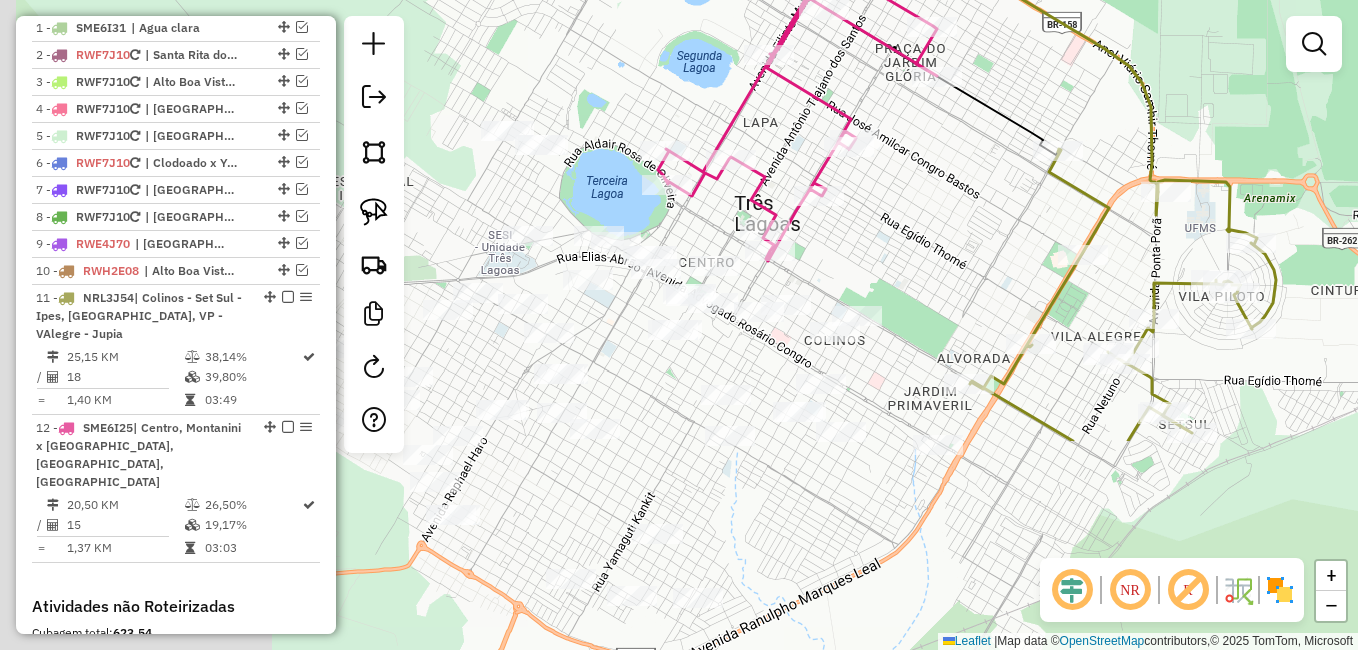 drag, startPoint x: 794, startPoint y: 505, endPoint x: 866, endPoint y: 157, distance: 355.37024 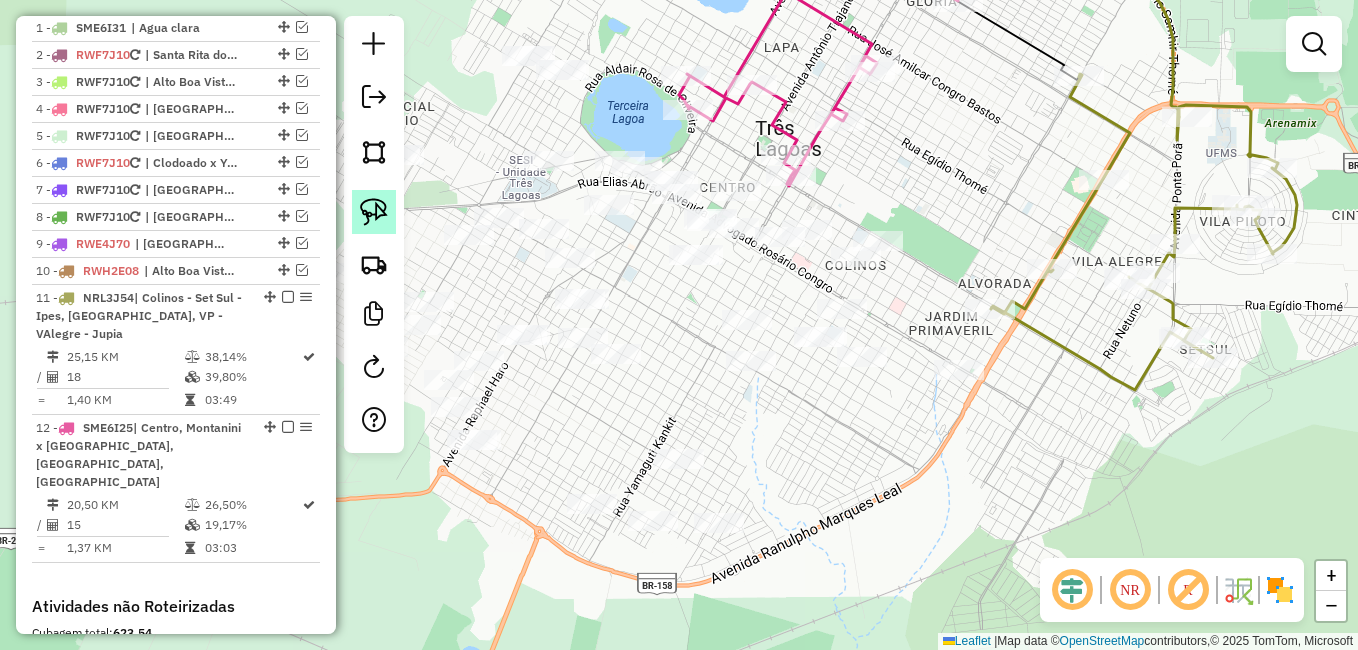click 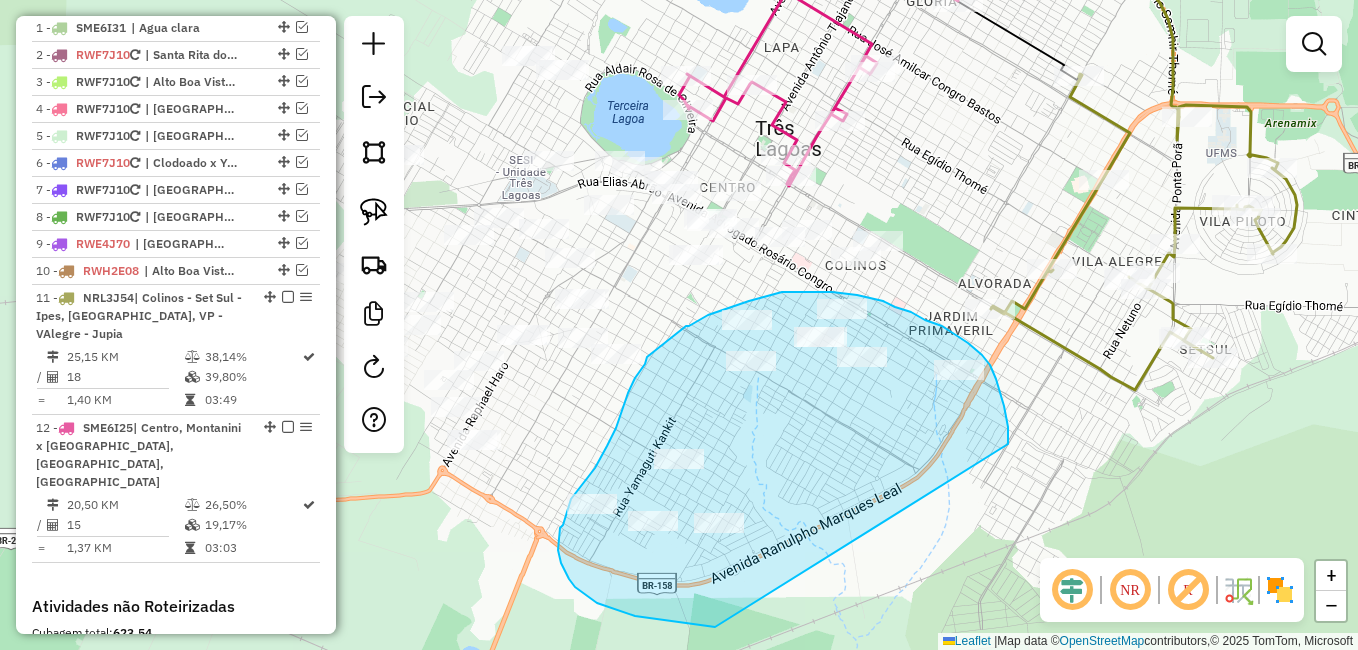drag, startPoint x: 1008, startPoint y: 444, endPoint x: 715, endPoint y: 627, distance: 345.45334 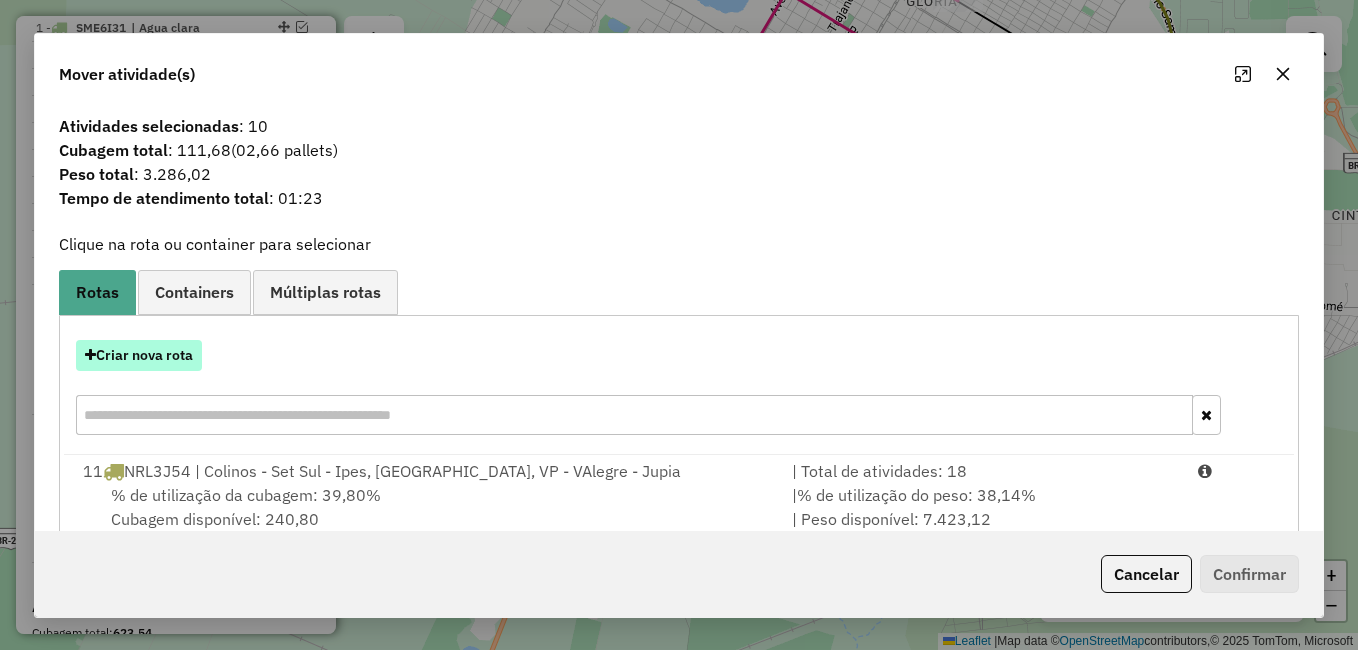 click on "Criar nova rota" at bounding box center (139, 355) 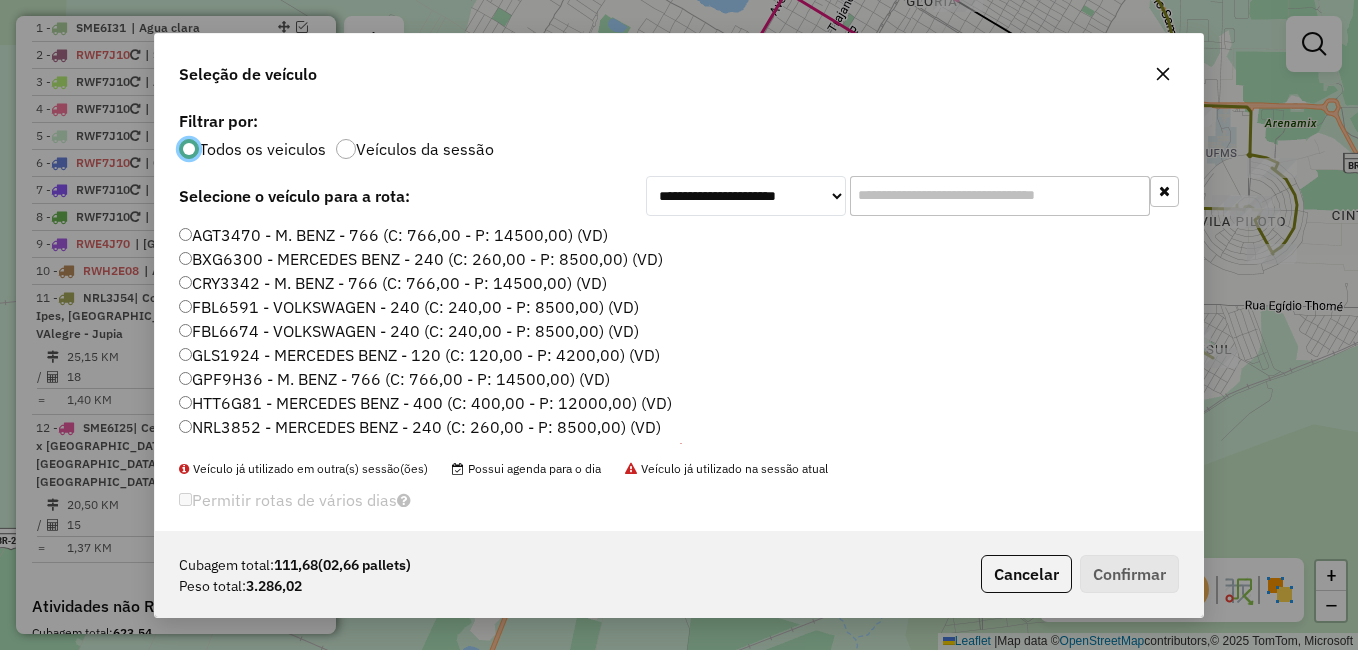 scroll, scrollTop: 11, scrollLeft: 6, axis: both 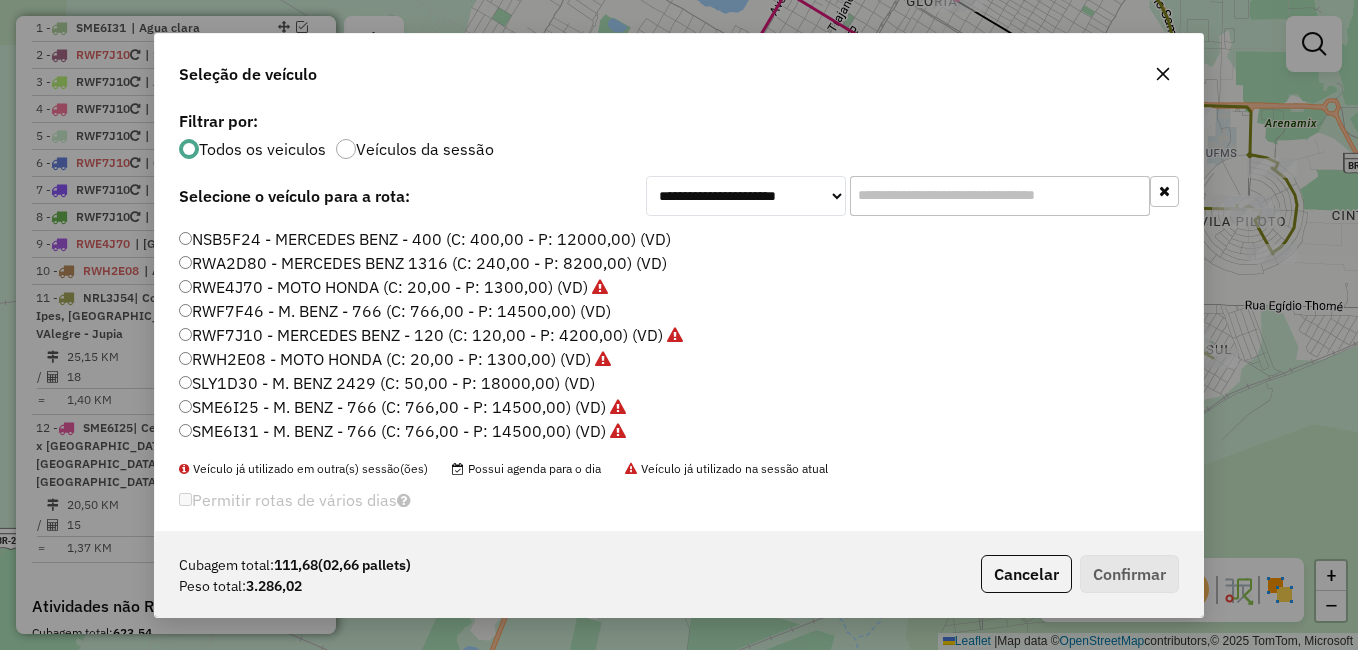 click on "NSB5F24 - MERCEDES BENZ - 400 (C: 400,00 - P: 12000,00) (VD)" 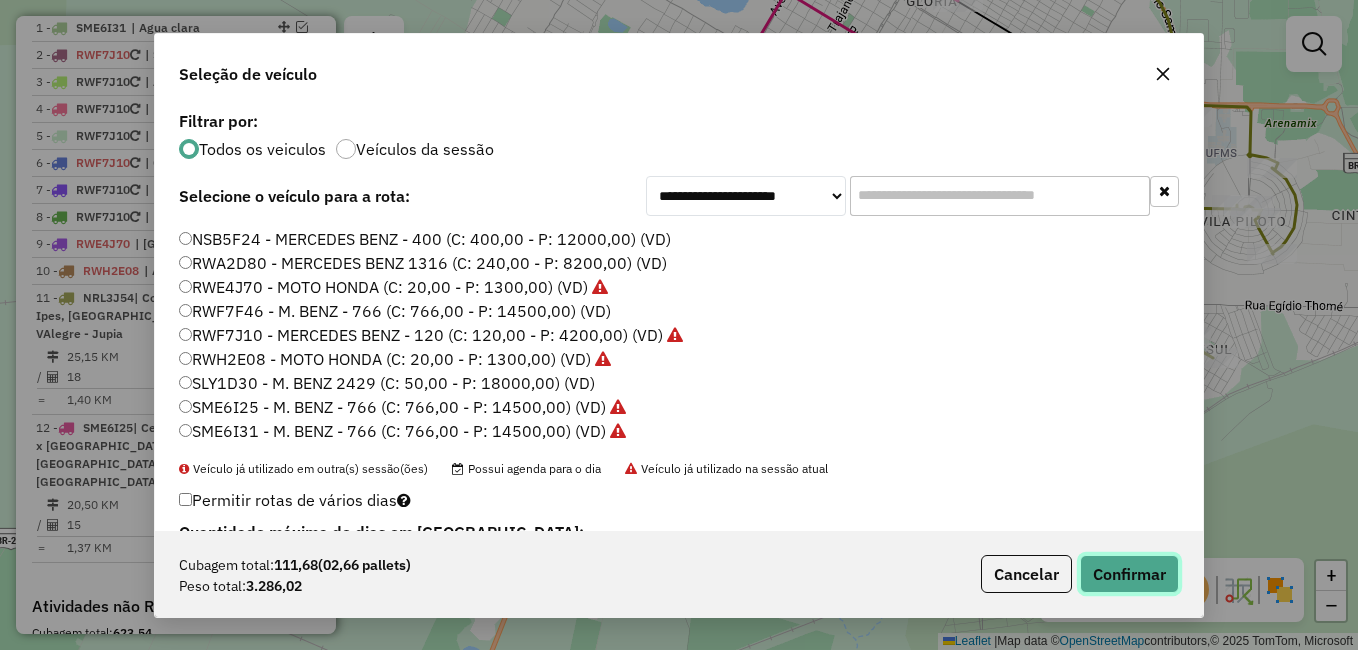 click on "Confirmar" 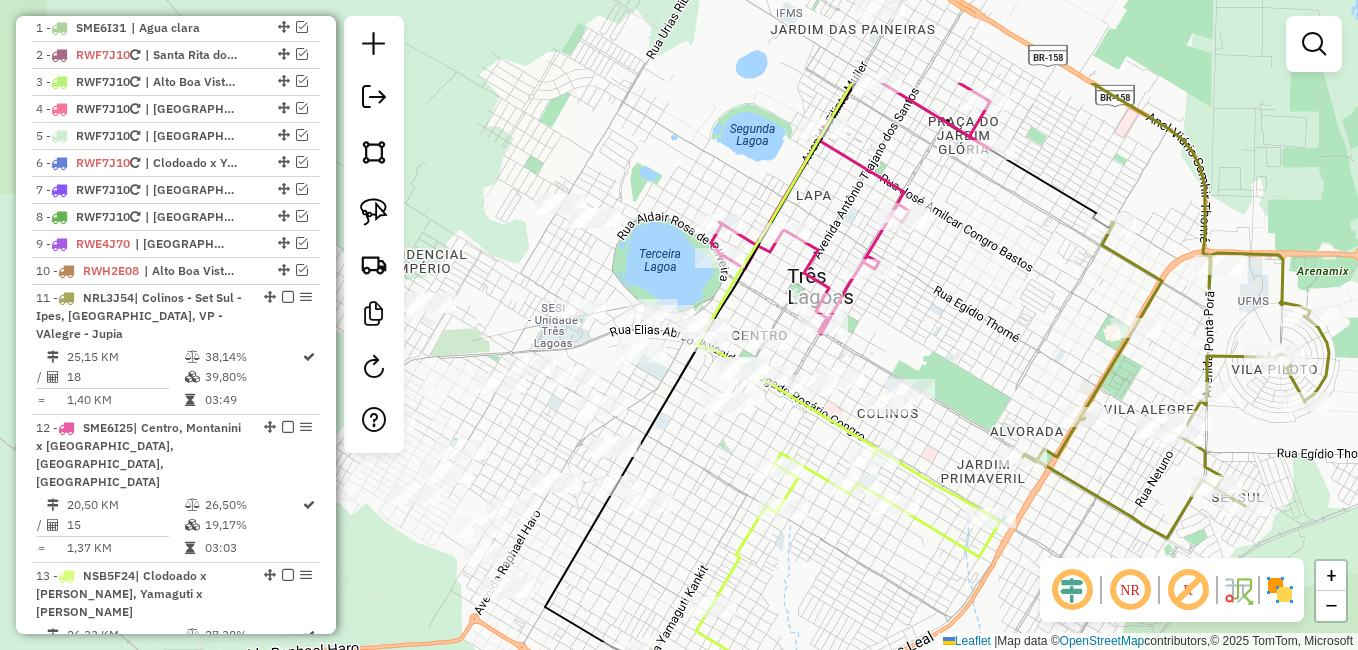 drag, startPoint x: 689, startPoint y: 433, endPoint x: 711, endPoint y: 517, distance: 86.833176 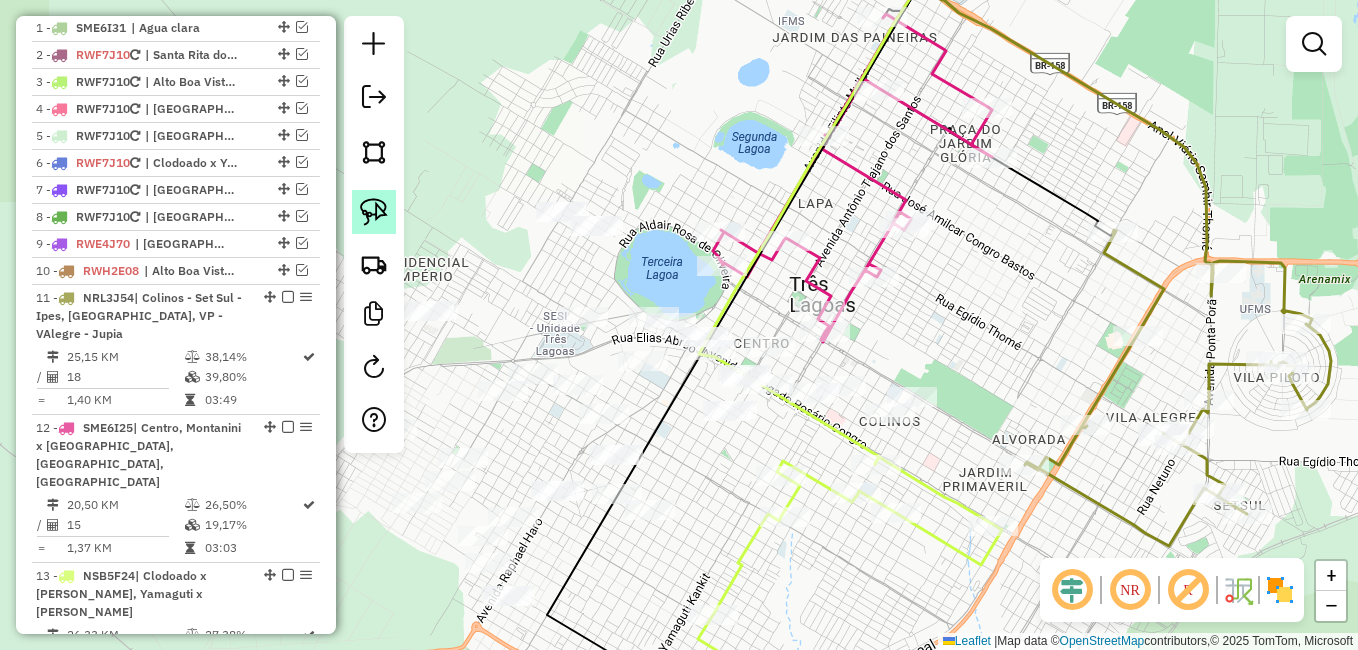 drag, startPoint x: 372, startPoint y: 208, endPoint x: 784, endPoint y: 322, distance: 427.481 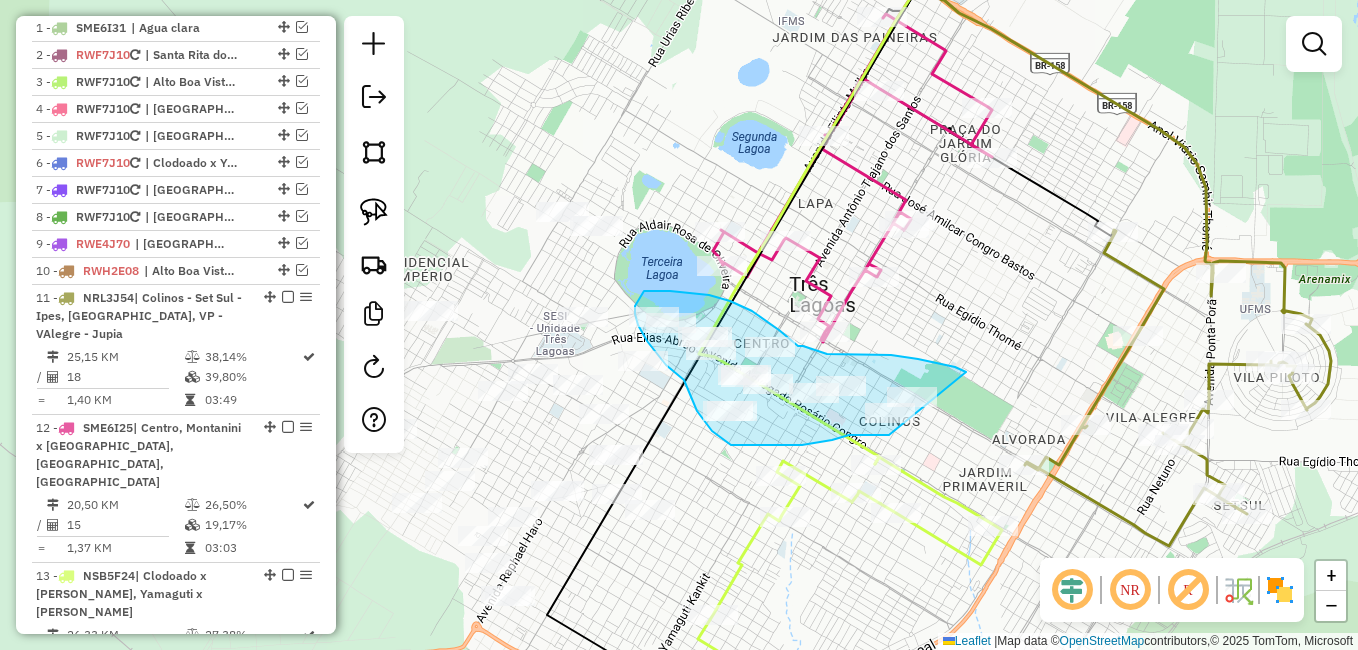 drag, startPoint x: 955, startPoint y: 367, endPoint x: 914, endPoint y: 432, distance: 76.8505 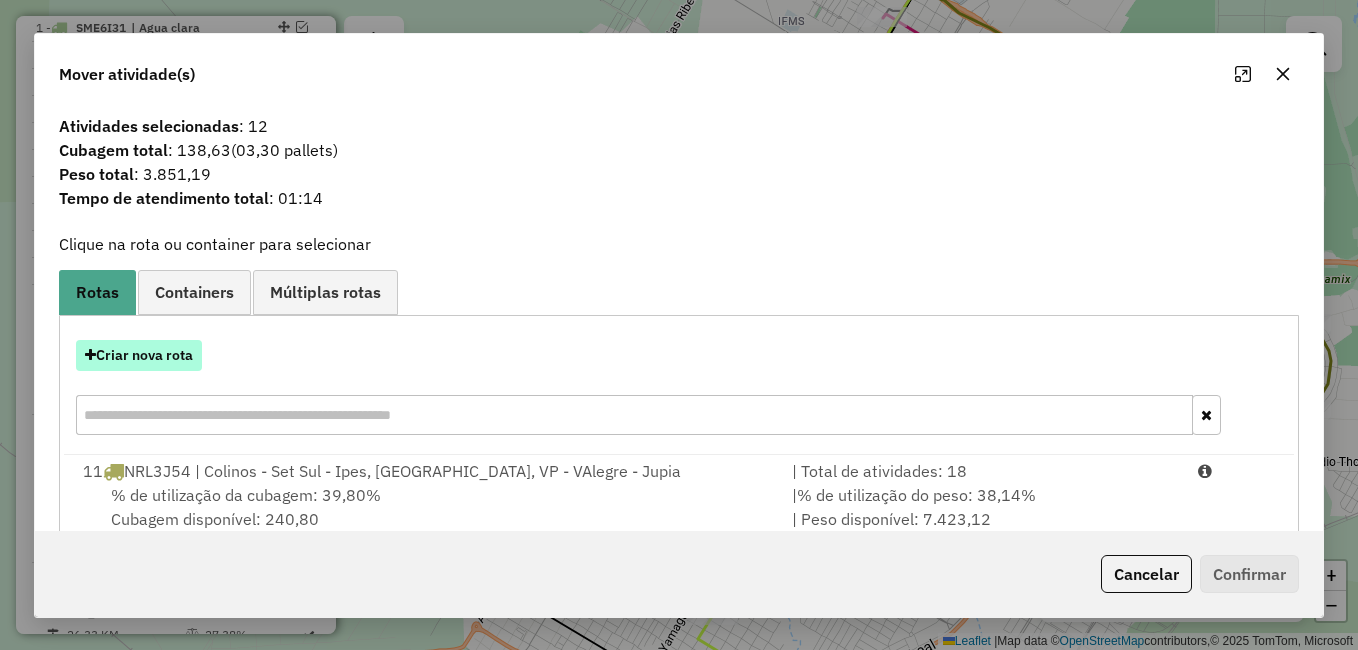 click on "Criar nova rota" at bounding box center [139, 355] 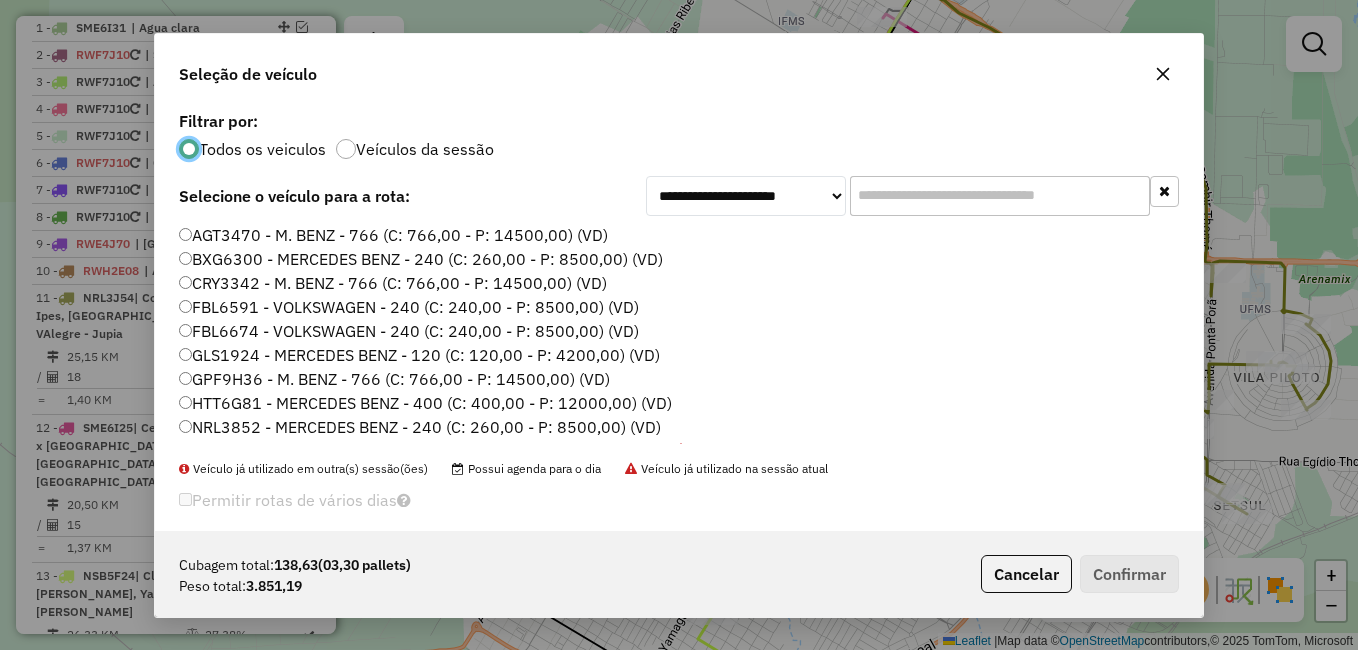 scroll, scrollTop: 11, scrollLeft: 6, axis: both 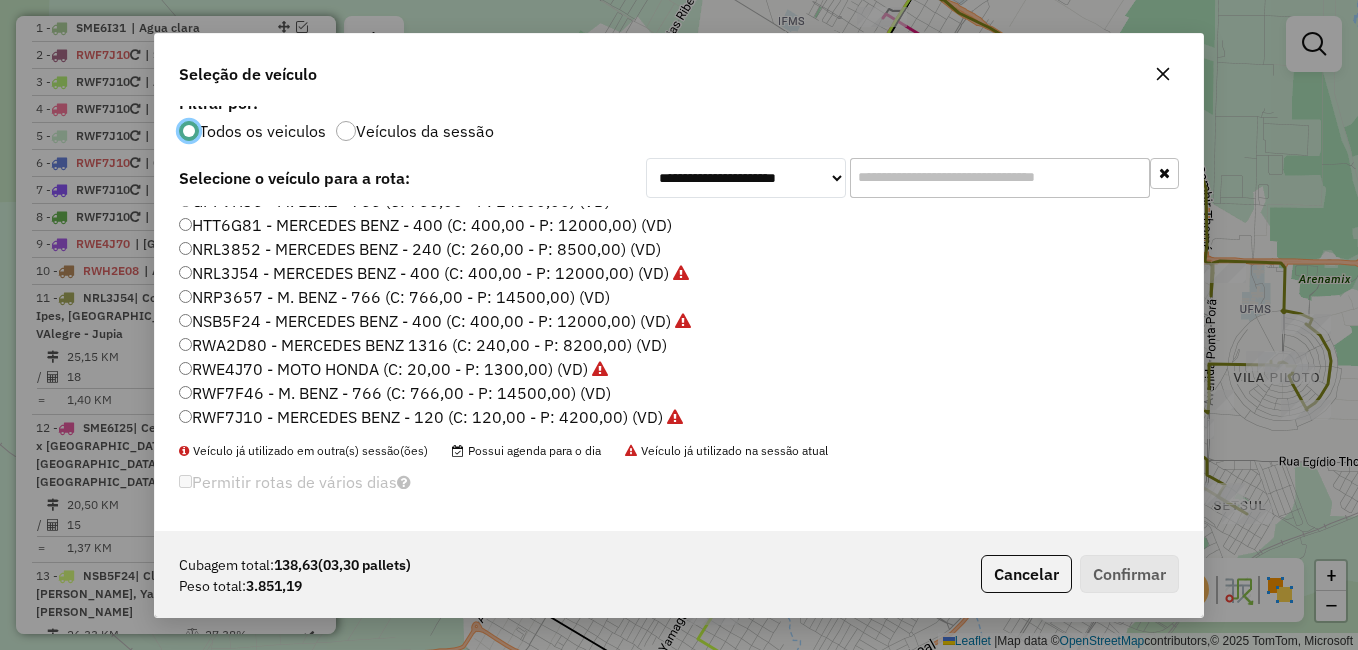 click on "NRL3852 - MERCEDES BENZ - 240 (C: 260,00 - P: 8500,00) (VD)" 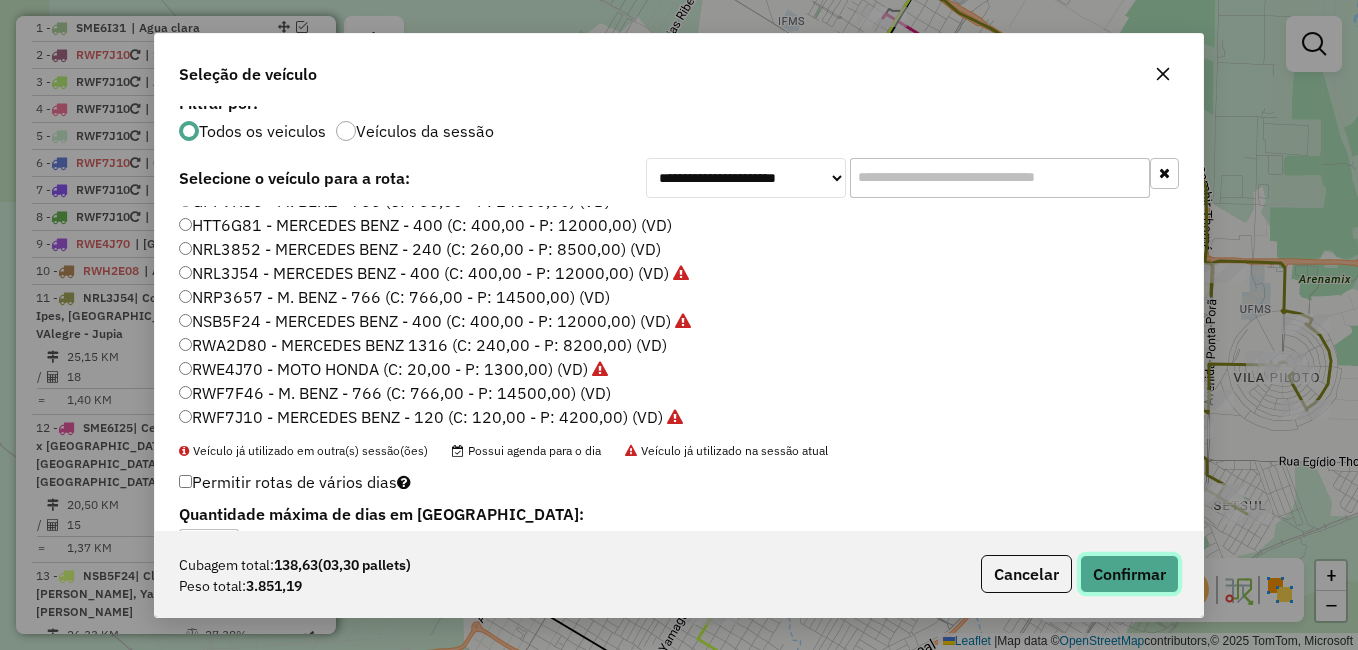 click on "Confirmar" 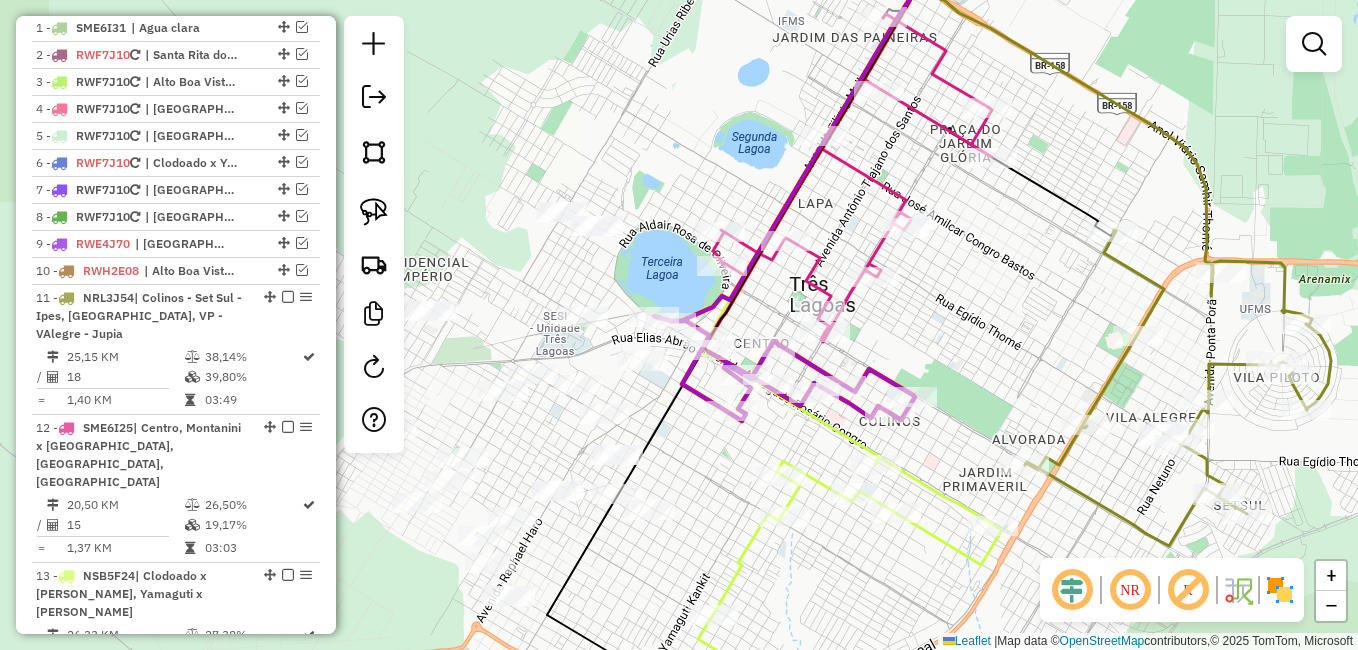 scroll, scrollTop: 0, scrollLeft: 0, axis: both 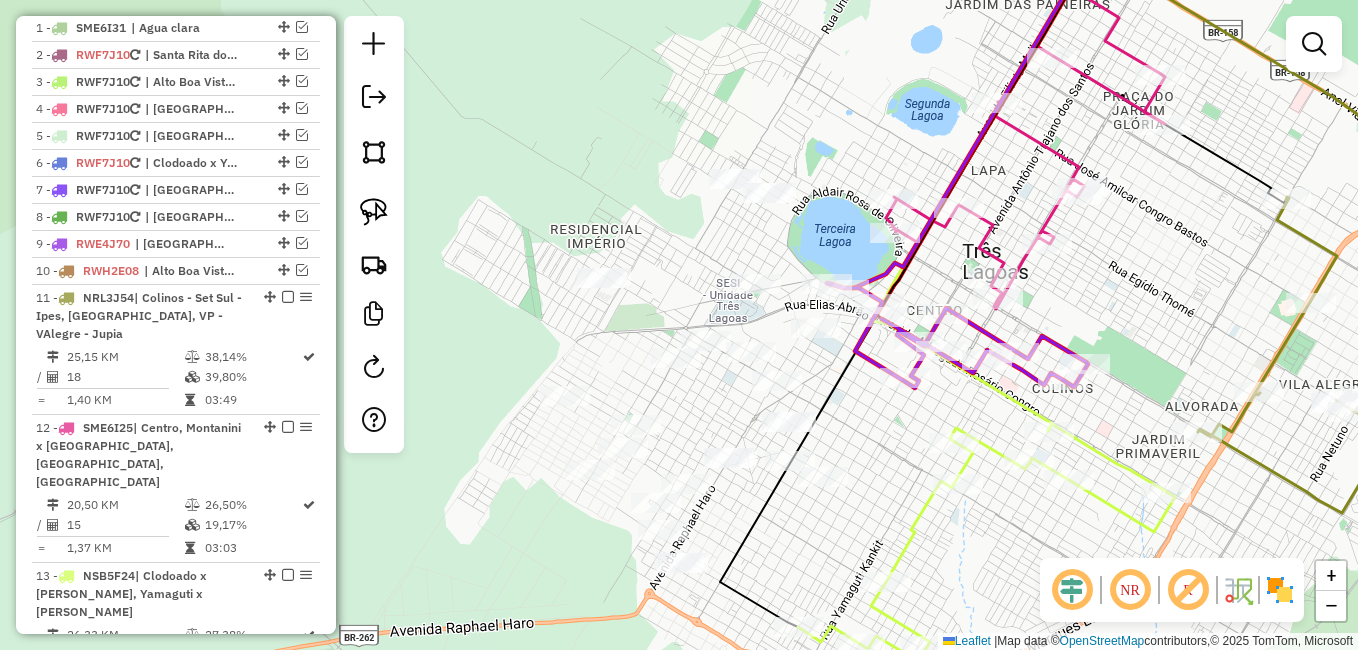 drag, startPoint x: 835, startPoint y: 438, endPoint x: 895, endPoint y: 421, distance: 62.361847 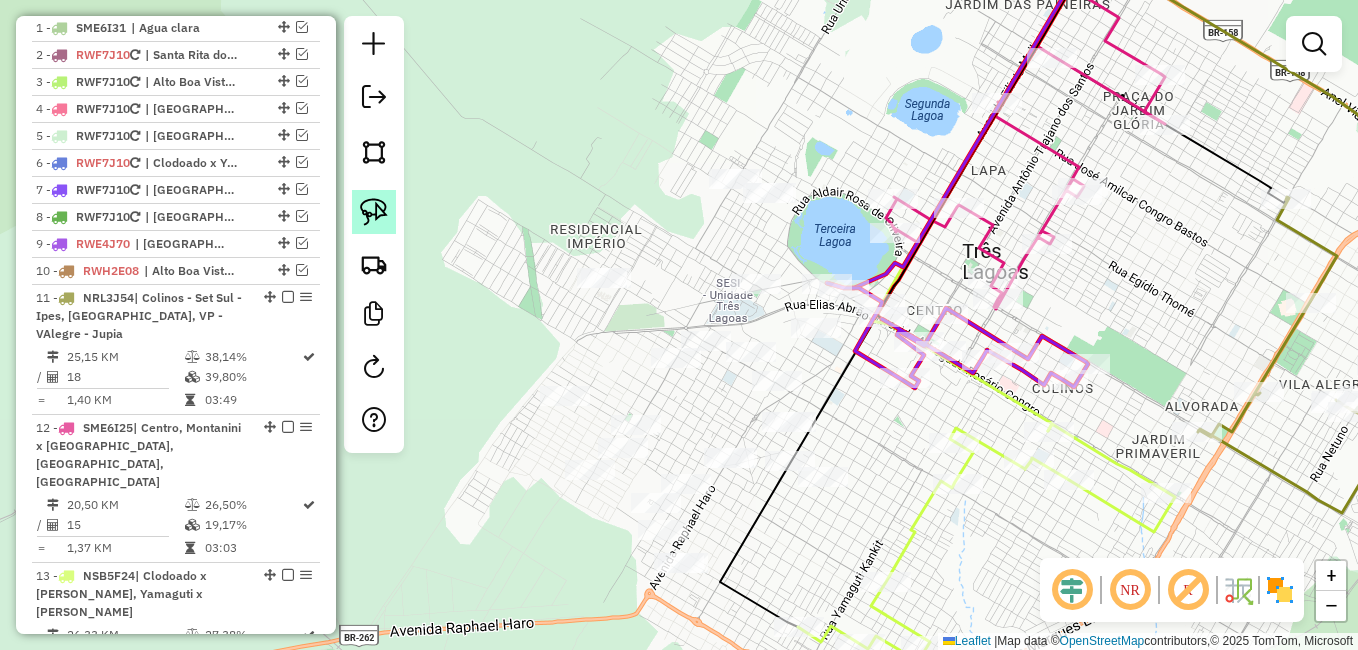 click 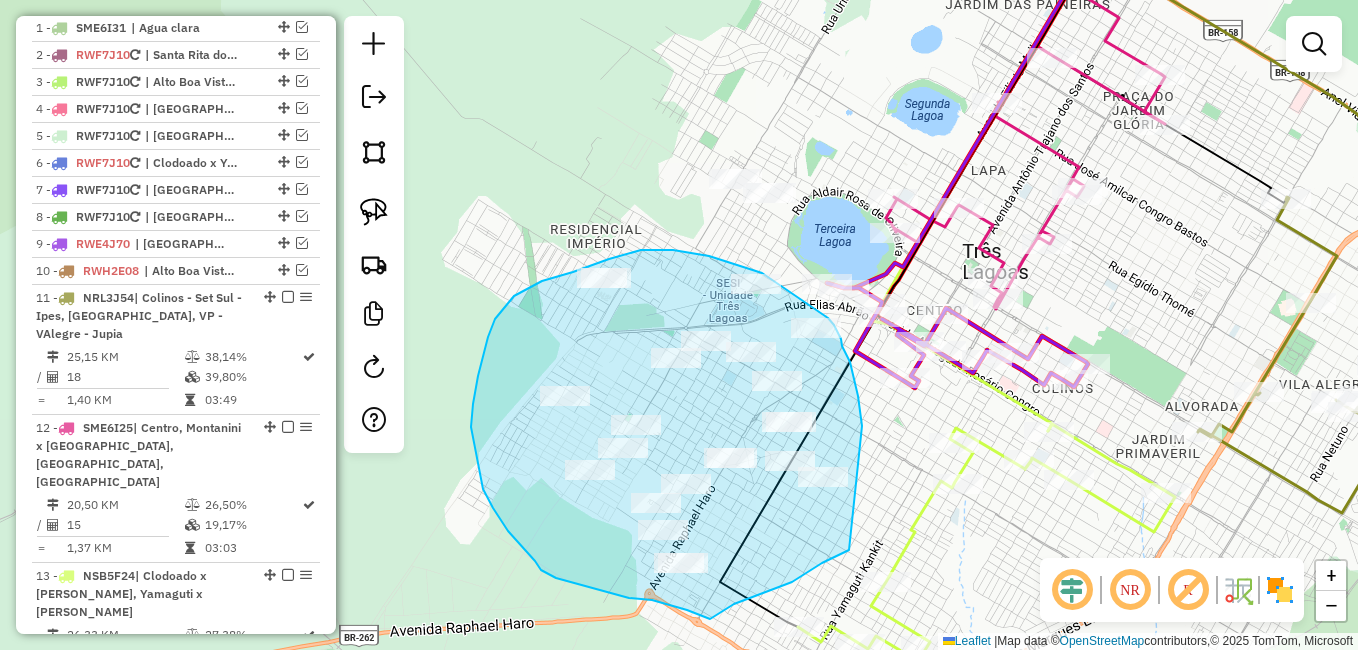 drag, startPoint x: 862, startPoint y: 426, endPoint x: 877, endPoint y: 532, distance: 107.05606 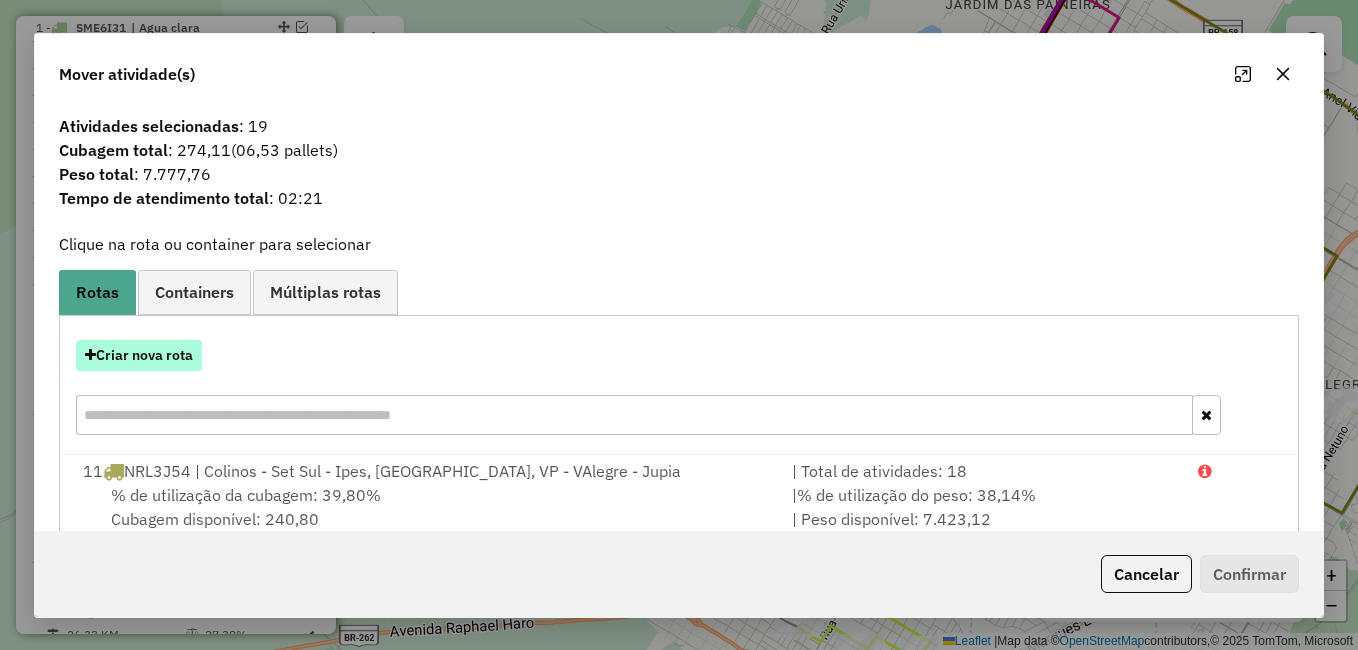 click on "Criar nova rota" at bounding box center [139, 355] 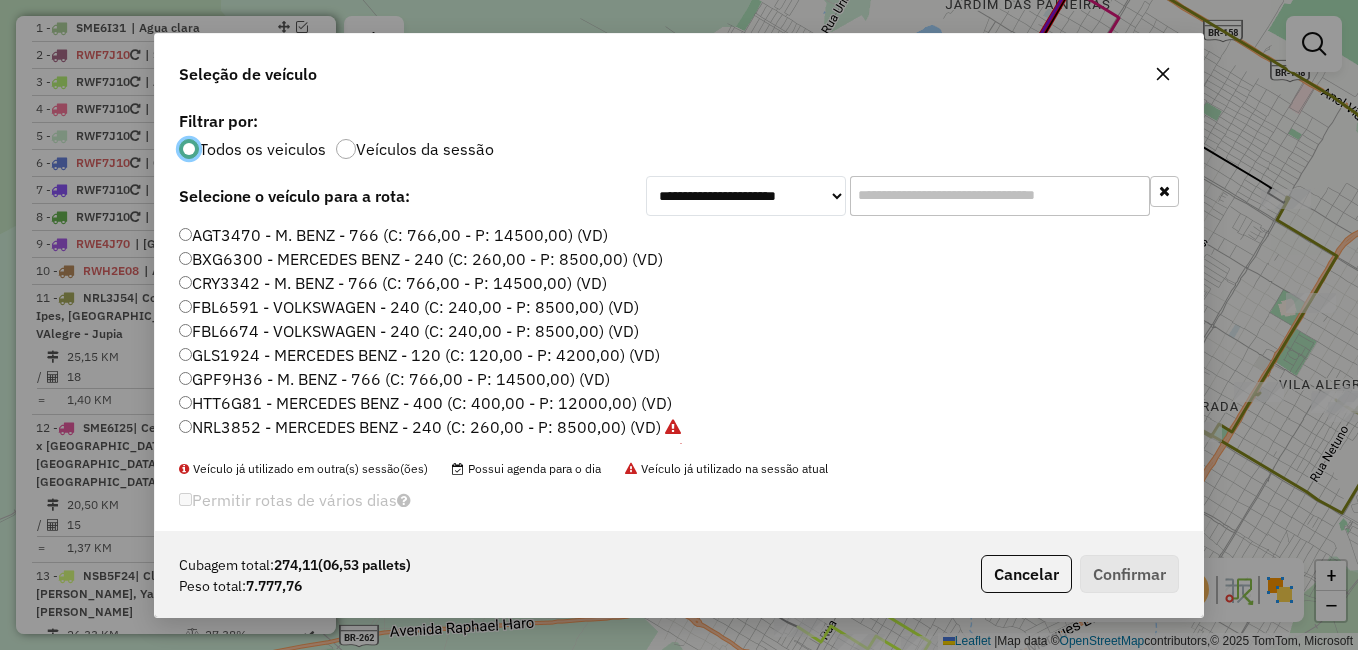 scroll, scrollTop: 11, scrollLeft: 6, axis: both 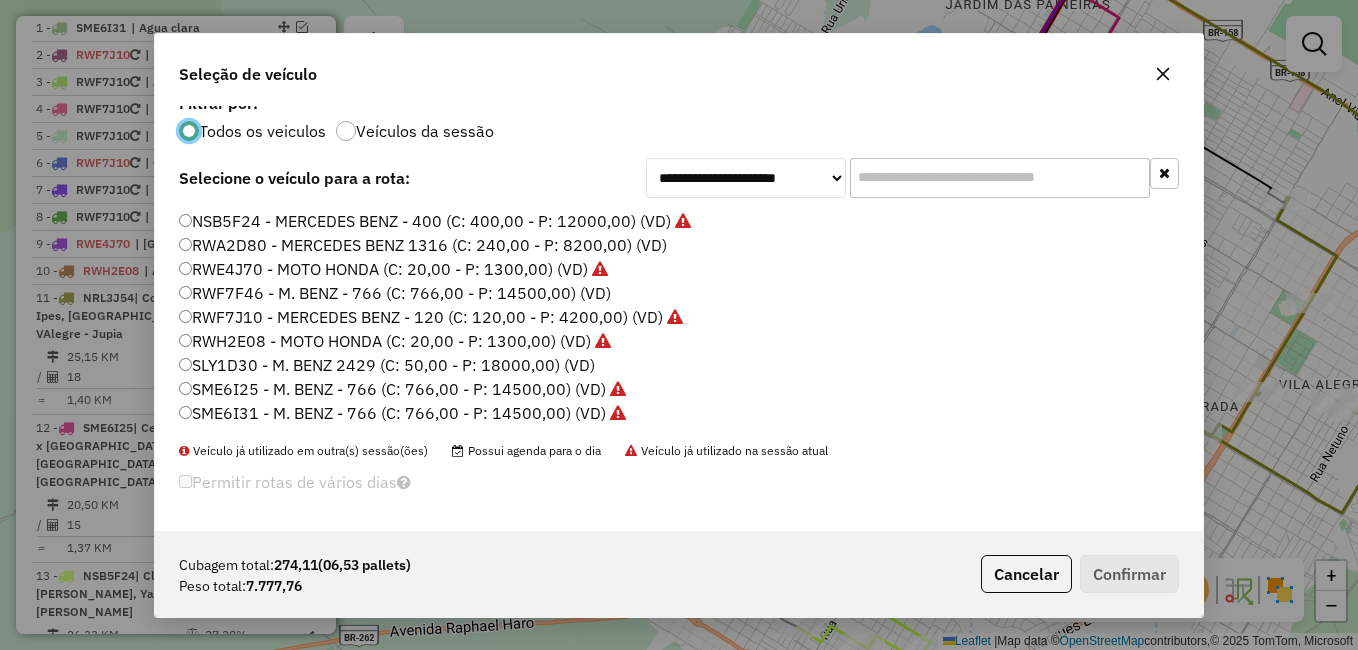 click on "RWE4J70 - MOTO HONDA (C: 20,00 - P: 1300,00) (VD)" 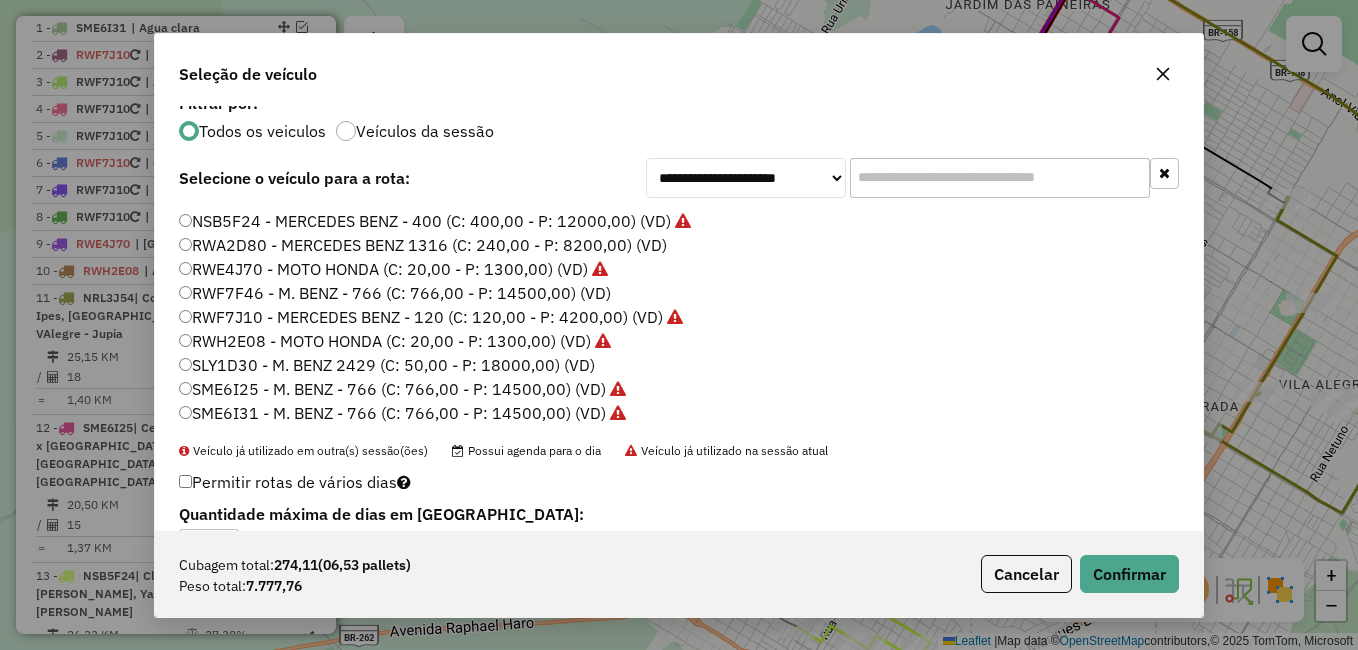 click on "RWF7F46 - M. BENZ - 766 (C: 766,00 - P: 14500,00) (VD)" 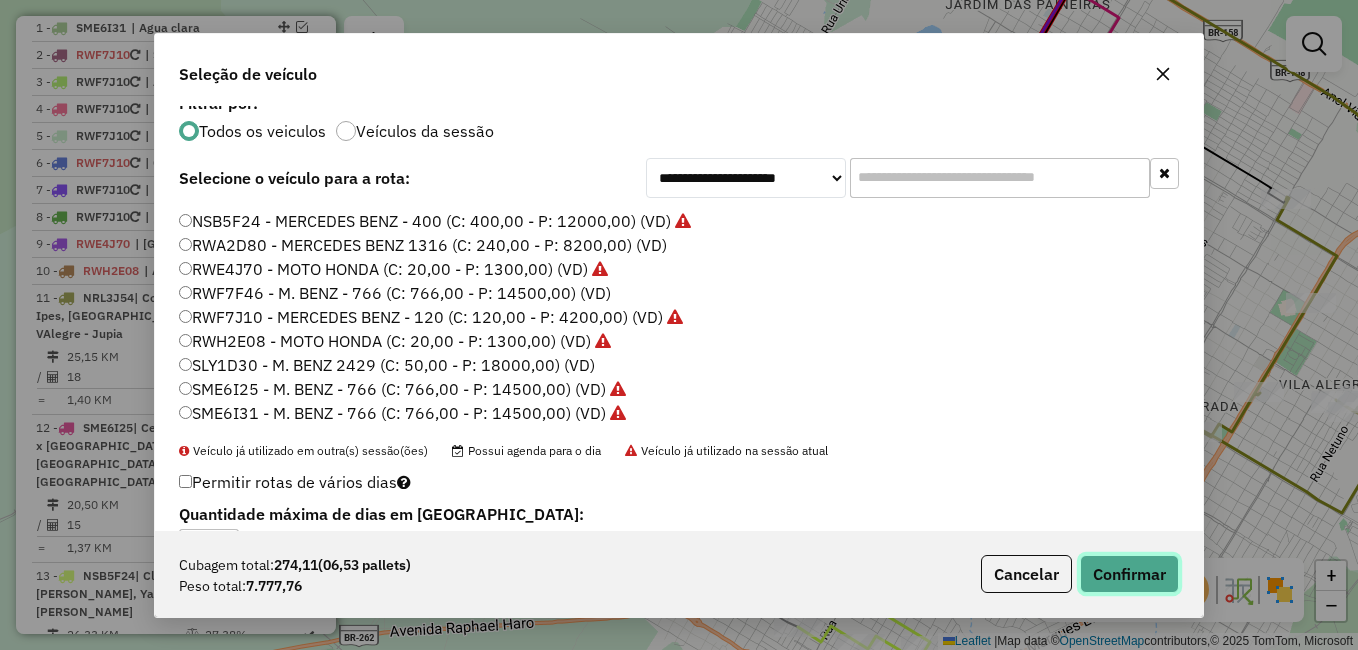 click on "Confirmar" 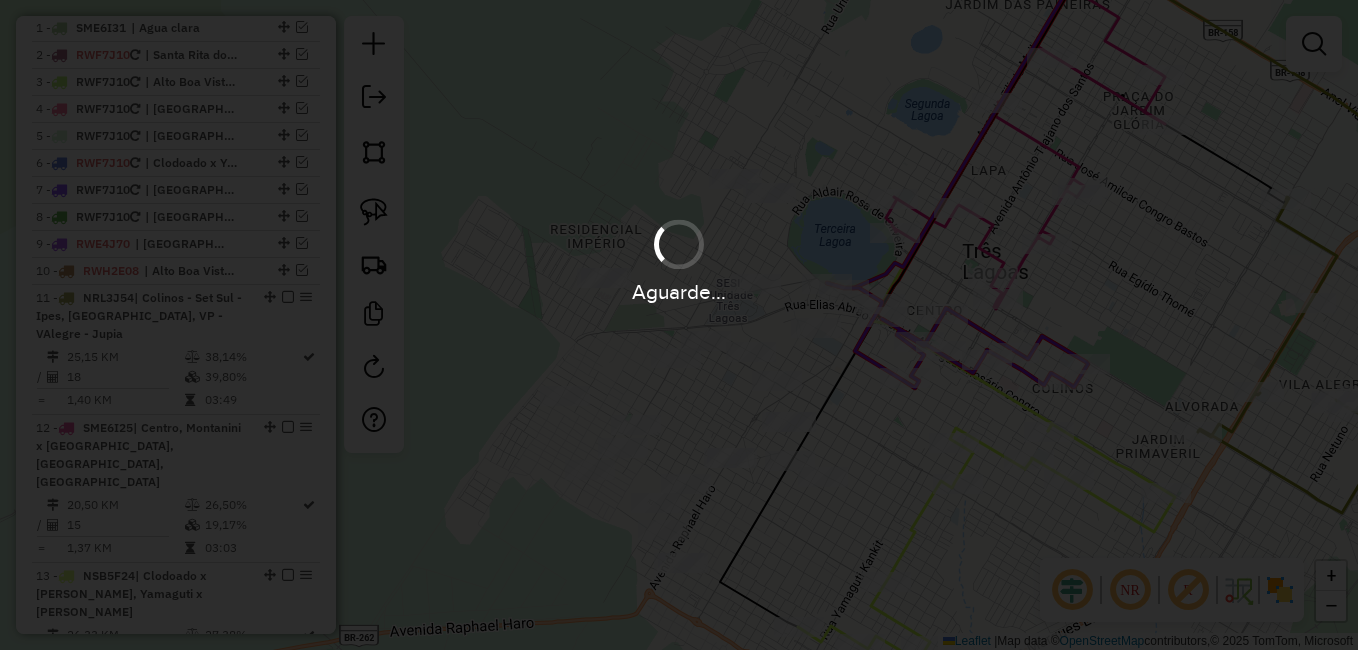 scroll, scrollTop: 0, scrollLeft: 0, axis: both 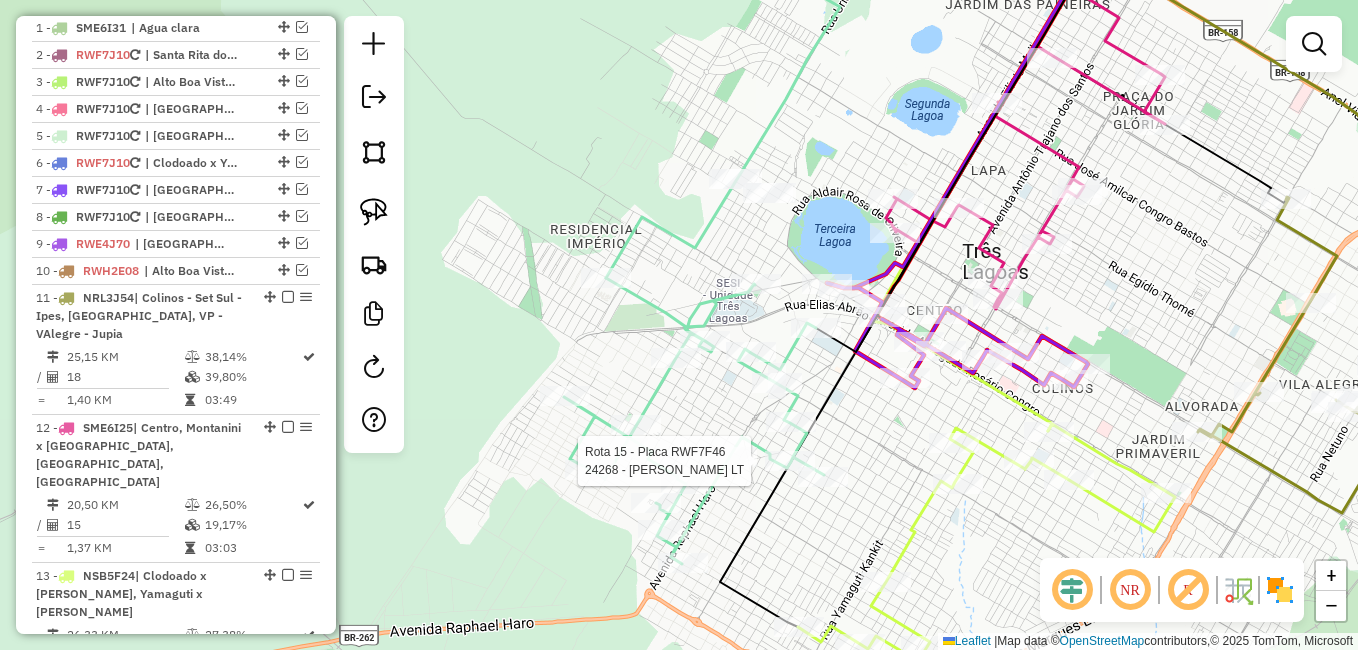 select on "**********" 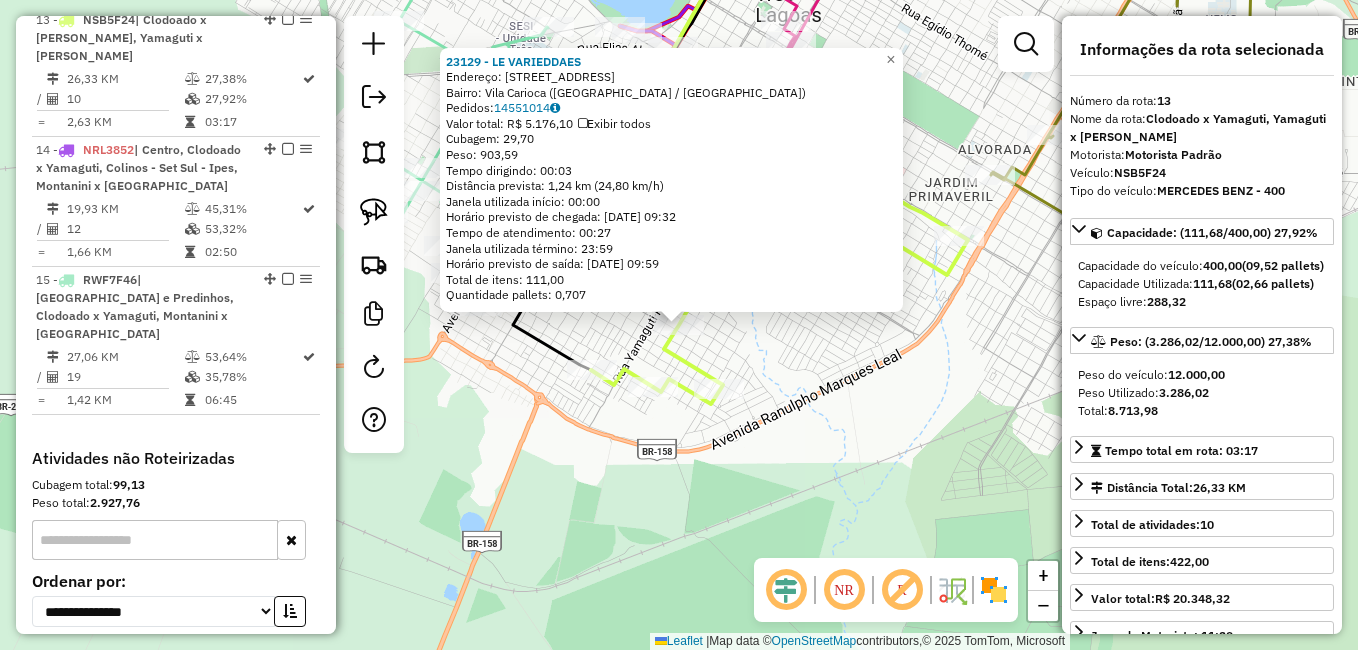 scroll, scrollTop: 1347, scrollLeft: 0, axis: vertical 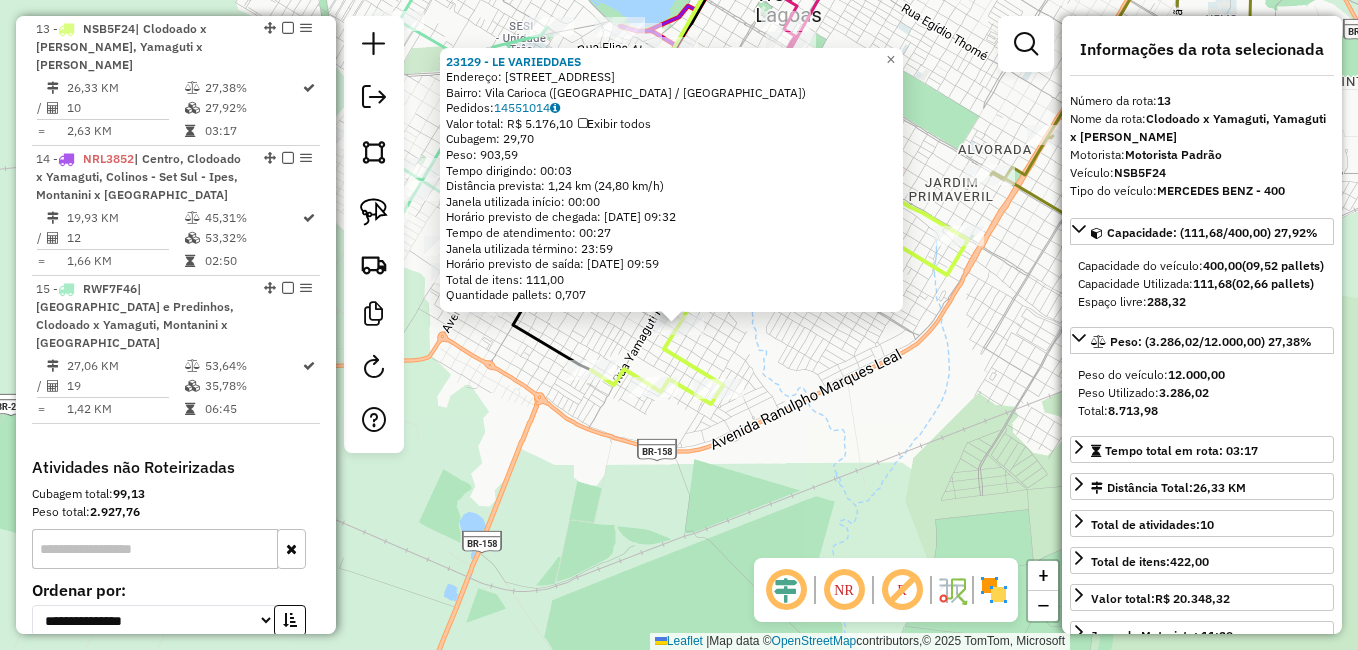 click on "23129 - LE VARIEDDAES  Endereço: Rua das Codornas, 1918   Bairro: Vila Carioca (Três Lagoas / MS)   Pedidos:  14551014   Valor total: R$ 5.176,10   Exibir todos   Cubagem: 29,70  Peso: 903,59  Tempo dirigindo: 00:03   Distância prevista: 1,24 km (24,80 km/h)   Janela utilizada início: 00:00   Horário previsto de chegada: 15/07/2025 09:32   Tempo de atendimento: 00:27   Janela utilizada término: 23:59   Horário previsto de saída: 15/07/2025 09:59   Total de itens: 111,00   Quantidade pallets: 0,707  × Janela de atendimento Grade de atendimento Capacidade Transportadoras Veículos Cliente Pedidos  Rotas Selecione os dias de semana para filtrar as janelas de atendimento  Seg   Ter   Qua   Qui   Sex   Sáb   Dom  Informe o período da janela de atendimento: De: Até:  Filtrar exatamente a janela do cliente  Considerar janela de atendimento padrão  Selecione os dias de semana para filtrar as grades de atendimento  Seg   Ter   Qua   Qui   Sex   Sáb   Dom   Clientes fora do dia de atendimento selecionado" 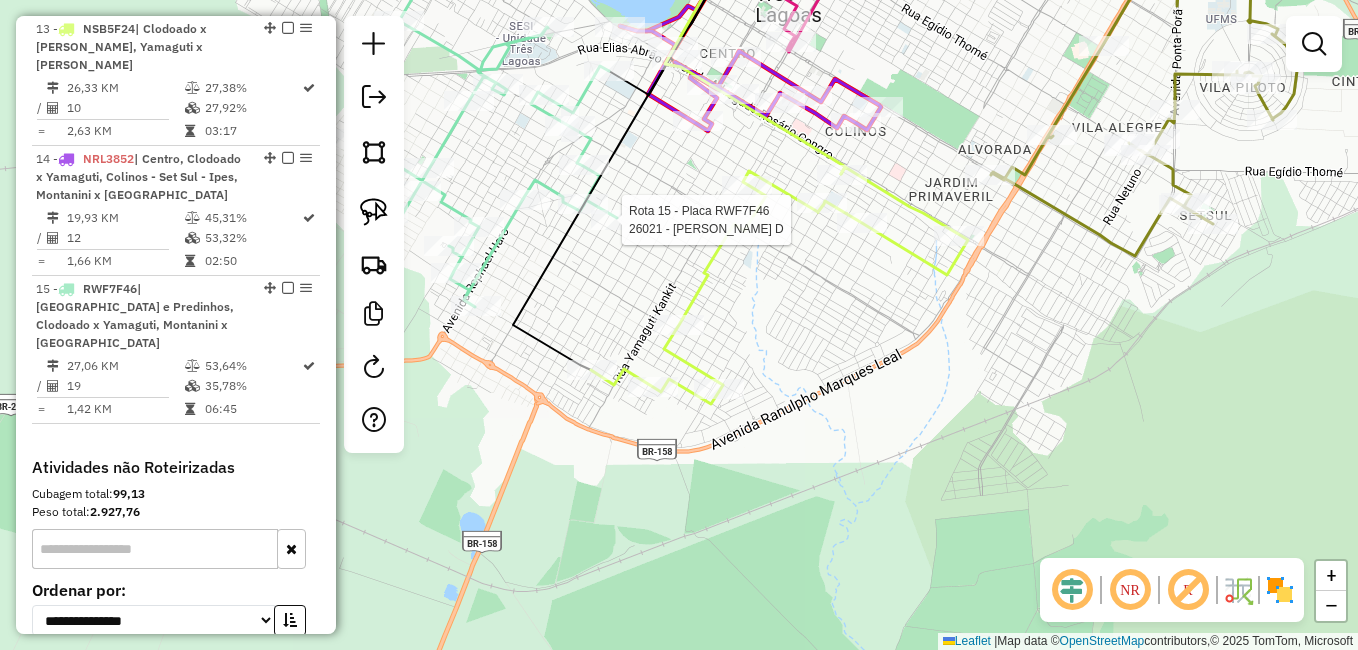 select on "**********" 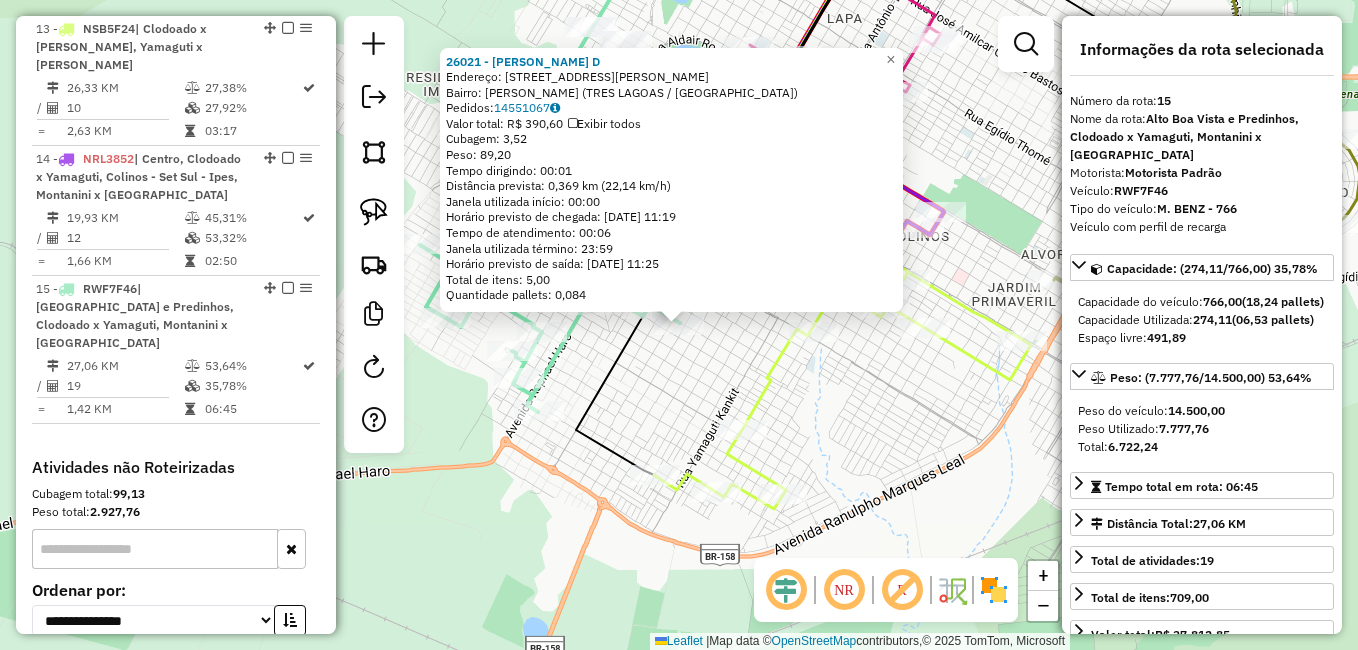 scroll, scrollTop: 1513, scrollLeft: 0, axis: vertical 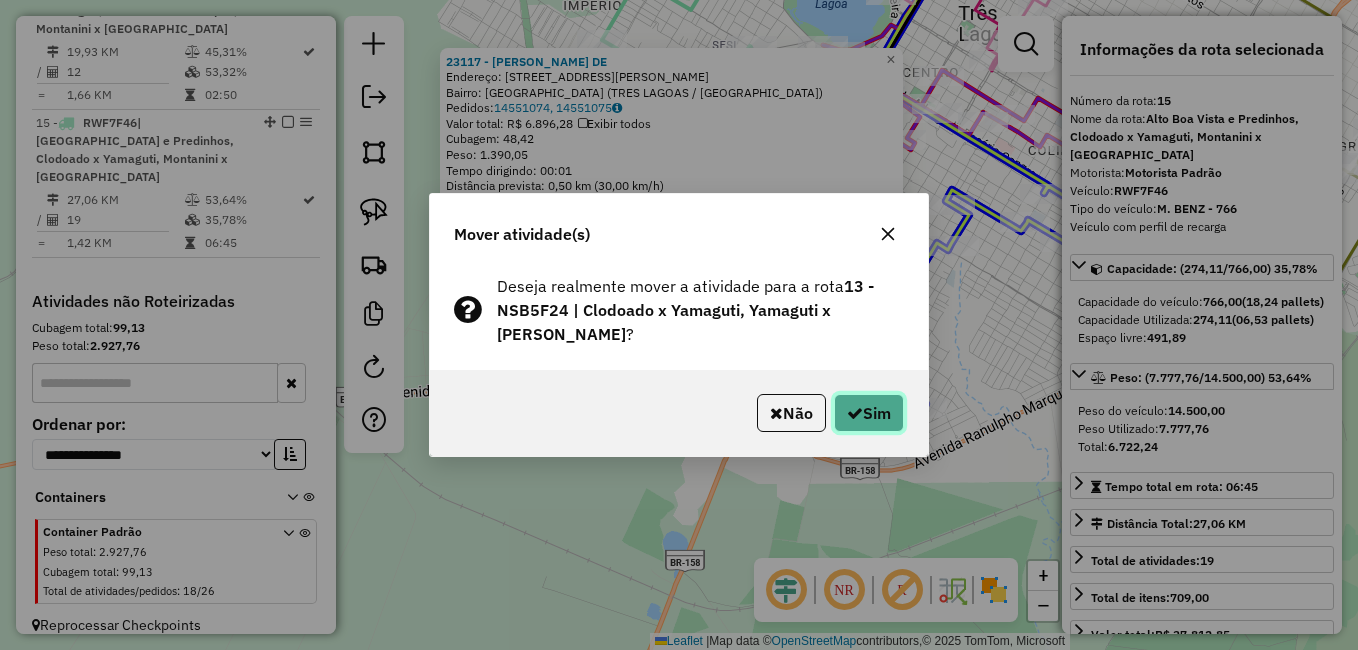 click on "Sim" 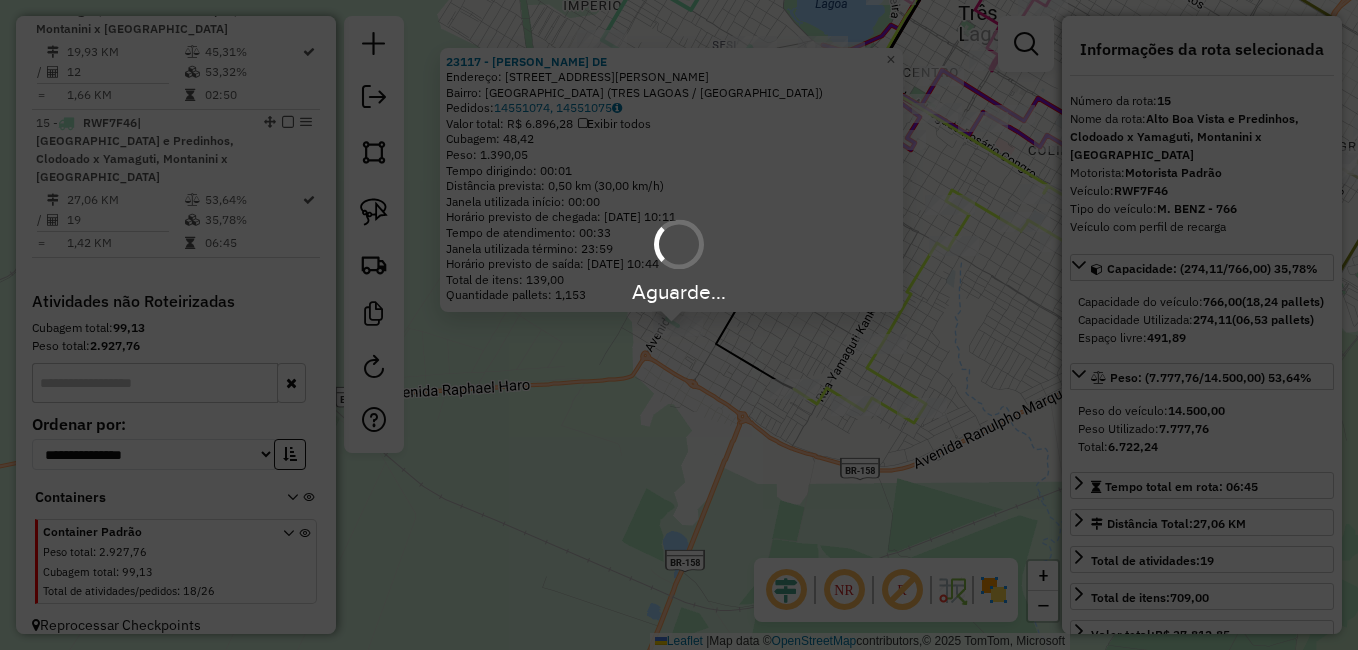 click on "Aguarde..." at bounding box center (679, 325) 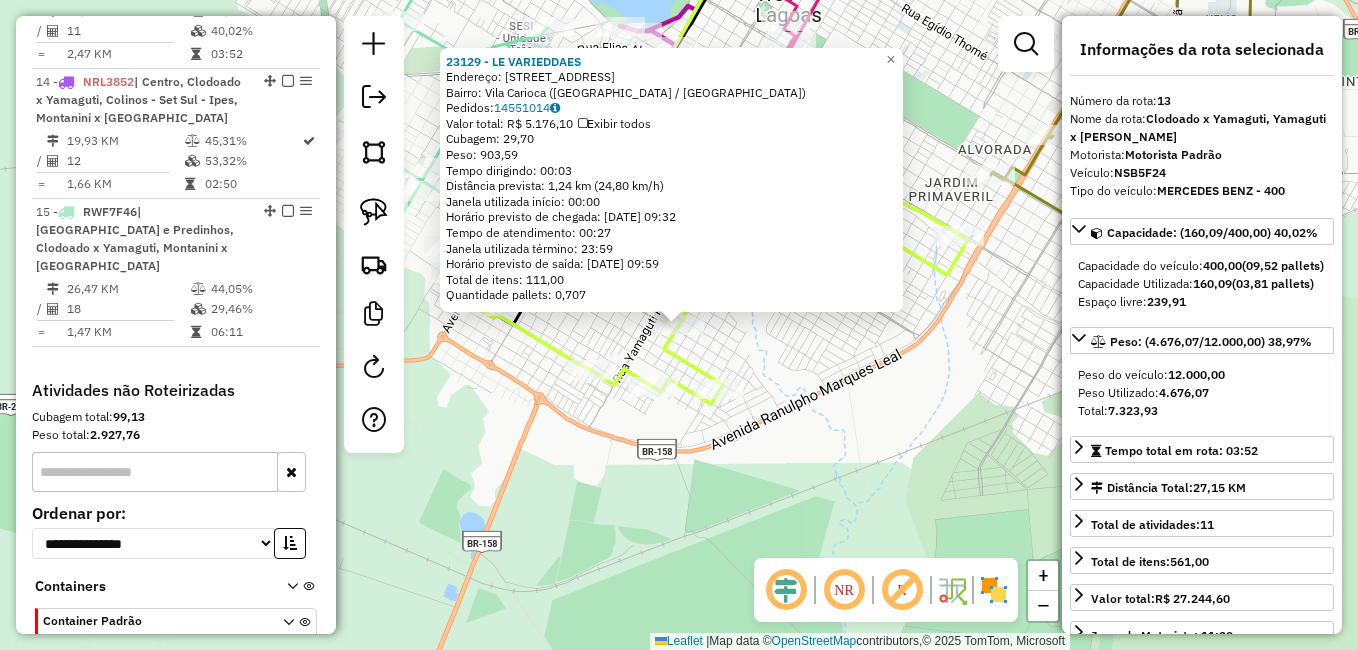 scroll, scrollTop: 1347, scrollLeft: 0, axis: vertical 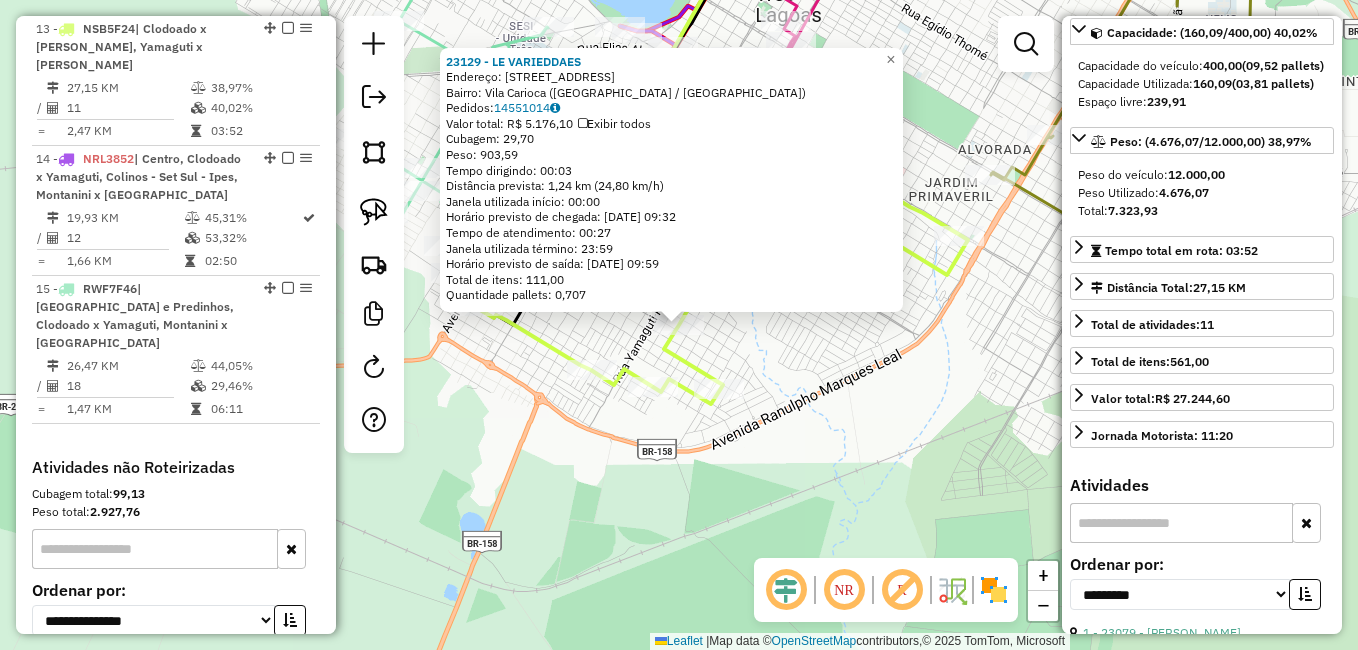 click on "23129 - LE VARIEDDAES  Endereço: Rua das Codornas, 1918   Bairro: Vila Carioca (Três Lagoas / MS)   Pedidos:  14551014   Valor total: R$ 5.176,10   Exibir todos   Cubagem: 29,70  Peso: 903,59  Tempo dirigindo: 00:03   Distância prevista: 1,24 km (24,80 km/h)   Janela utilizada início: 00:00   Horário previsto de chegada: 15/07/2025 09:32   Tempo de atendimento: 00:27   Janela utilizada término: 23:59   Horário previsto de saída: 15/07/2025 09:59   Total de itens: 111,00   Quantidade pallets: 0,707  × Janela de atendimento Grade de atendimento Capacidade Transportadoras Veículos Cliente Pedidos  Rotas Selecione os dias de semana para filtrar as janelas de atendimento  Seg   Ter   Qua   Qui   Sex   Sáb   Dom  Informe o período da janela de atendimento: De: Até:  Filtrar exatamente a janela do cliente  Considerar janela de atendimento padrão  Selecione os dias de semana para filtrar as grades de atendimento  Seg   Ter   Qua   Qui   Sex   Sáb   Dom   Clientes fora do dia de atendimento selecionado" 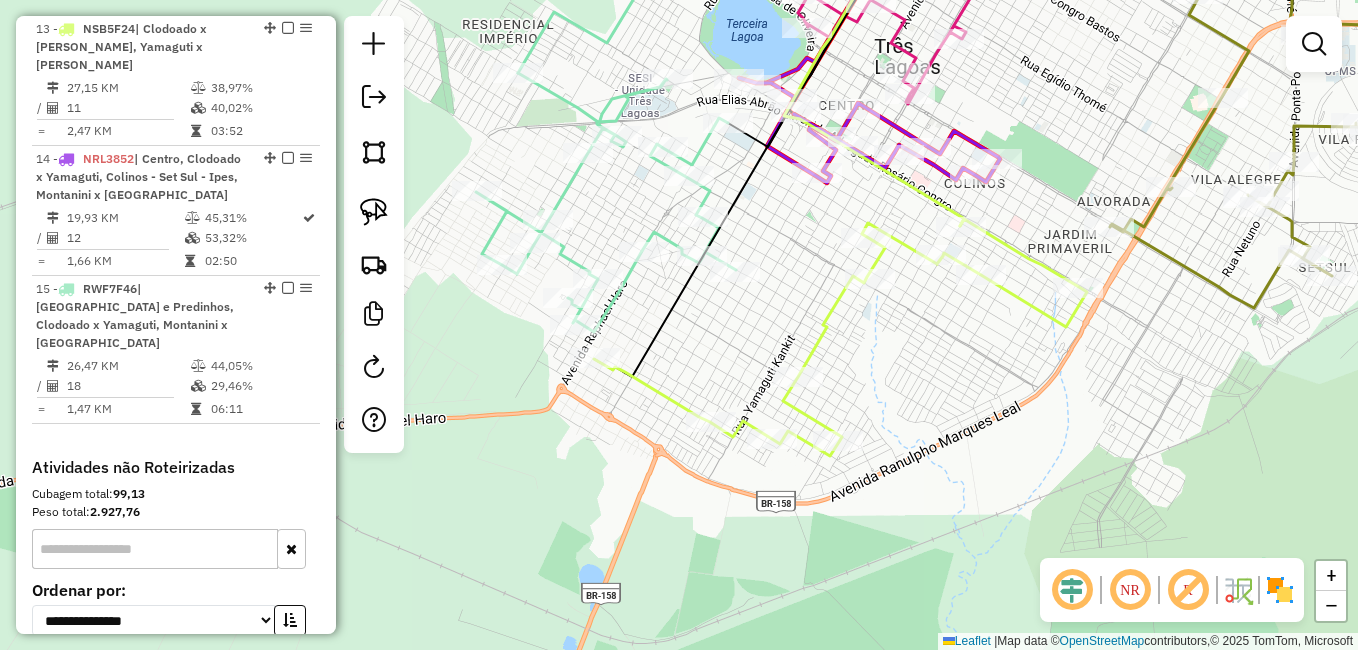 drag, startPoint x: 807, startPoint y: 374, endPoint x: 926, endPoint y: 426, distance: 129.86531 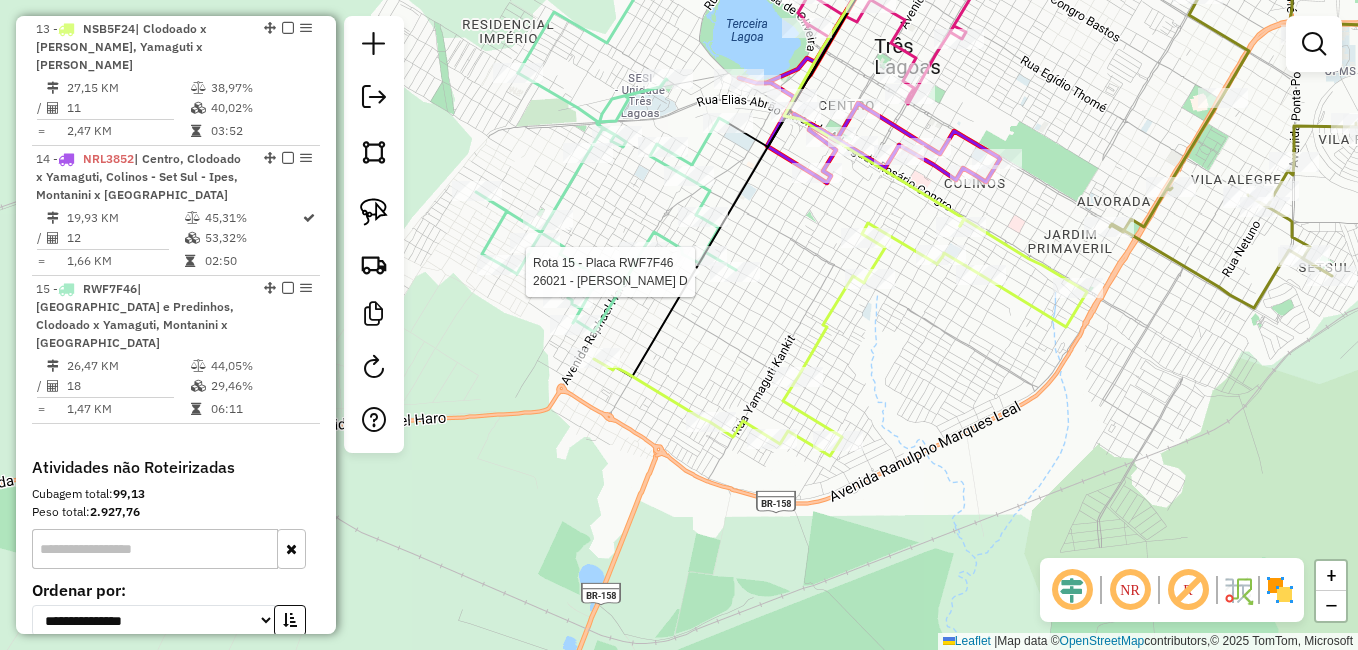 select on "**********" 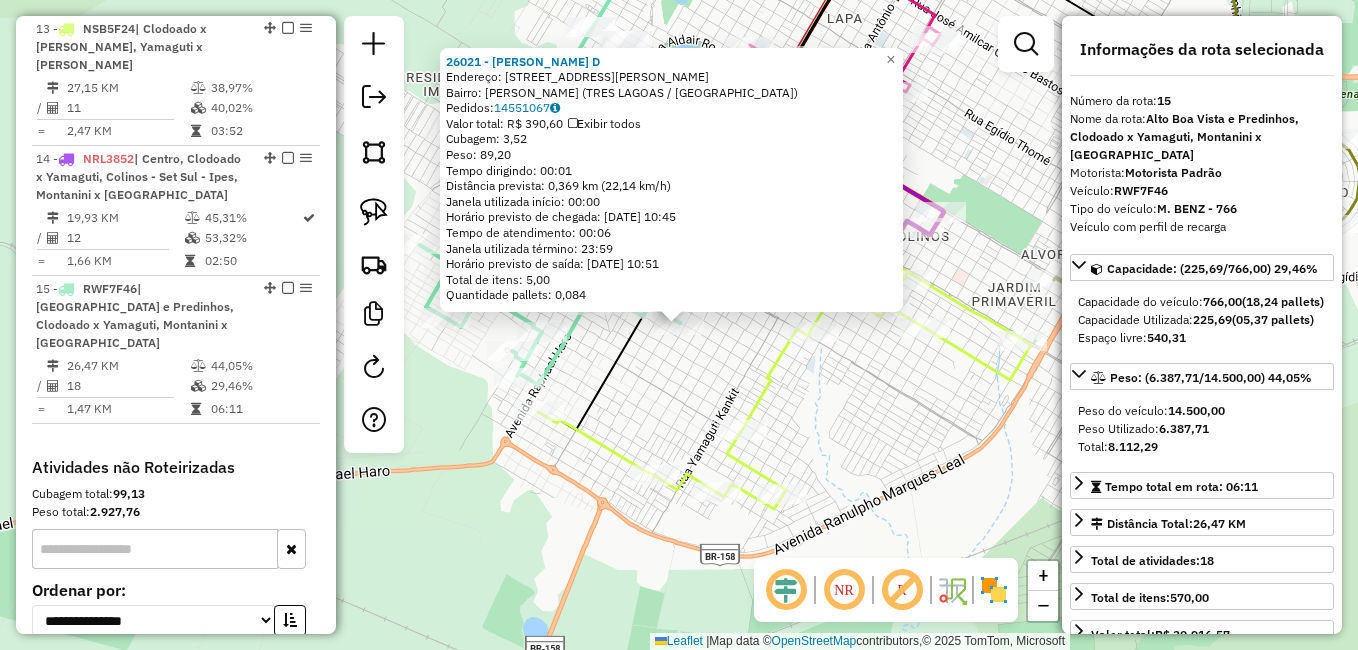 scroll, scrollTop: 1513, scrollLeft: 0, axis: vertical 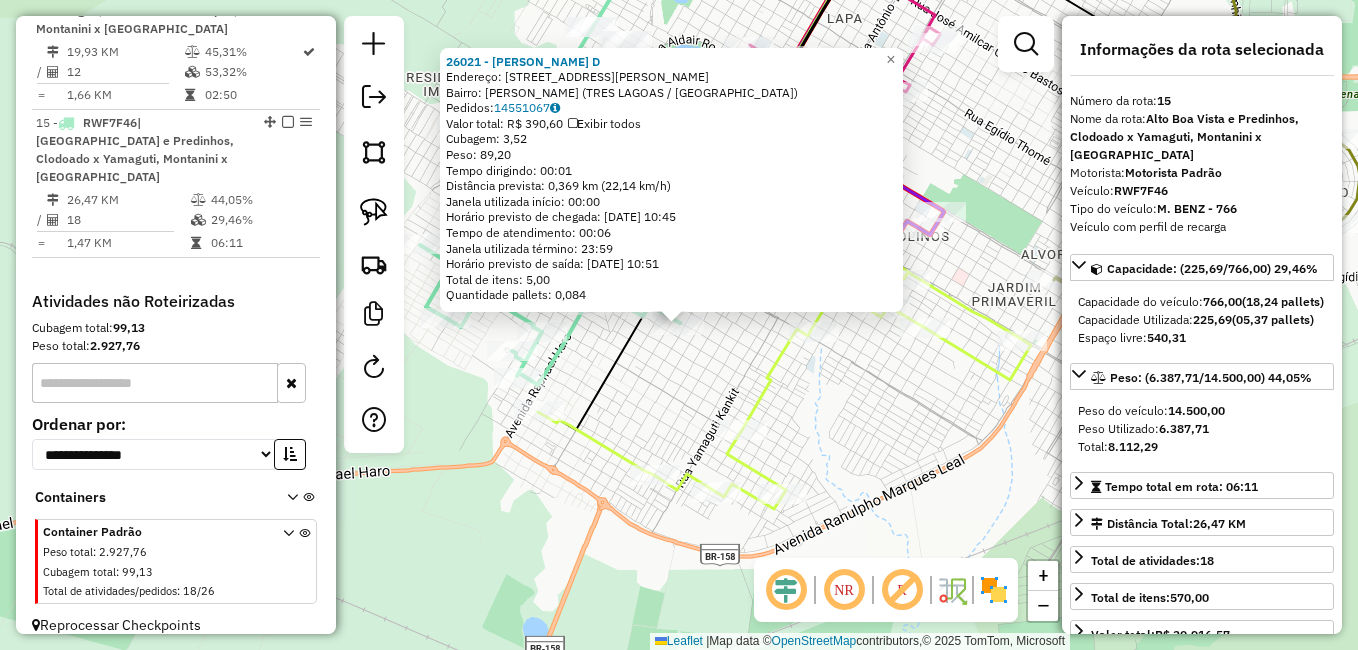 click on "26021 - OLIVANDRO FERRERIA D  Endereço: R   JOSE PALMA 123                226   Bairro: SANTOS DUMONT (TRES LAGOAS / MS)   Pedidos:  14551067   Valor total: R$ 390,60   Exibir todos   Cubagem: 3,52  Peso: 89,20  Tempo dirigindo: 00:01   Distância prevista: 0,369 km (22,14 km/h)   Janela utilizada início: 00:00   Horário previsto de chegada: 15/07/2025 10:45   Tempo de atendimento: 00:06   Janela utilizada término: 23:59   Horário previsto de saída: 15/07/2025 10:51   Total de itens: 5,00   Quantidade pallets: 0,084  × Janela de atendimento Grade de atendimento Capacidade Transportadoras Veículos Cliente Pedidos  Rotas Selecione os dias de semana para filtrar as janelas de atendimento  Seg   Ter   Qua   Qui   Sex   Sáb   Dom  Informe o período da janela de atendimento: De: Até:  Filtrar exatamente a janela do cliente  Considerar janela de atendimento padrão  Selecione os dias de semana para filtrar as grades de atendimento  Seg   Ter   Qua   Qui   Sex   Sáb   Dom   Peso mínimo:   Peso máximo:" 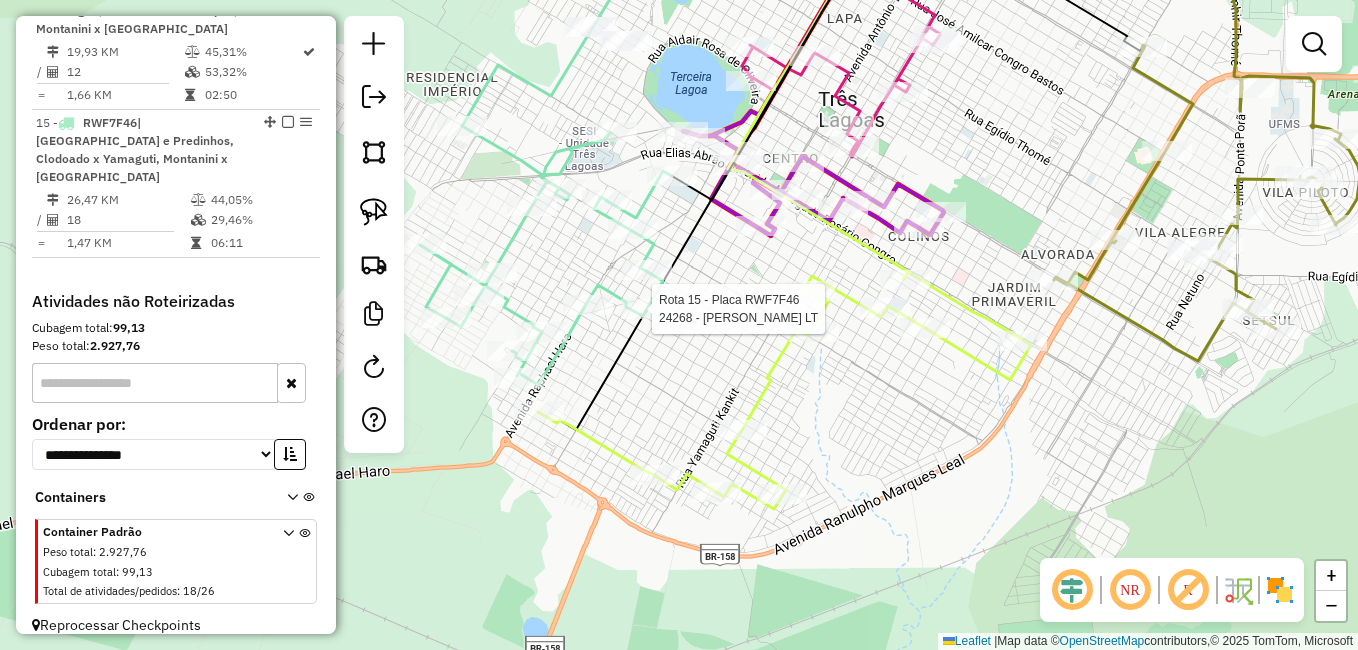 select on "**********" 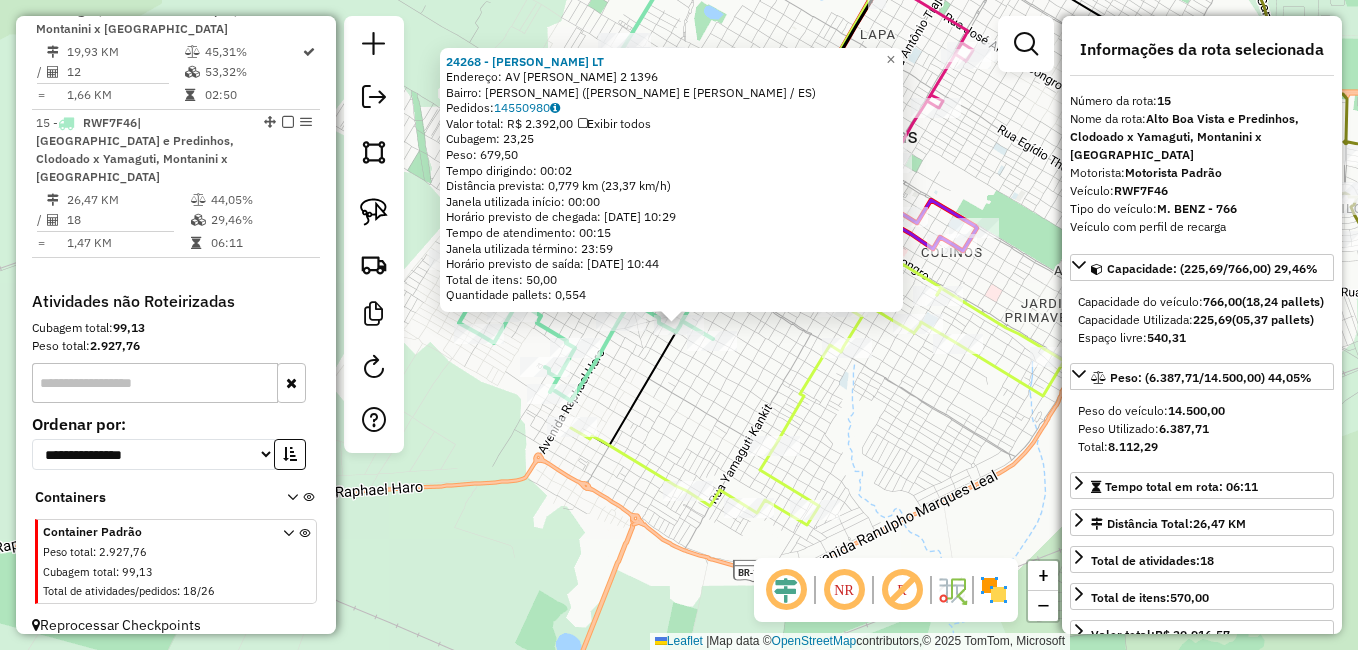 click on "24268 - RAMOS E RODRIGUES LT  Endereço: AV  CLODOALDO GARCIA 2            1396   Bairro: SANTOS DUMONT (RAMOS E RODRIGU / ES)   Pedidos:  14550980   Valor total: R$ 2.392,00   Exibir todos   Cubagem: 23,25  Peso: 679,50  Tempo dirigindo: 00:02   Distância prevista: 0,779 km (23,37 km/h)   Janela utilizada início: 00:00   Horário previsto de chegada: 15/07/2025 10:29   Tempo de atendimento: 00:15   Janela utilizada término: 23:59   Horário previsto de saída: 15/07/2025 10:44   Total de itens: 50,00   Quantidade pallets: 0,554  × Janela de atendimento Grade de atendimento Capacidade Transportadoras Veículos Cliente Pedidos  Rotas Selecione os dias de semana para filtrar as janelas de atendimento  Seg   Ter   Qua   Qui   Sex   Sáb   Dom  Informe o período da janela de atendimento: De: Até:  Filtrar exatamente a janela do cliente  Considerar janela de atendimento padrão  Selecione os dias de semana para filtrar as grades de atendimento  Seg   Ter   Qua   Qui   Sex   Sáb   Dom   Peso mínimo:   De:" 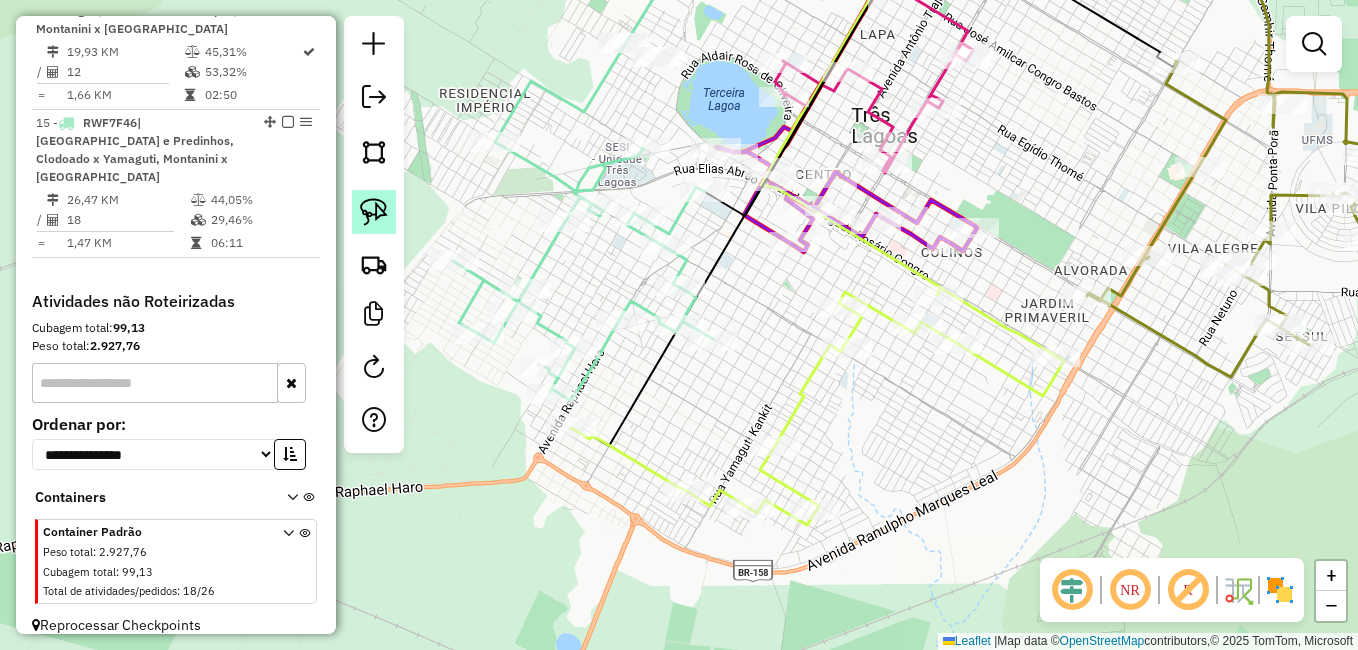 click 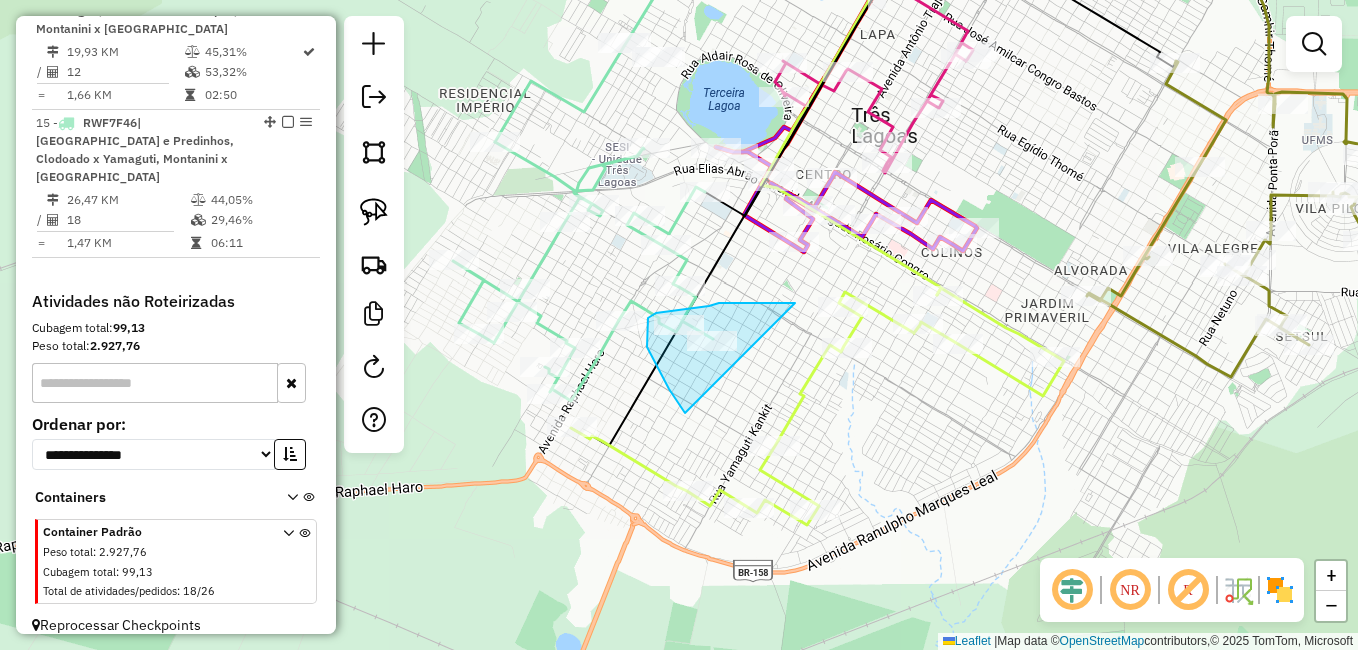 drag, startPoint x: 731, startPoint y: 303, endPoint x: 685, endPoint y: 413, distance: 119.230865 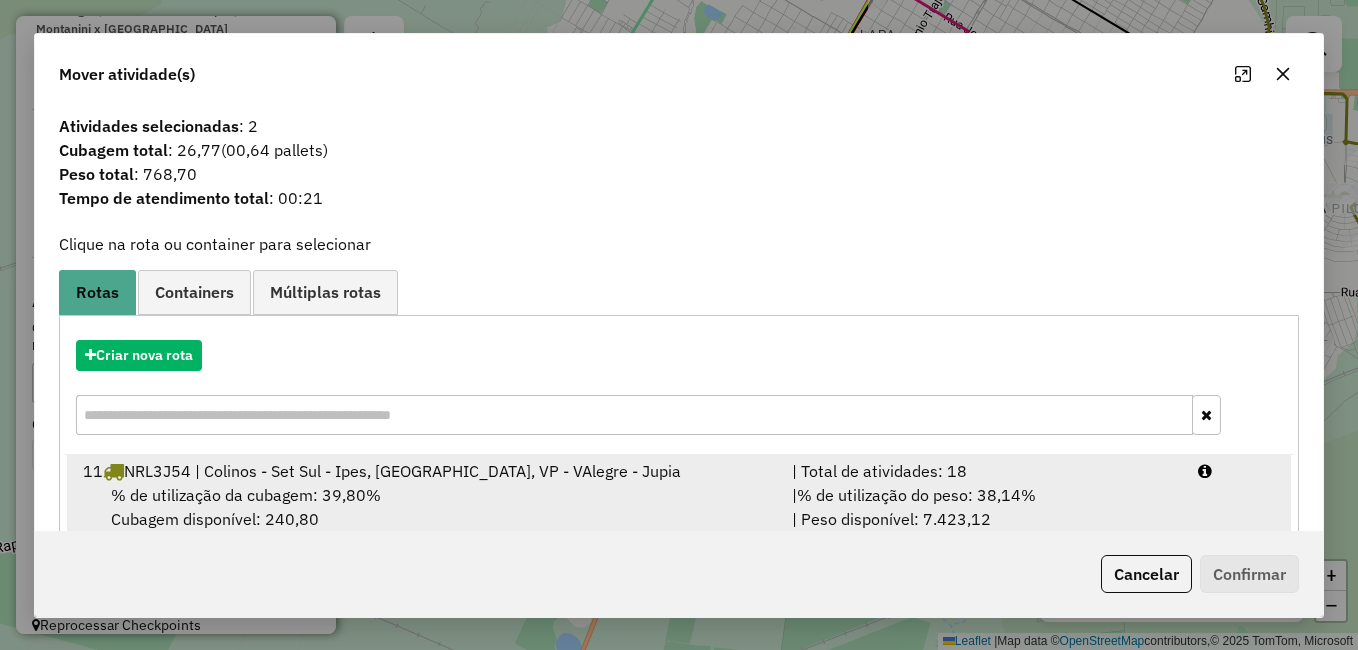 click on "% de utilização da cubagem: 39,80%  Cubagem disponível: 240,80" at bounding box center [425, 507] 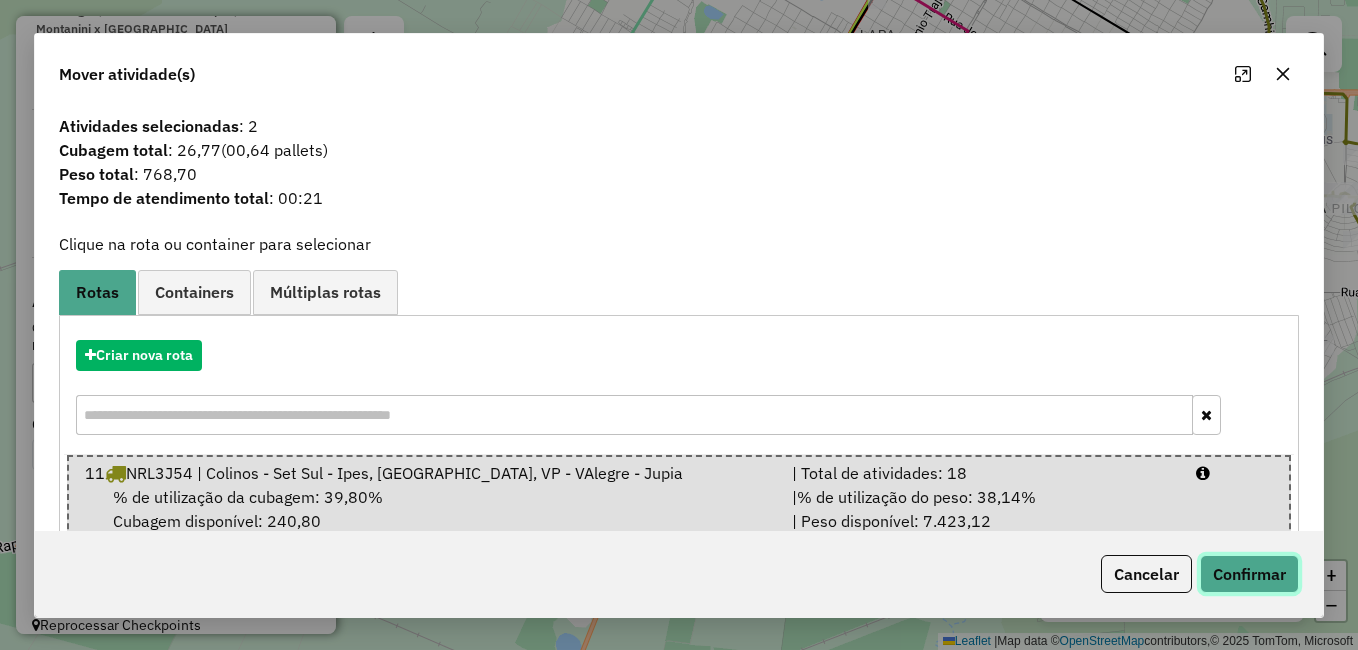 click on "Confirmar" 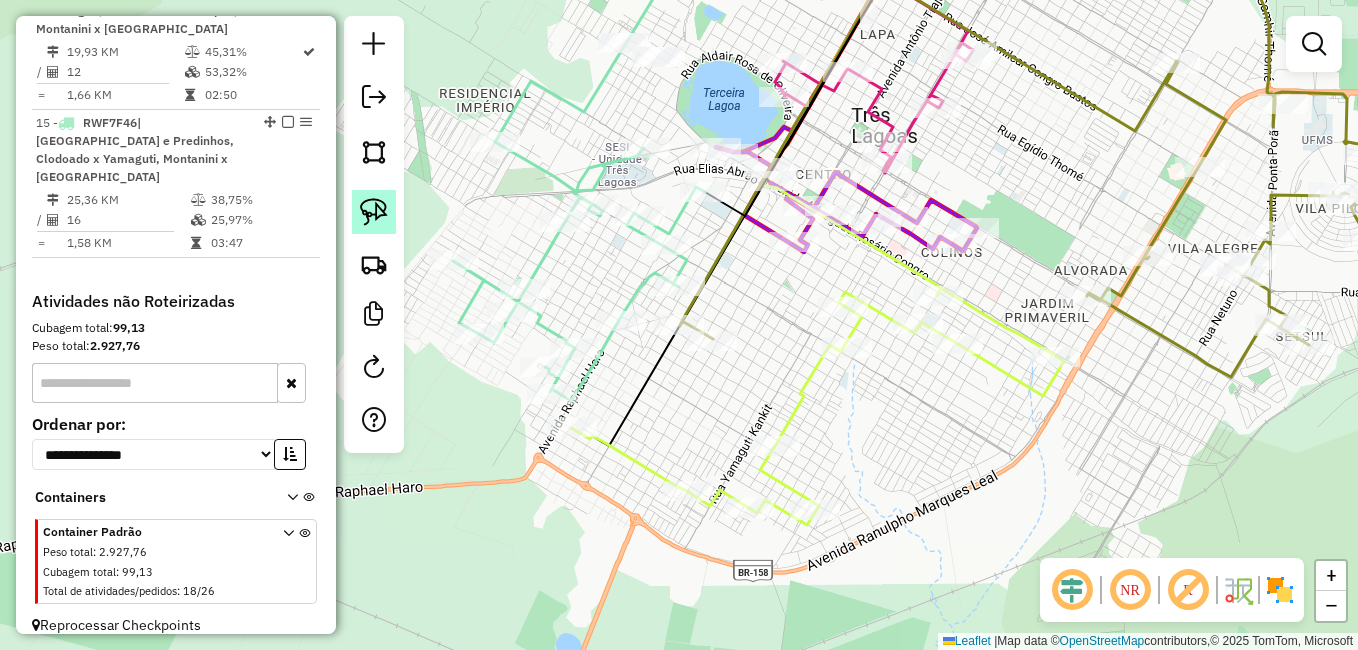 click 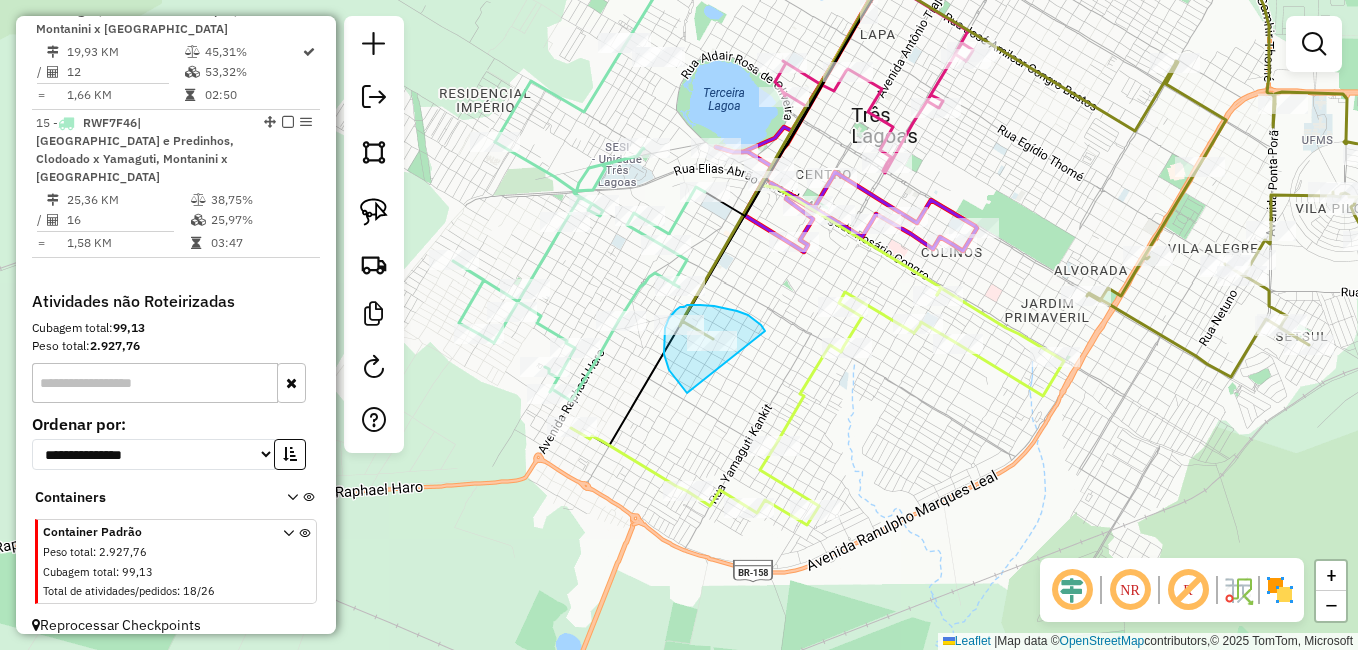 drag, startPoint x: 765, startPoint y: 331, endPoint x: 667, endPoint y: 394, distance: 116.50322 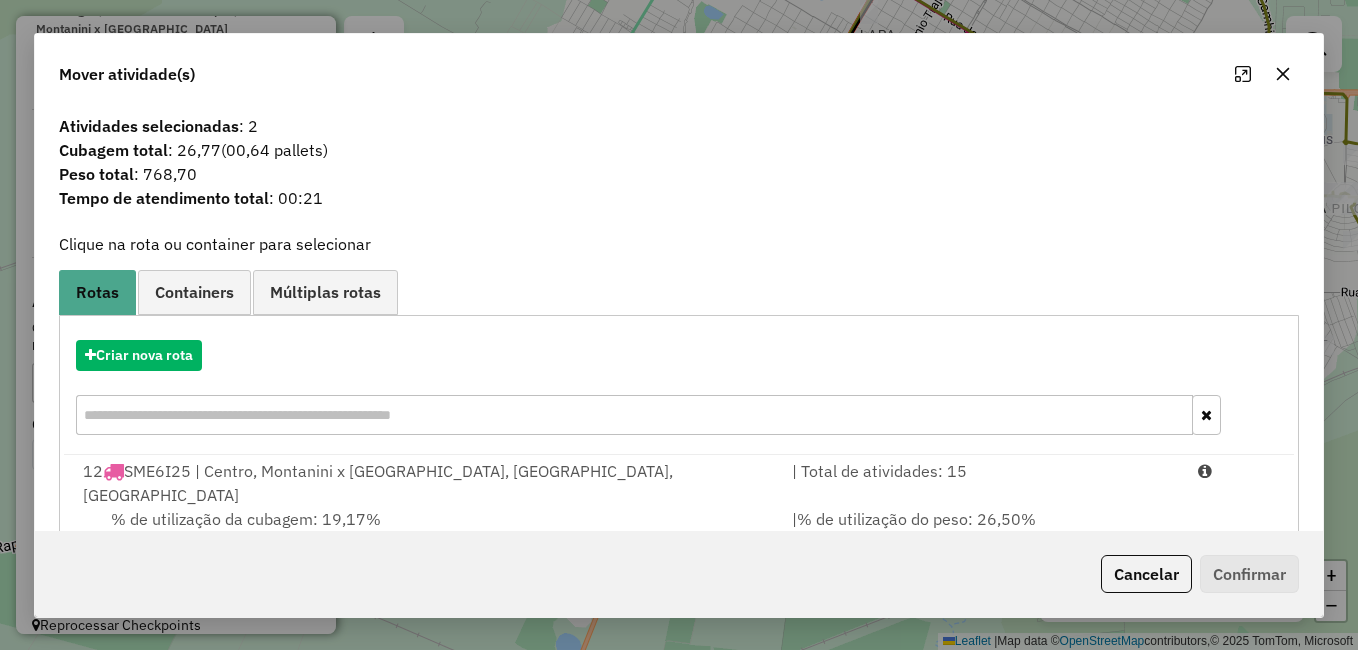 scroll, scrollTop: 330, scrollLeft: 0, axis: vertical 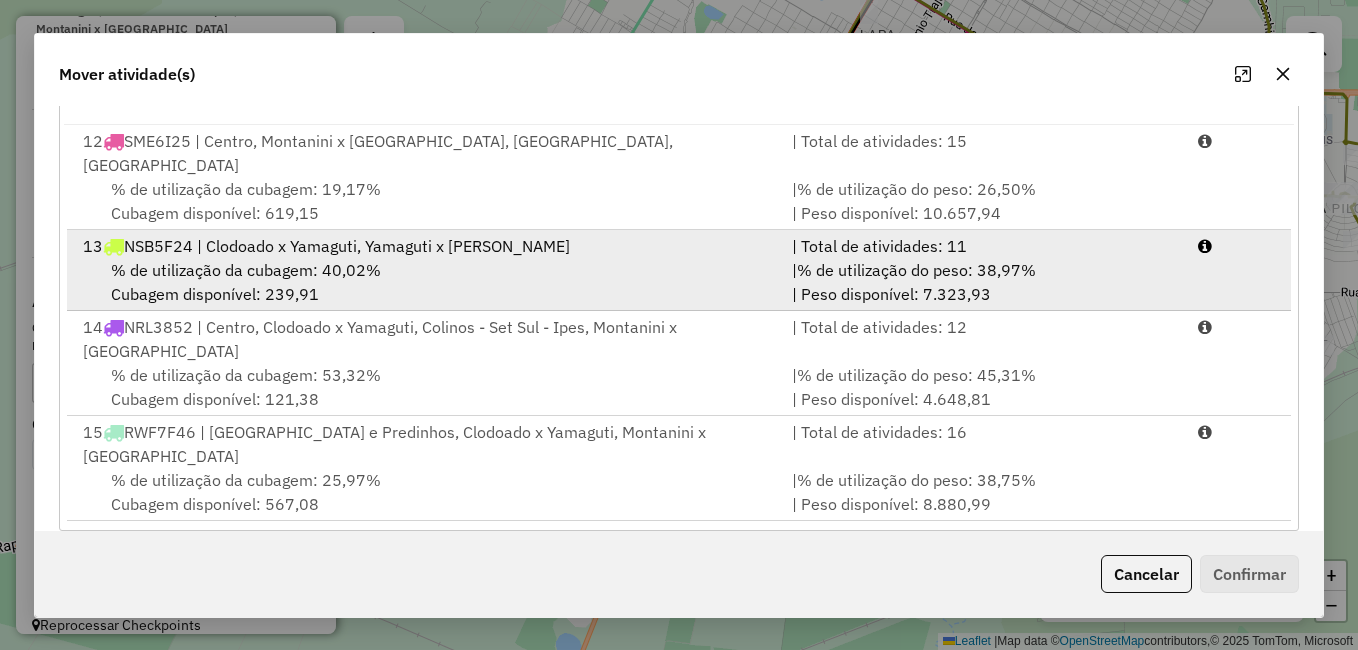 click on "% de utilização da cubagem: 40,02%  Cubagem disponível: 239,91" at bounding box center [425, 282] 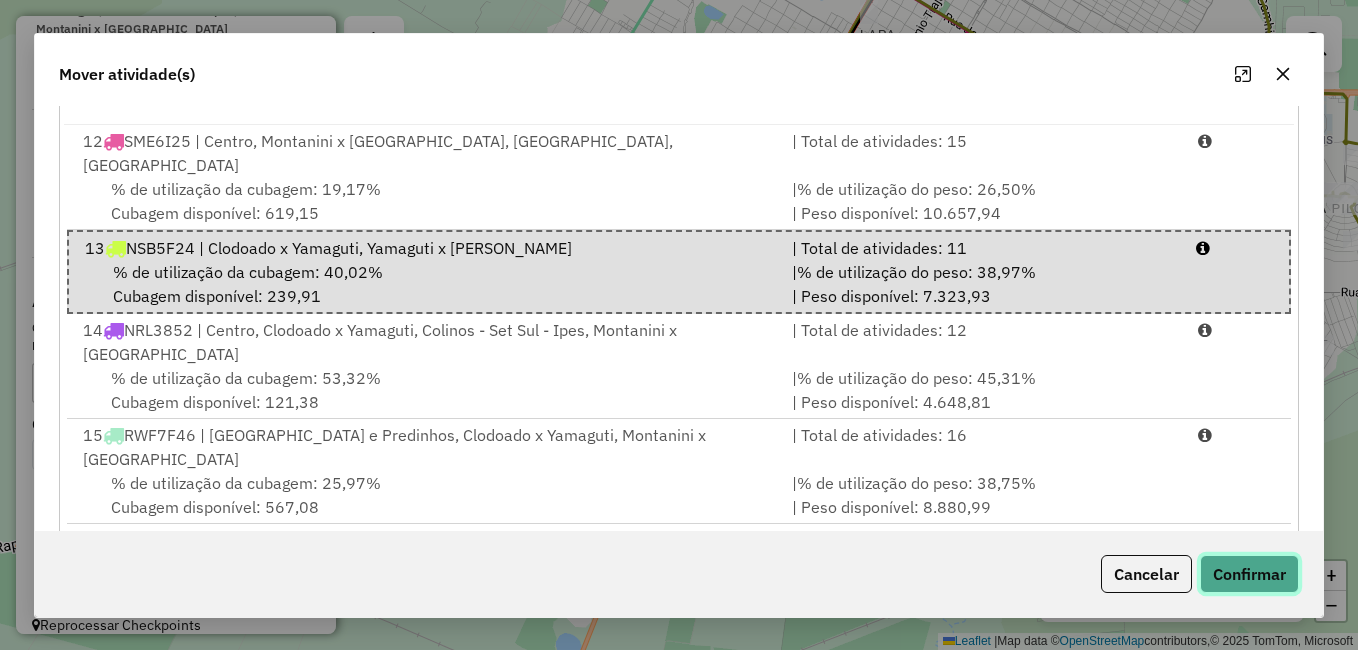 click on "Confirmar" 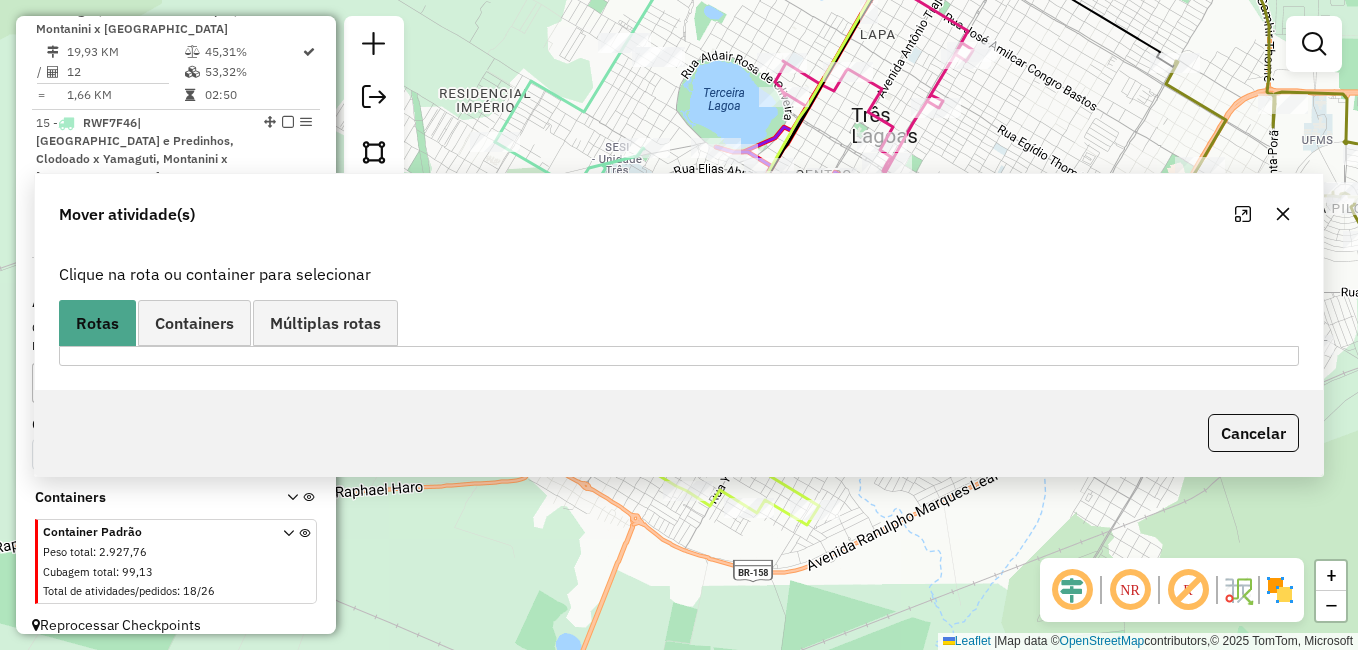 scroll, scrollTop: 0, scrollLeft: 0, axis: both 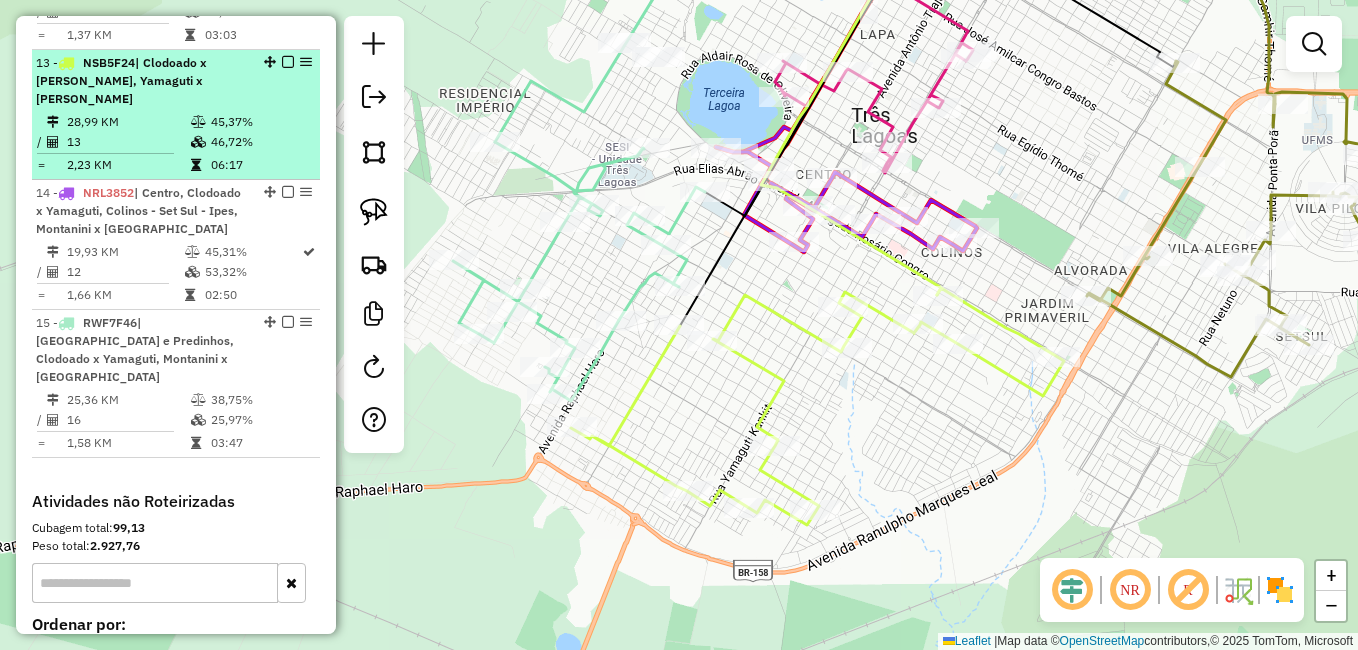 click on "13" at bounding box center (128, 142) 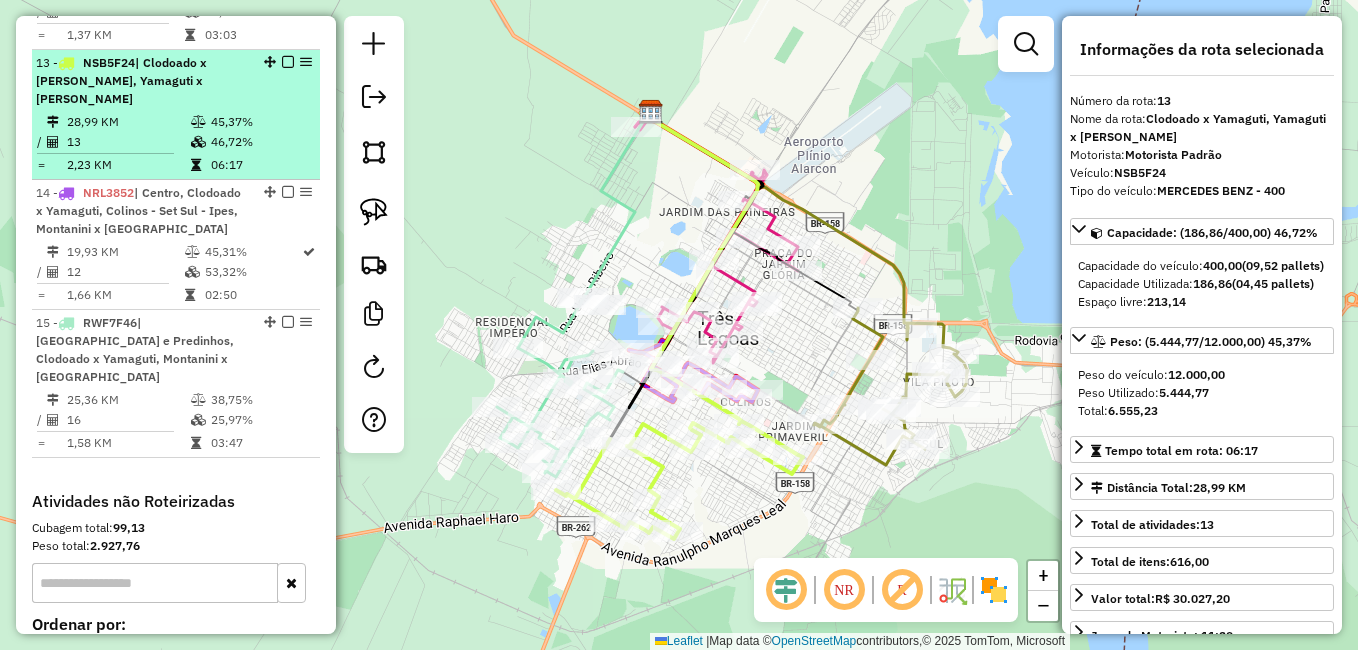 click at bounding box center [288, 62] 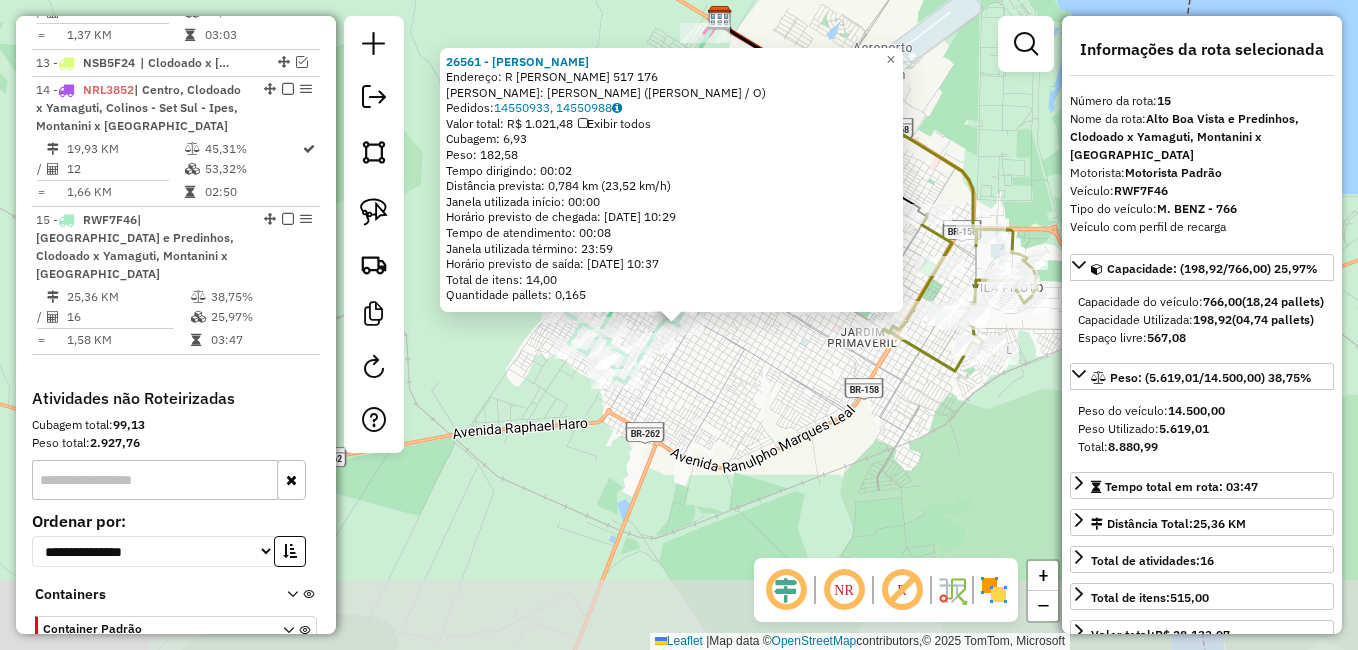 scroll, scrollTop: 1428, scrollLeft: 0, axis: vertical 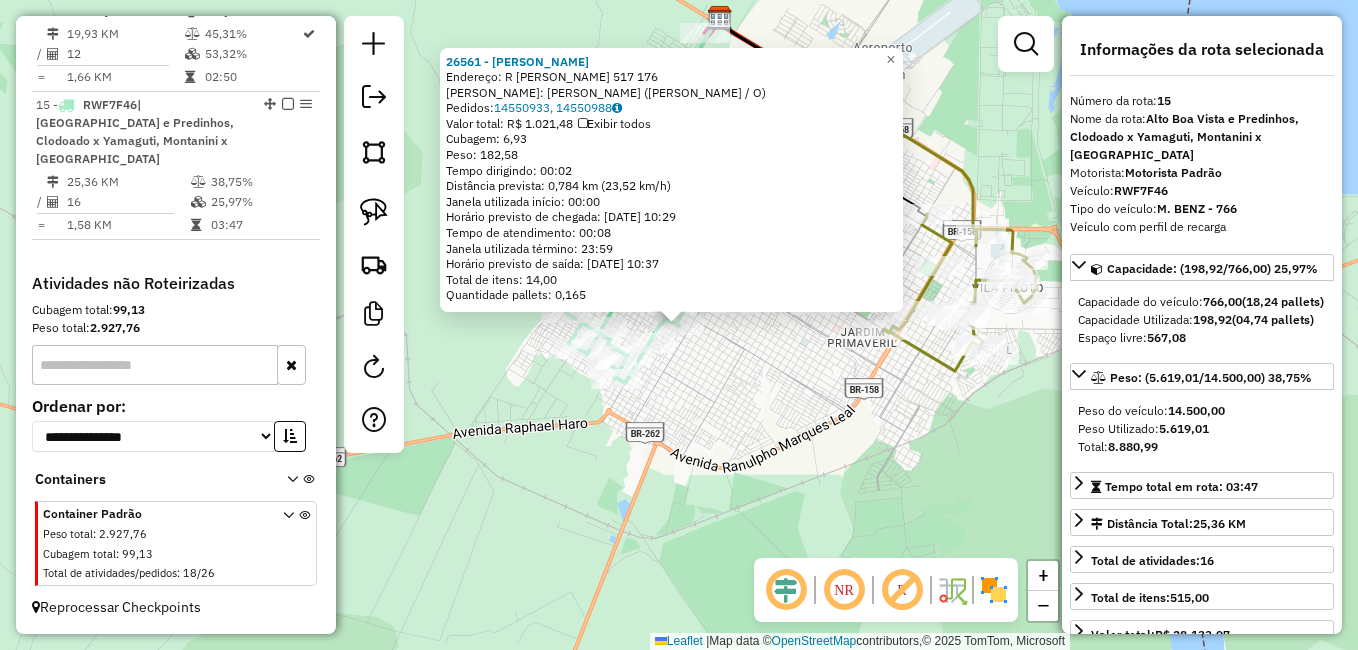click on "26561 - LEONARDO ELTON ONORY  Endereço: R   BRUNO PHOLL 517               176   Bairro: SANTOS DUMONT (LEONARDO  ELTON / O)   Pedidos:  14550933, 14550988   Valor total: R$ 1.021,48   Exibir todos   Cubagem: 6,93  Peso: 182,58  Tempo dirigindo: 00:02   Distância prevista: 0,784 km (23,52 km/h)   Janela utilizada início: 00:00   Horário previsto de chegada: 15/07/2025 10:29   Tempo de atendimento: 00:08   Janela utilizada término: 23:59   Horário previsto de saída: 15/07/2025 10:37   Total de itens: 14,00   Quantidade pallets: 0,165  × Janela de atendimento Grade de atendimento Capacidade Transportadoras Veículos Cliente Pedidos  Rotas Selecione os dias de semana para filtrar as janelas de atendimento  Seg   Ter   Qua   Qui   Sex   Sáb   Dom  Informe o período da janela de atendimento: De: Até:  Filtrar exatamente a janela do cliente  Considerar janela de atendimento padrão  Selecione os dias de semana para filtrar as grades de atendimento  Seg   Ter   Qua   Qui   Sex   Sáb   Dom   Peso mínimo:" 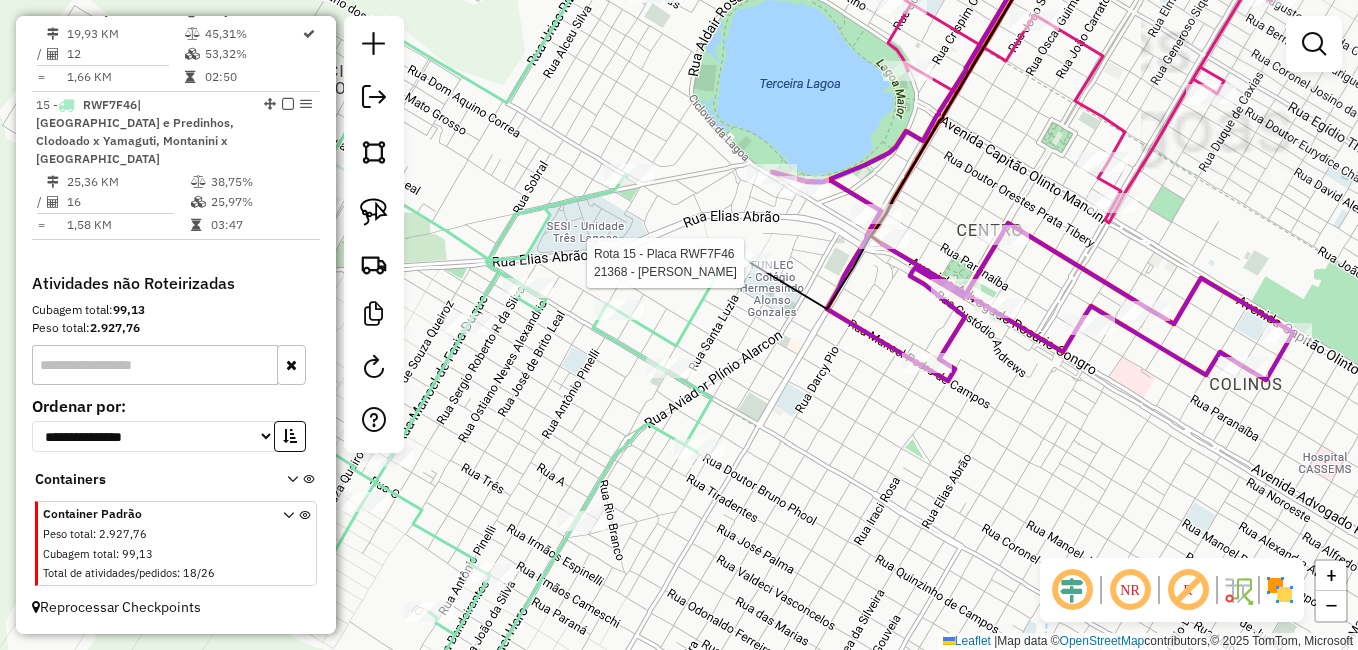 click 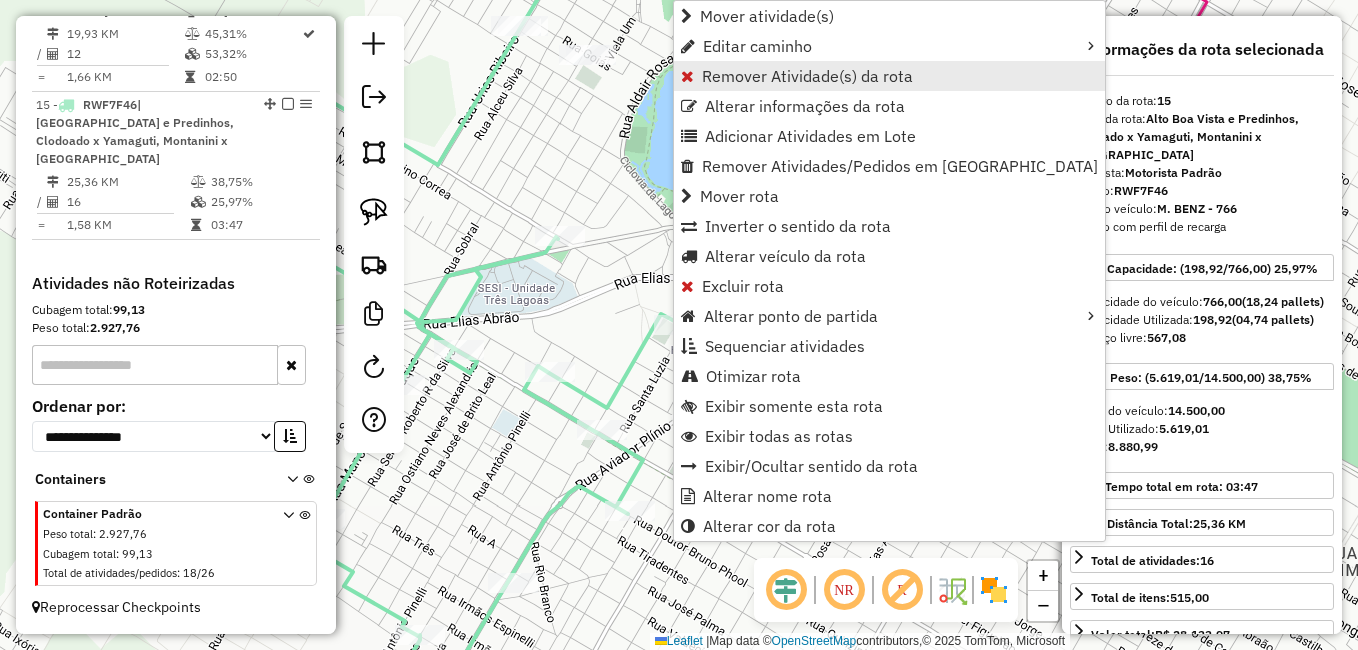 drag, startPoint x: 722, startPoint y: 71, endPoint x: 717, endPoint y: 92, distance: 21.587032 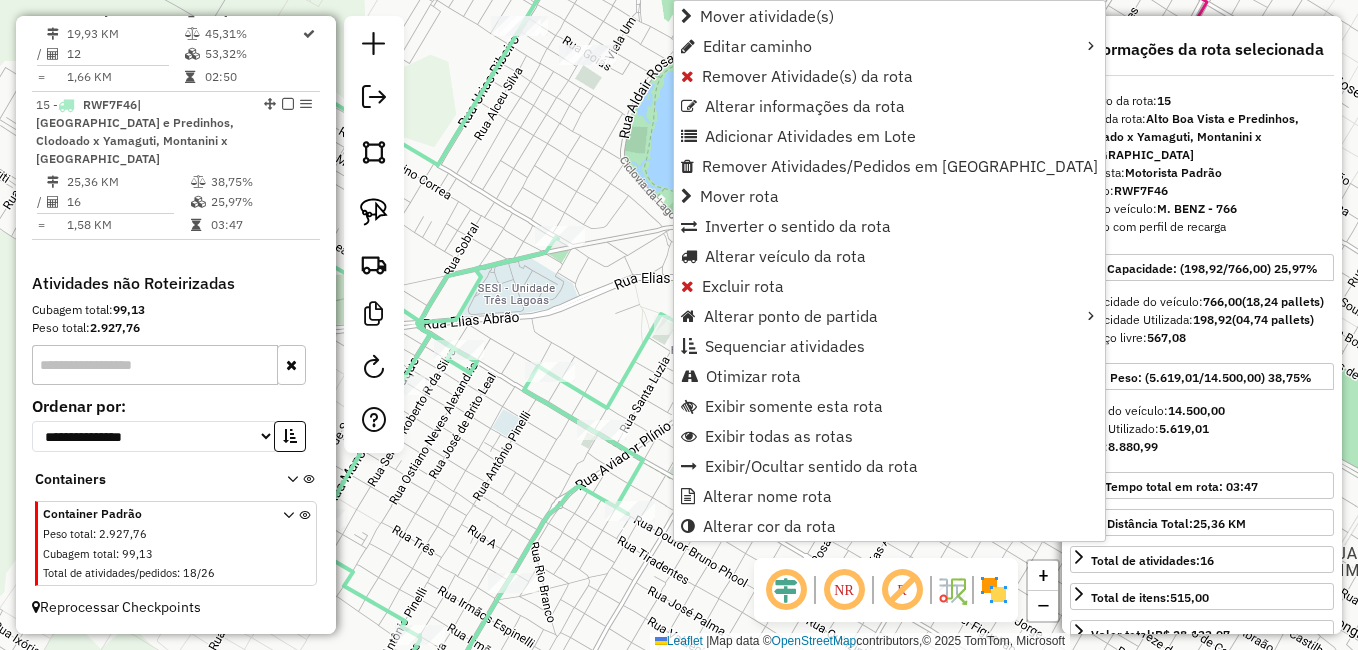 click on "Remover Atividade(s) da rota" at bounding box center (807, 76) 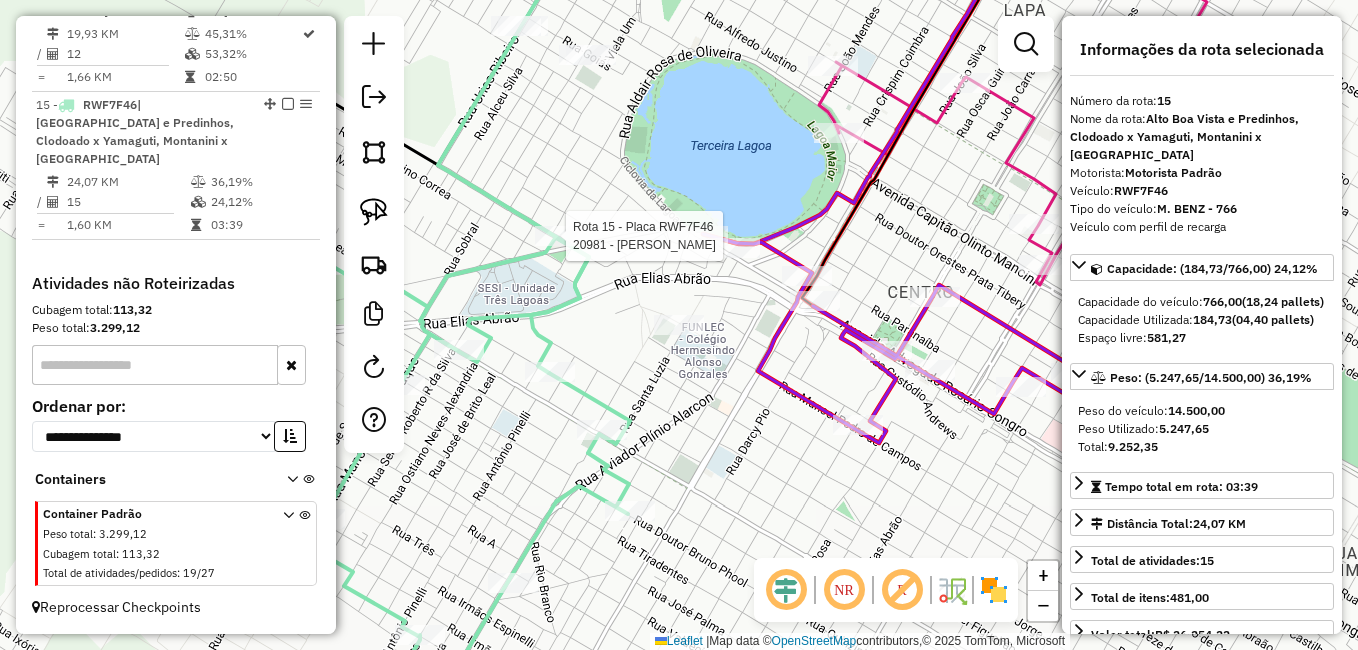 click 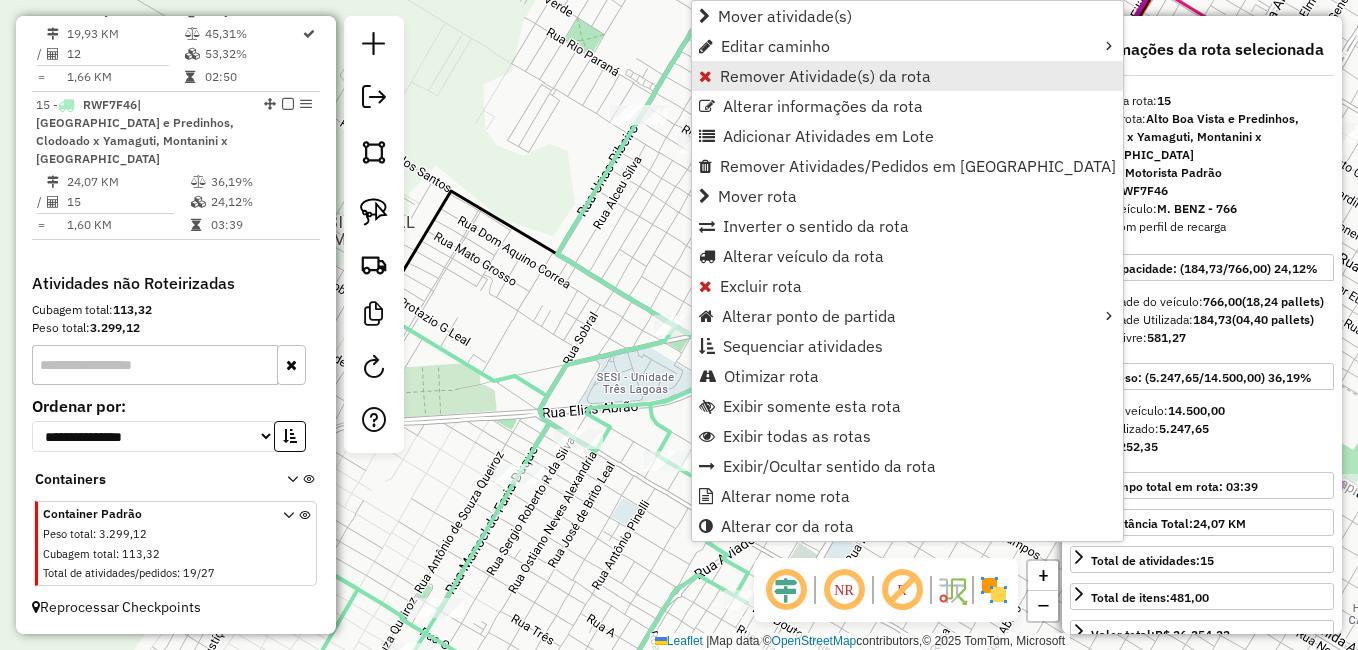 click on "Remover Atividade(s) da rota" at bounding box center (825, 76) 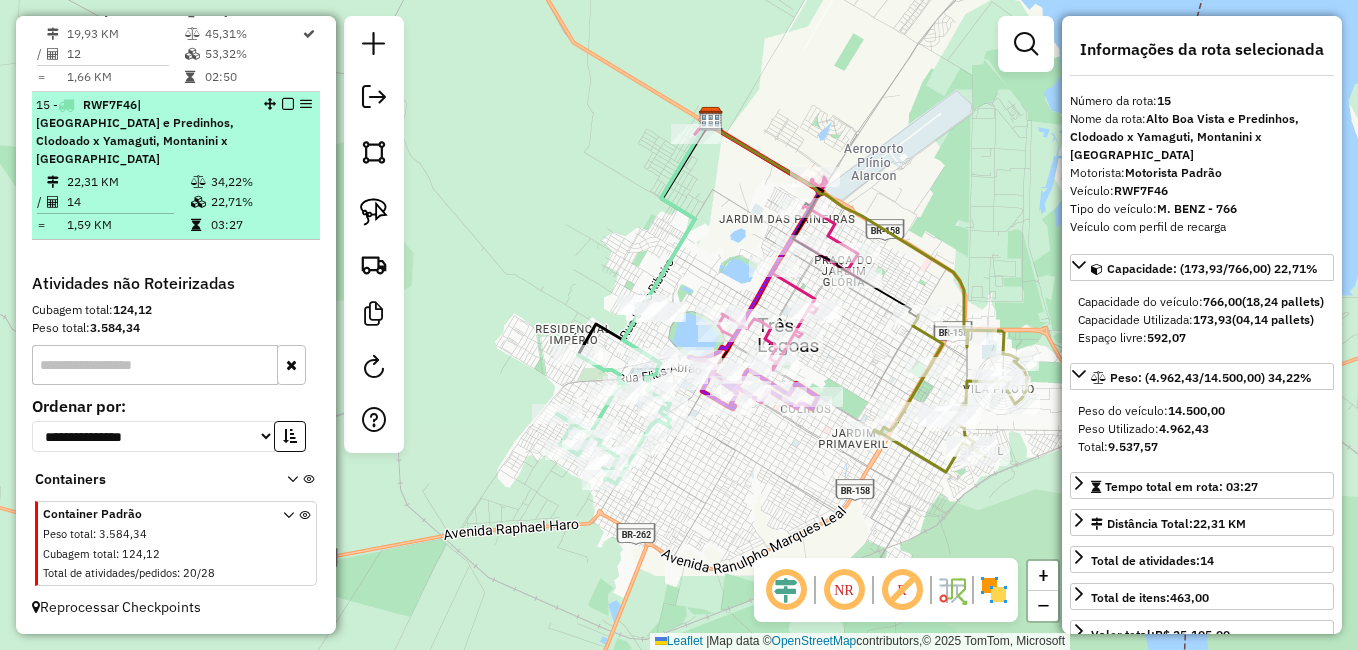 click at bounding box center (288, 104) 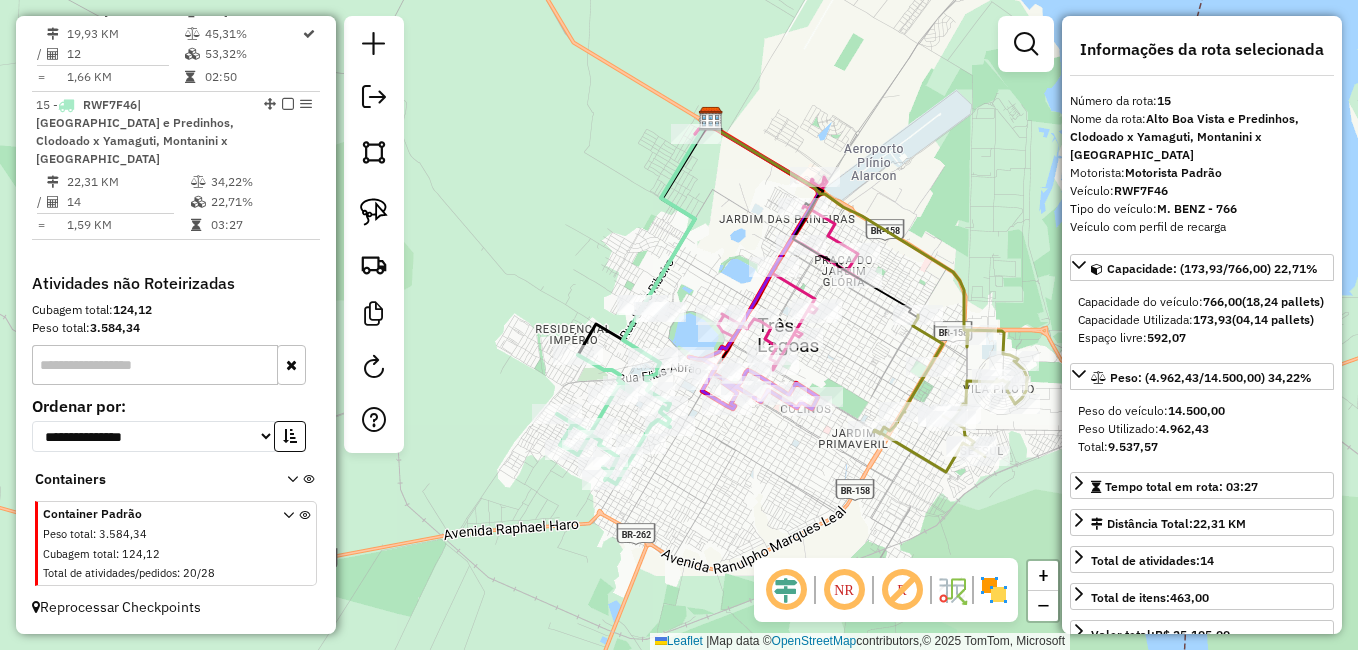 scroll, scrollTop: 1325, scrollLeft: 0, axis: vertical 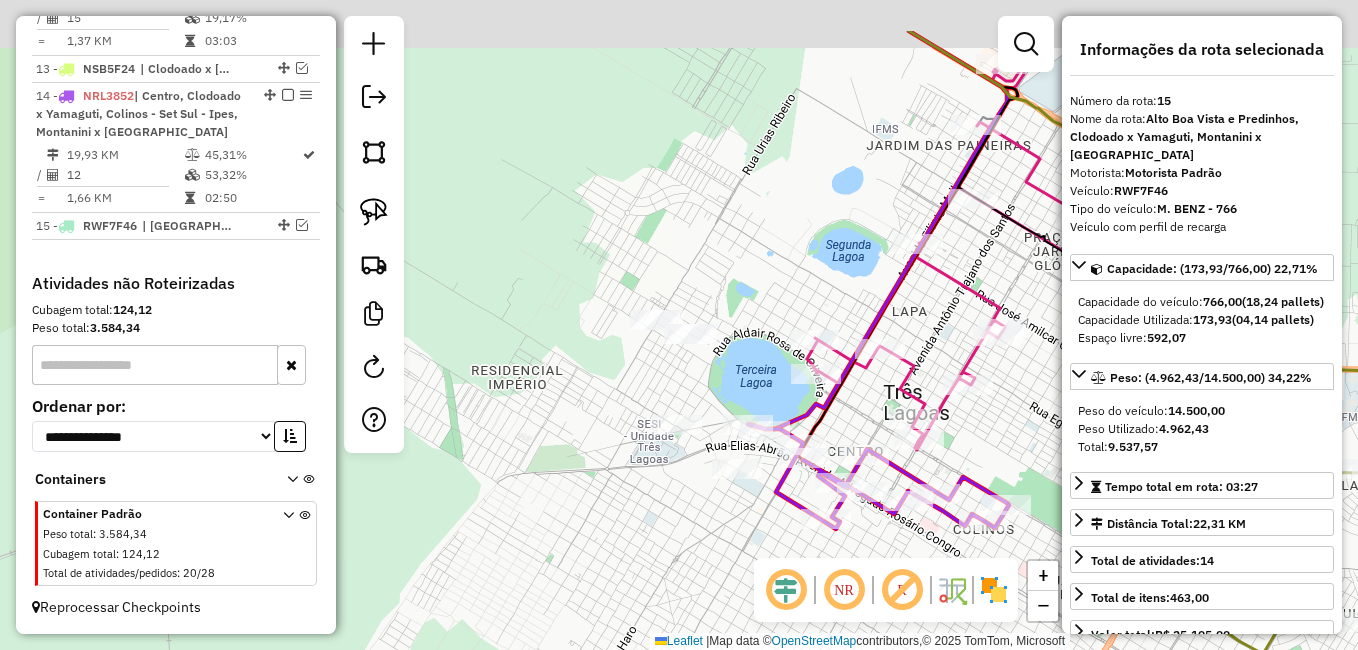 drag, startPoint x: 589, startPoint y: 440, endPoint x: 566, endPoint y: 445, distance: 23.537205 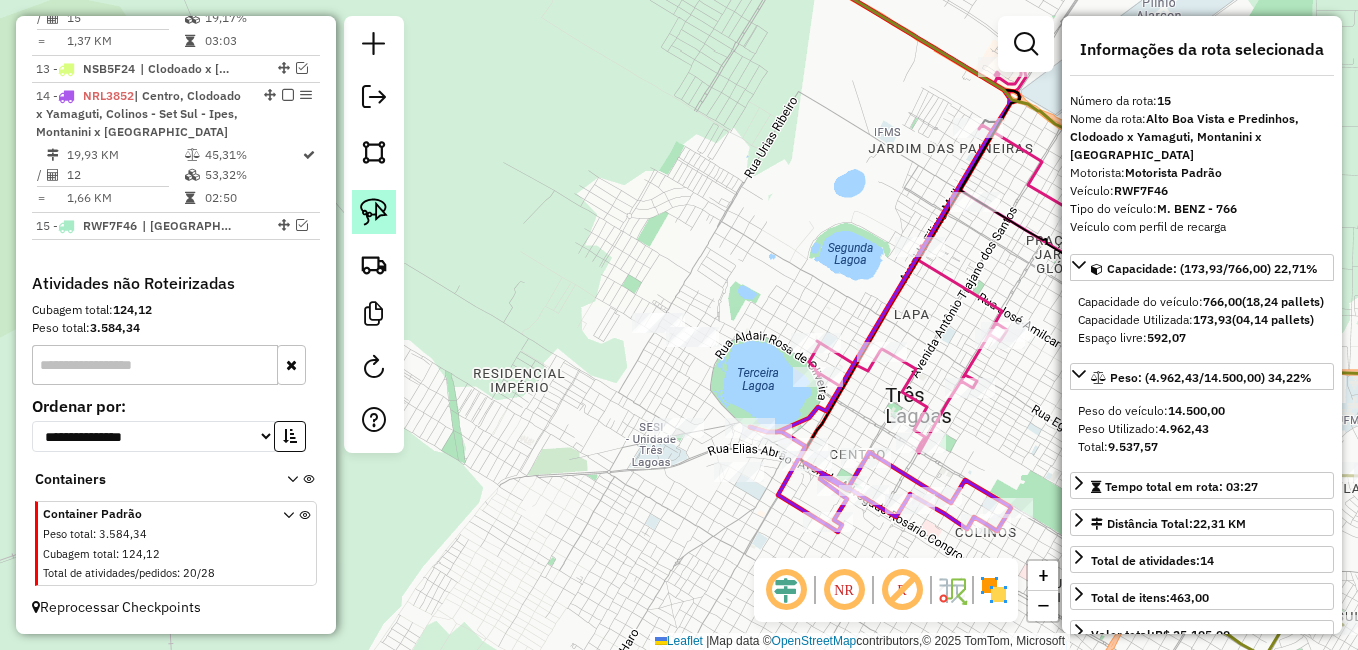 click 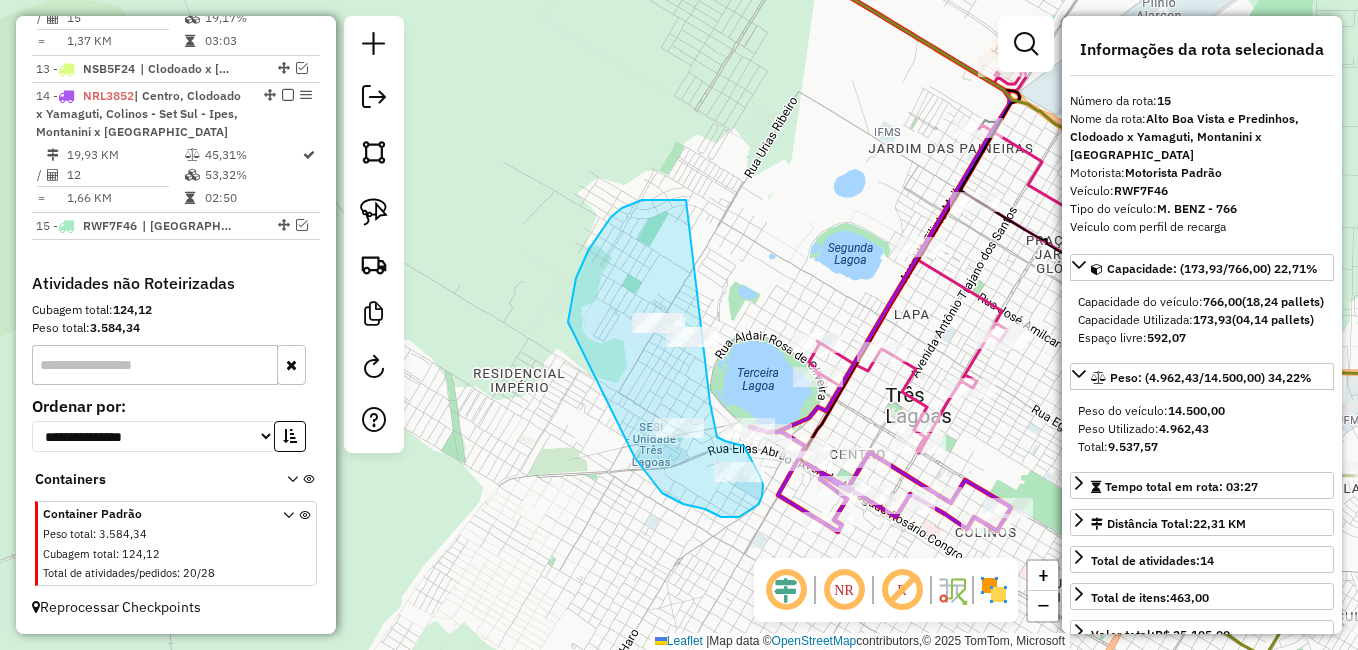 drag, startPoint x: 589, startPoint y: 249, endPoint x: 716, endPoint y: 365, distance: 172.00291 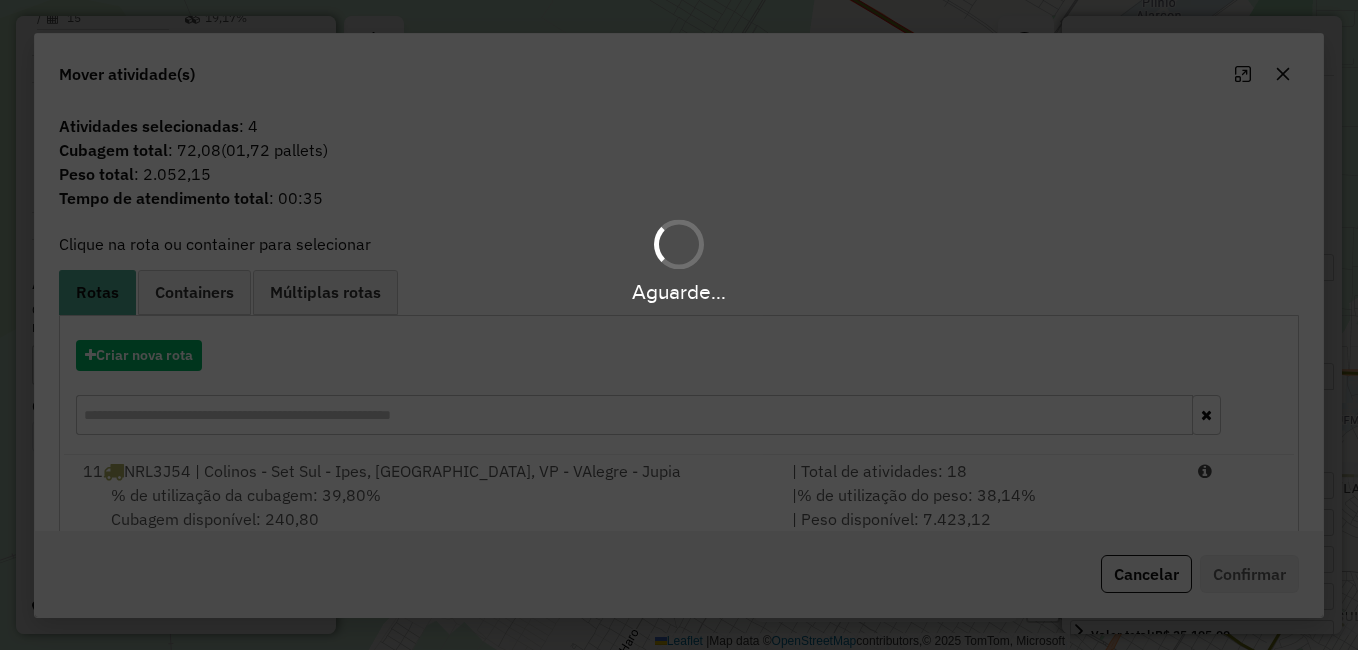click on "Aguarde...  Pop-up bloqueado!  Seu navegador bloqueou automáticamente a abertura de uma nova janela.   Acesse as configurações e adicione o endereço do sistema a lista de permissão.   Fechar  Informações da Sessão 965322 - 15/07/2025     Criação: 14/07/2025 19:48   Depósito:  OVIDIO Três Lagoas  Total de rotas:  15  Distância Total:  952,58 km  Tempo total:  85:37  Custo total:  R$ 466,62  Valor total:  R$ 363.990,81  - Total roteirizado:  R$ 343.268,27  - Total não roteirizado:  R$ 20.722,54  Total de Atividades Roteirizadas:  171  Total de Pedidos Roteirizados:  217  Peso total roteirizado:  61.414,17  Cubagem total roteirizado:  2.178,57  Total de Atividades não Roteirizadas:  20  Total de Pedidos não Roteirizados:  28 Total de caixas por viagem:  2.178,57 /   15 =  145,24 Média de Atividades por viagem:  171 /   15 =  11,40 Ocupação média da frota:  93,03%   Rotas improdutivas:  7  Rotas vários dias:  2  Clientes Priorizados NR:  0  Transportadoras  Rotas  Recargas: 11   Ver rotas  /" at bounding box center [679, 325] 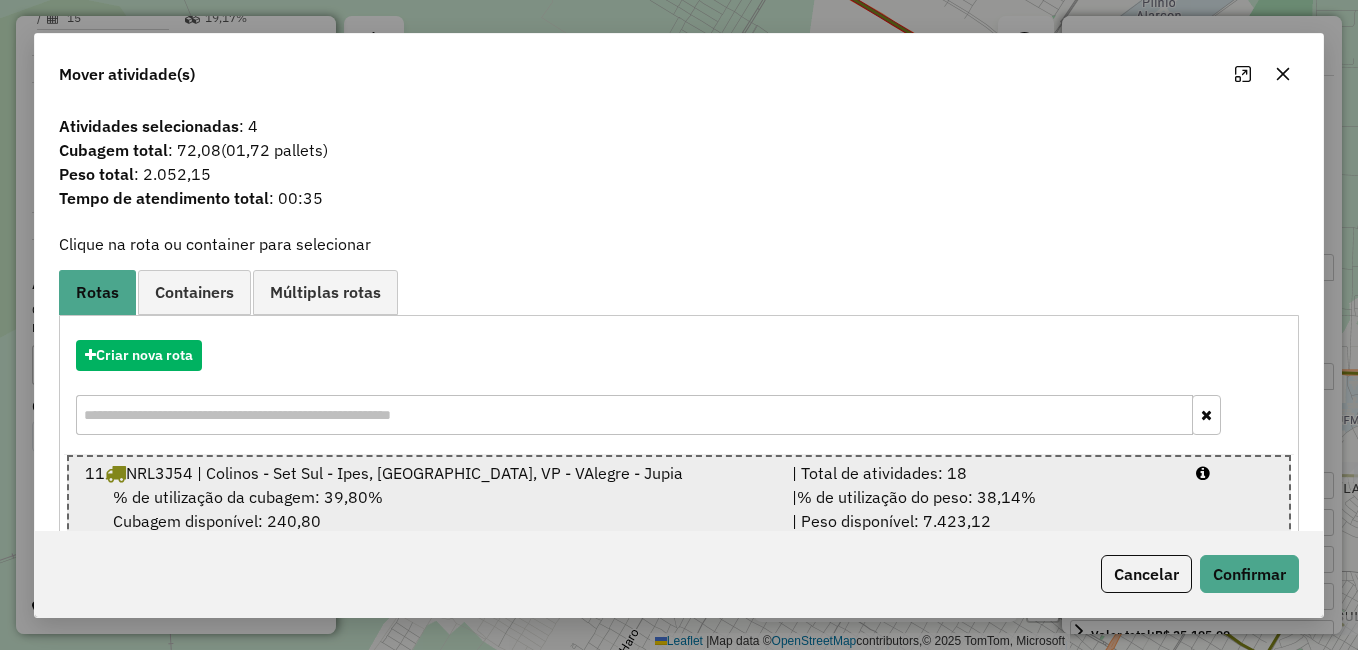 click on "% de utilização da cubagem: 39,80%" at bounding box center [248, 497] 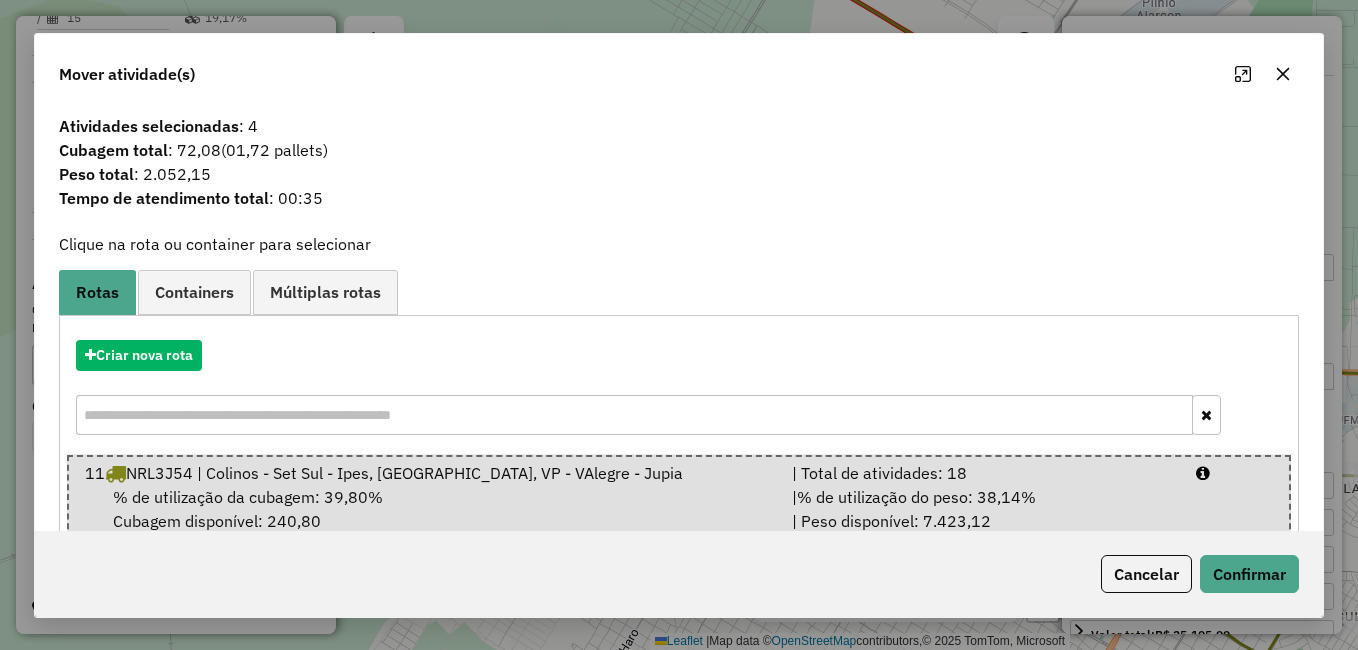 scroll, scrollTop: 228, scrollLeft: 0, axis: vertical 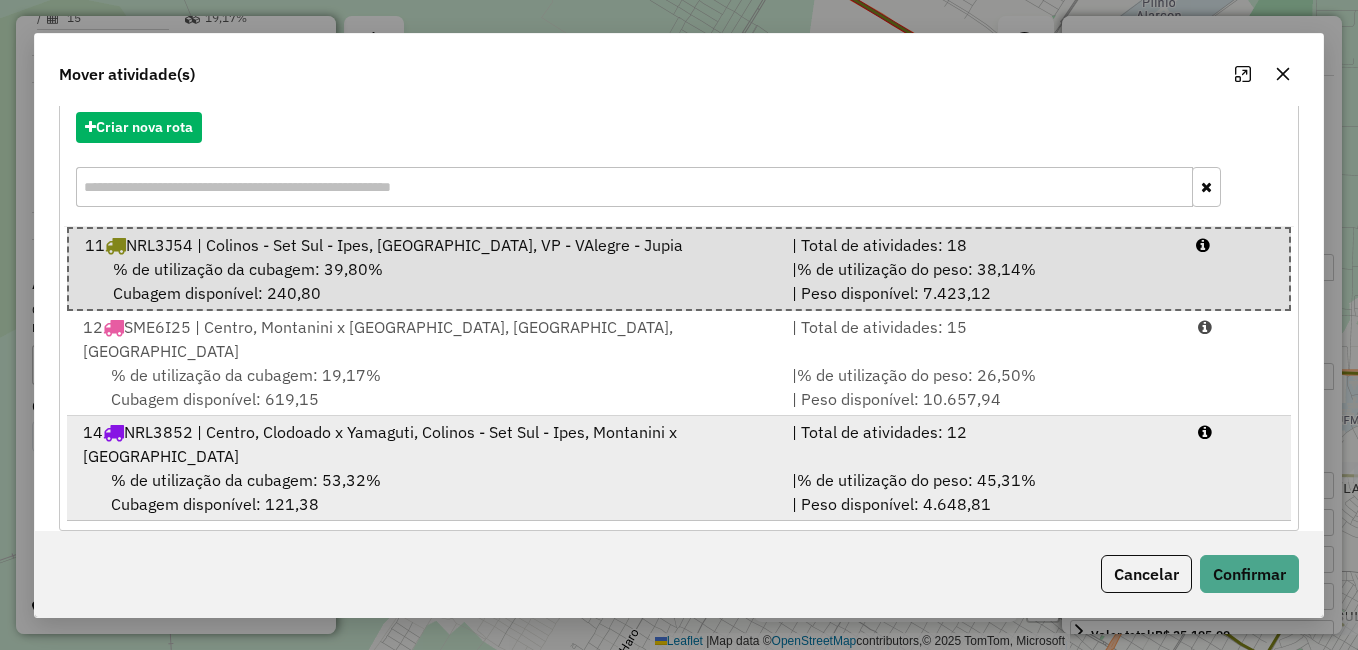click on "|  % de utilização do peso: 45,31%  | Peso disponível: 4.648,81" at bounding box center (982, 492) 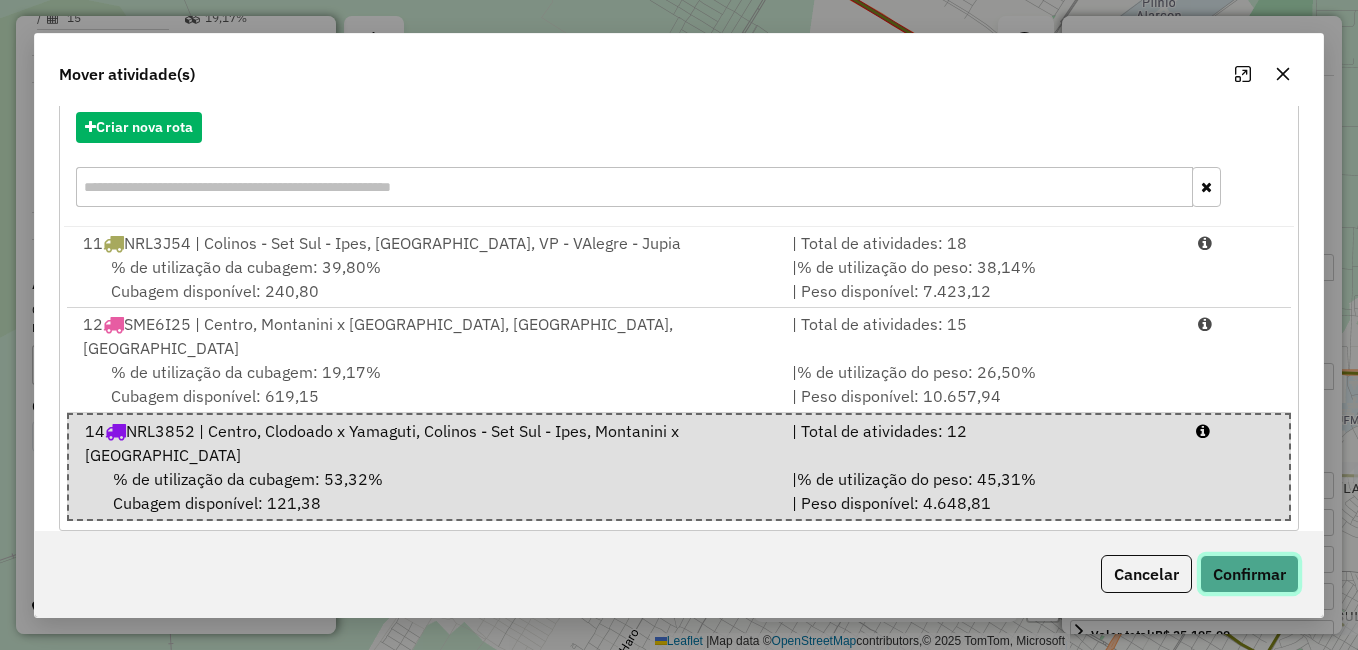 click on "Confirmar" 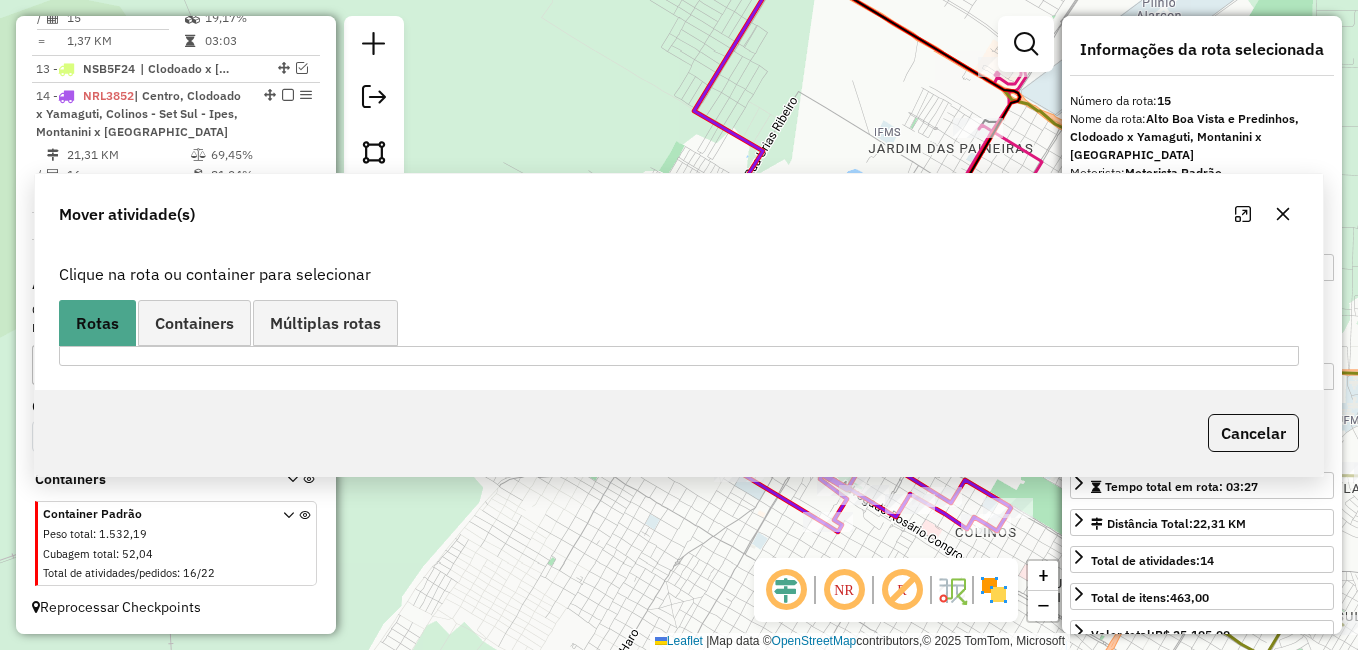 scroll, scrollTop: 1325, scrollLeft: 0, axis: vertical 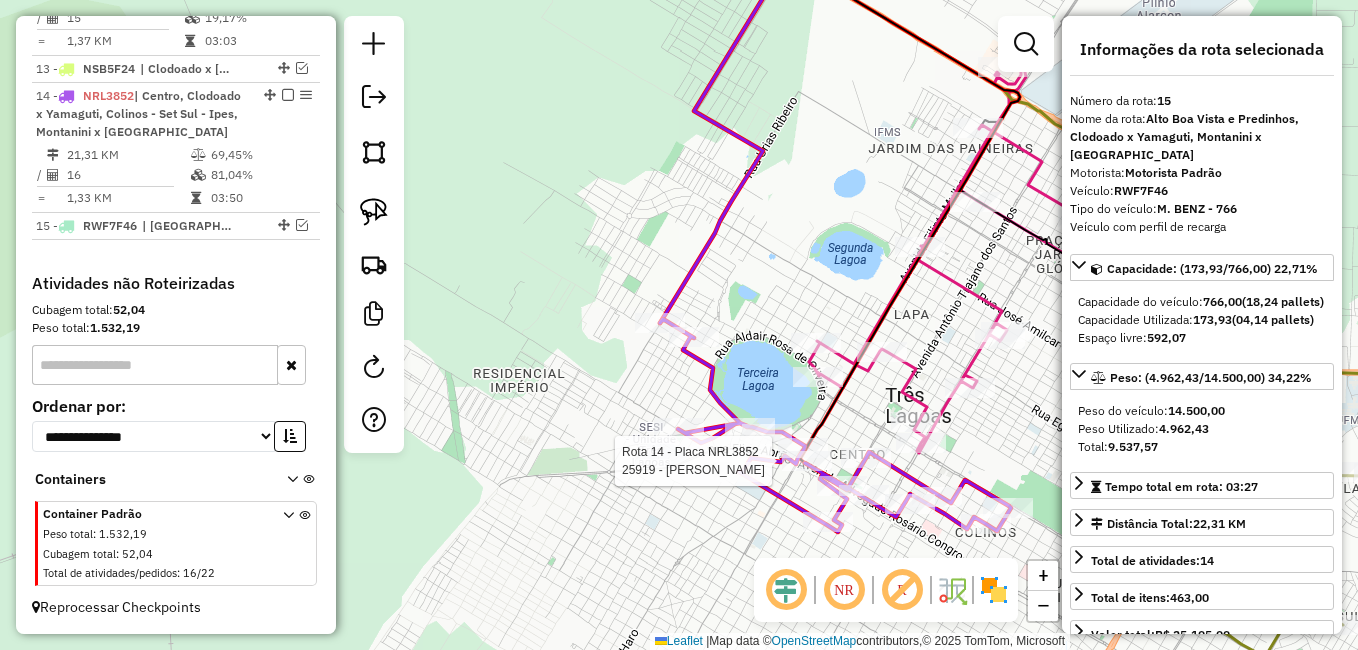 click on "Rota 14 - Placa NRL3852  25919 - GIANNA LOPES GOBO Janela de atendimento Grade de atendimento Capacidade Transportadoras Veículos Cliente Pedidos  Rotas Selecione os dias de semana para filtrar as janelas de atendimento  Seg   Ter   Qua   Qui   Sex   Sáb   Dom  Informe o período da janela de atendimento: De: Até:  Filtrar exatamente a janela do cliente  Considerar janela de atendimento padrão  Selecione os dias de semana para filtrar as grades de atendimento  Seg   Ter   Qua   Qui   Sex   Sáb   Dom   Considerar clientes sem dia de atendimento cadastrado  Clientes fora do dia de atendimento selecionado Filtrar as atividades entre os valores definidos abaixo:  Peso mínimo:   Peso máximo:   Cubagem mínima:   Cubagem máxima:   De:   Até:  Filtrar as atividades entre o tempo de atendimento definido abaixo:  De:   Até:   Considerar capacidade total dos clientes não roteirizados Transportadora: Selecione um ou mais itens Tipo de veículo: Selecione um ou mais itens Veículo: Selecione um ou mais itens +" 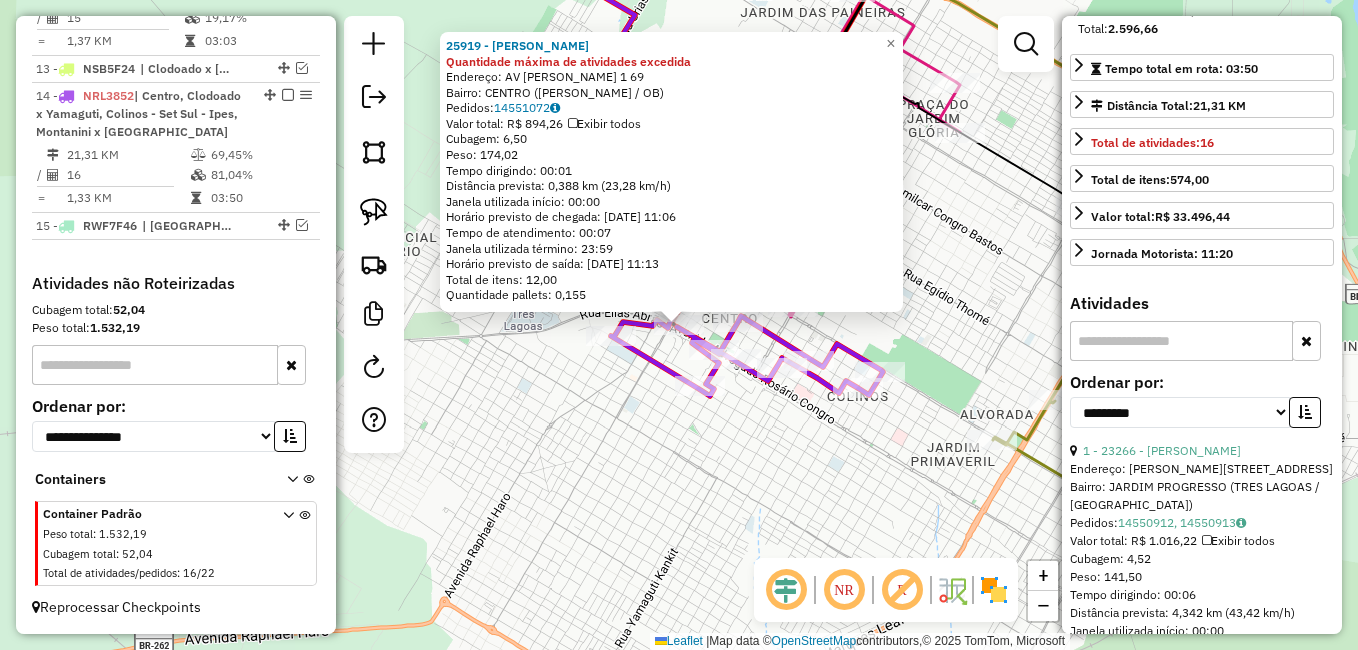 scroll, scrollTop: 500, scrollLeft: 0, axis: vertical 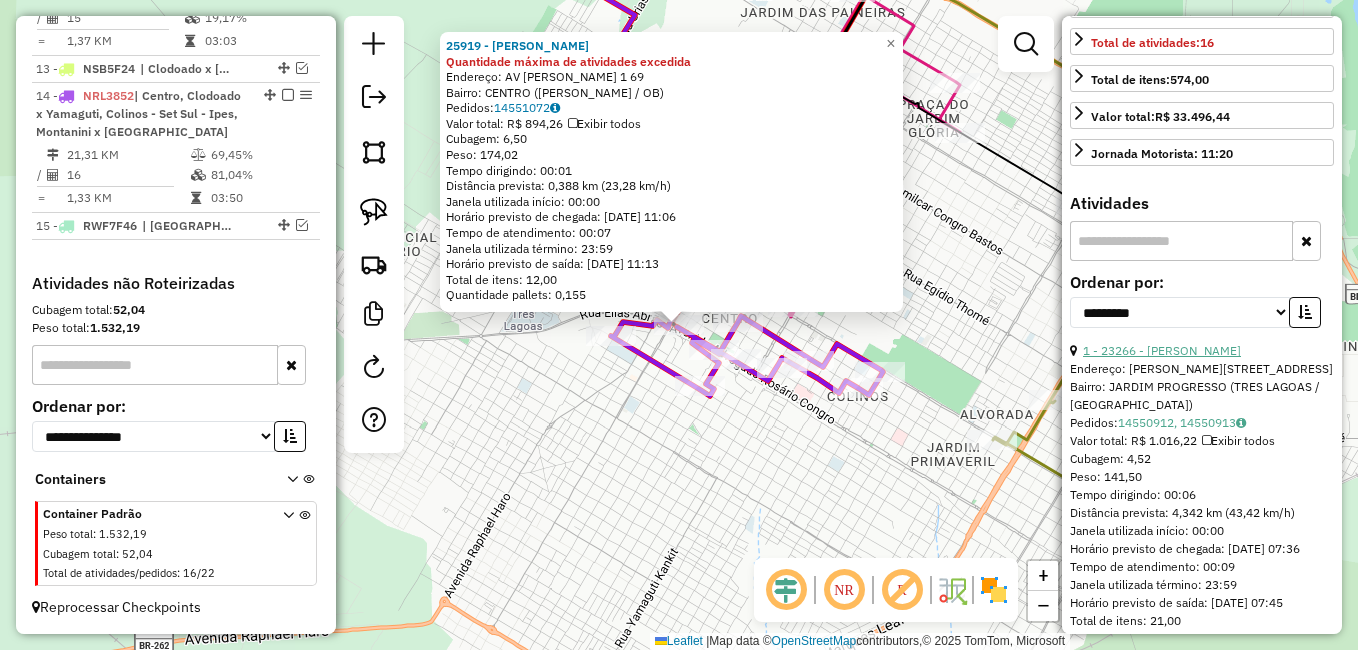 click on "1 - 23266 - ZENALIA DIAS SERAFIM" at bounding box center (1162, 350) 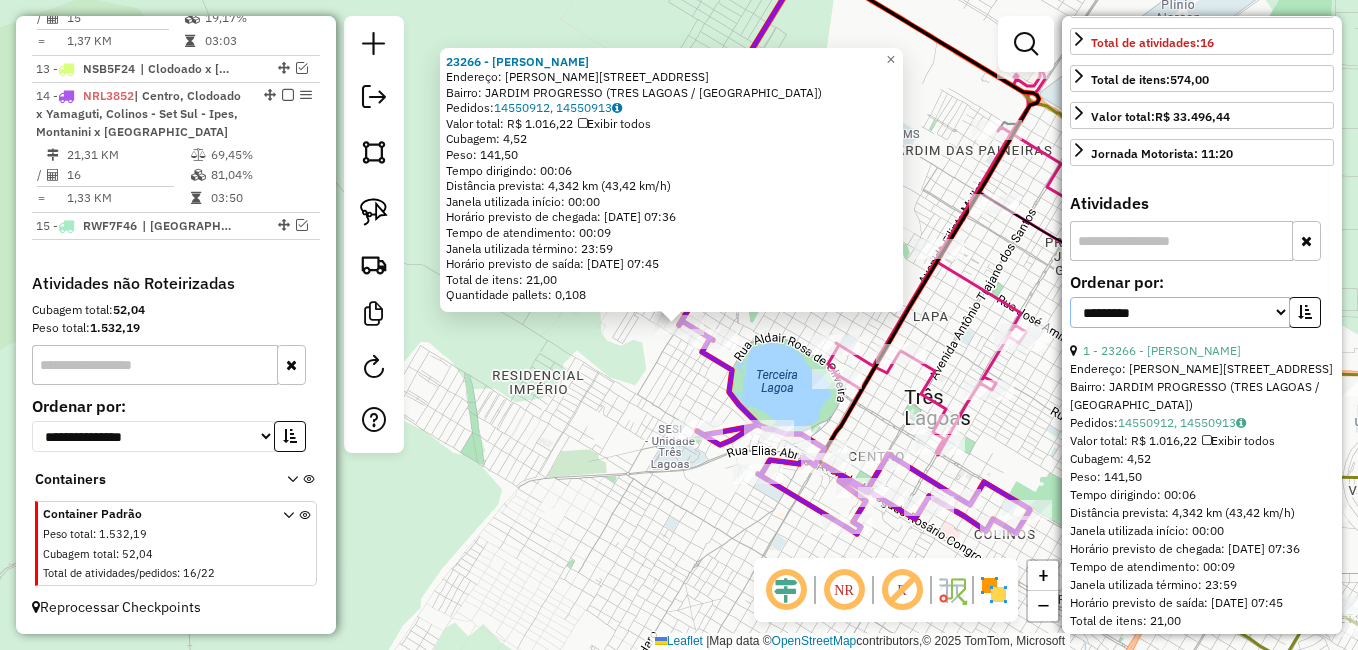 drag, startPoint x: 1244, startPoint y: 344, endPoint x: 1237, endPoint y: 357, distance: 14.764823 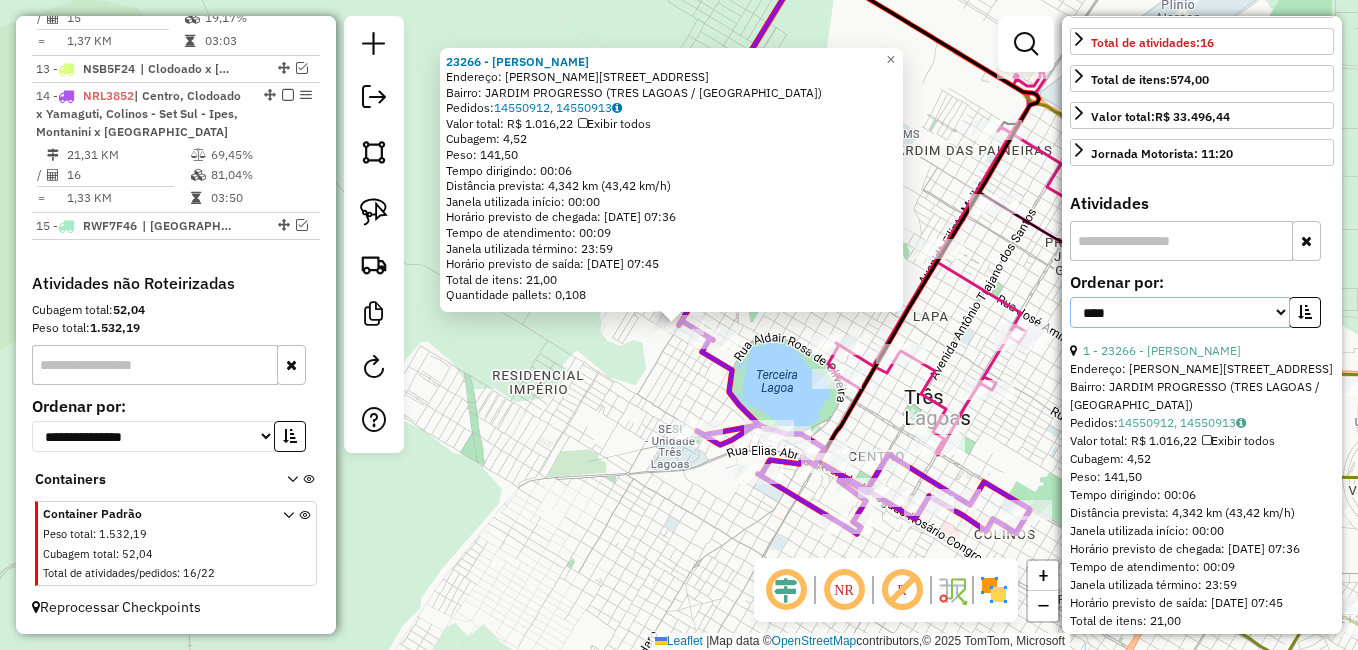 click on "**********" at bounding box center (1180, 312) 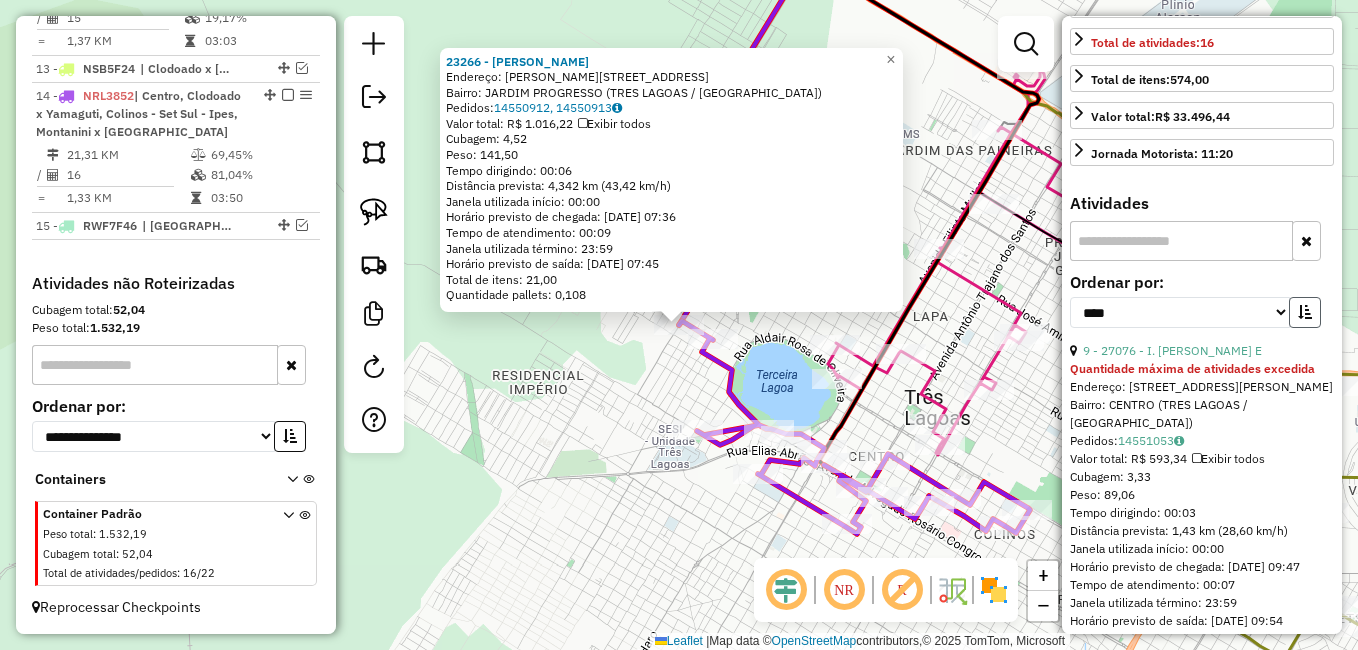 click at bounding box center [1305, 312] 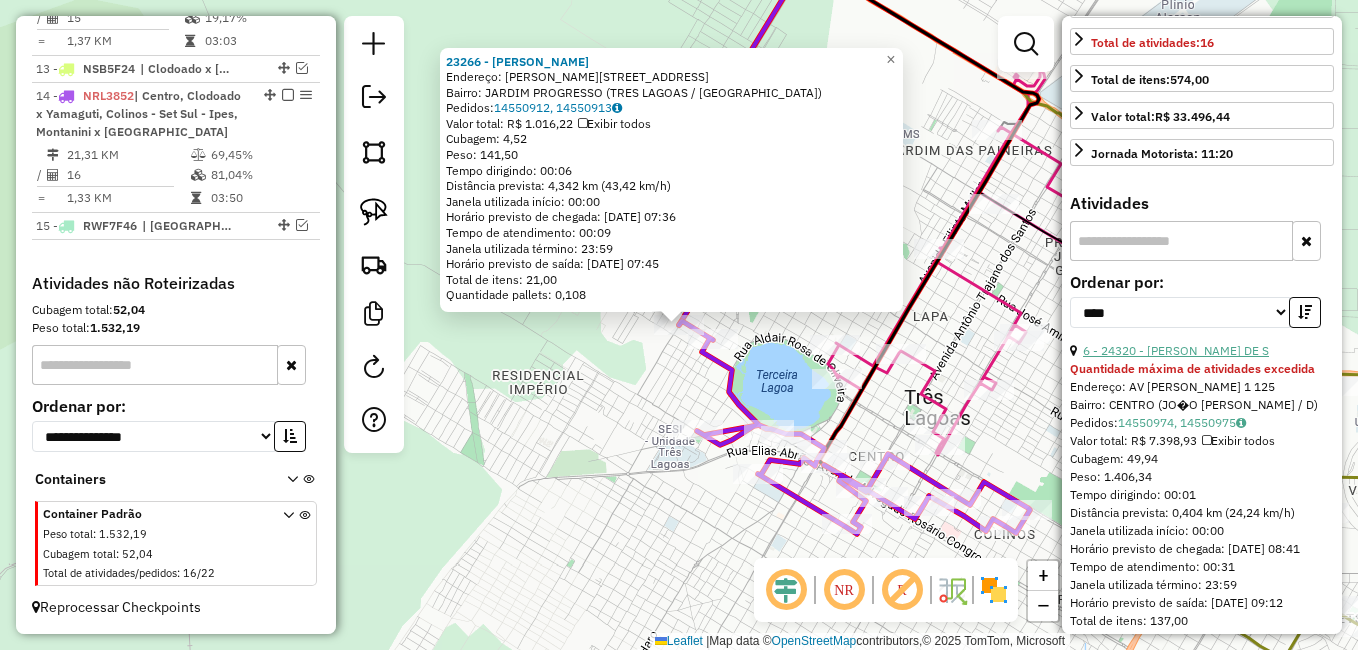 click on "6 - 24320 - JOAO VITOR REGO DE S" at bounding box center (1176, 350) 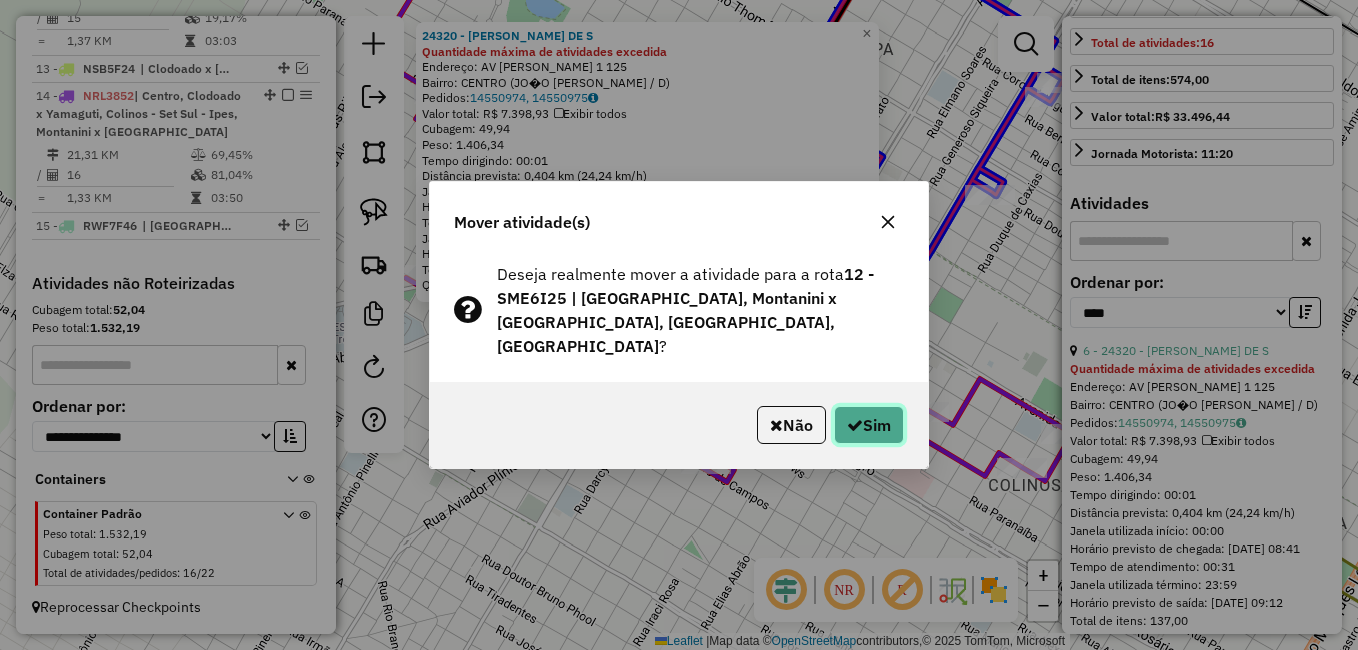 click on "Sim" 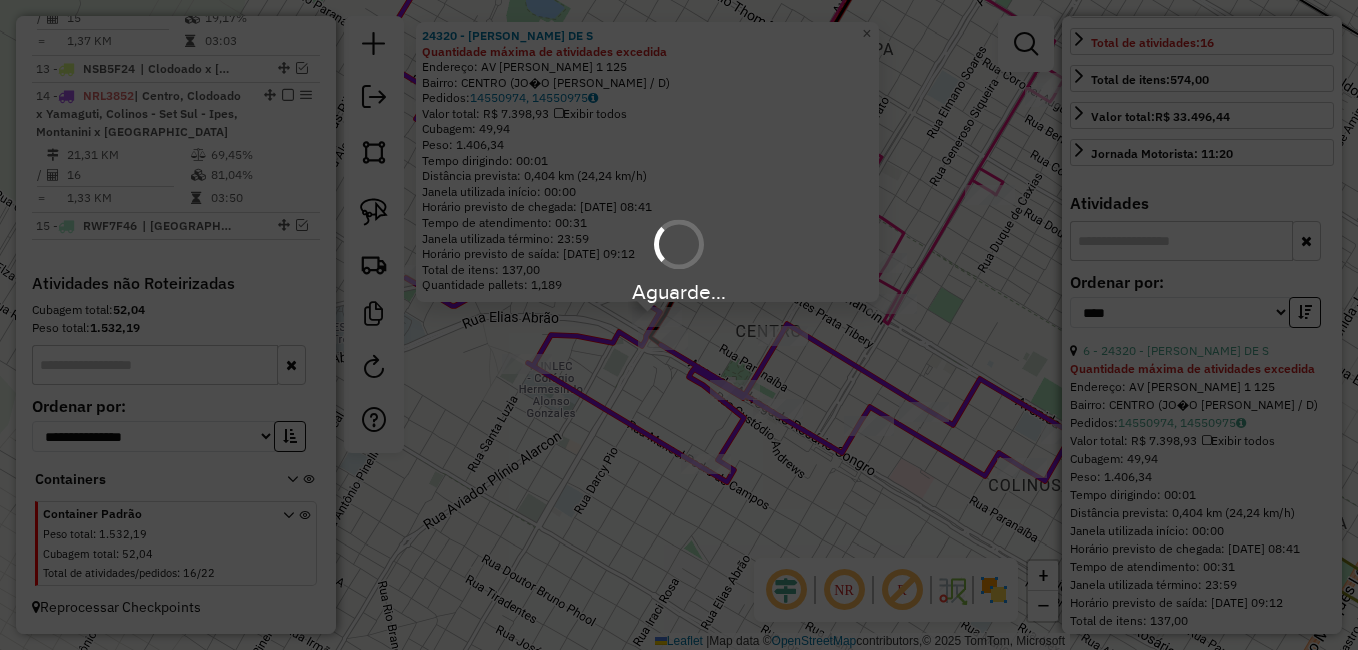 click on "Aguarde..." at bounding box center [679, 325] 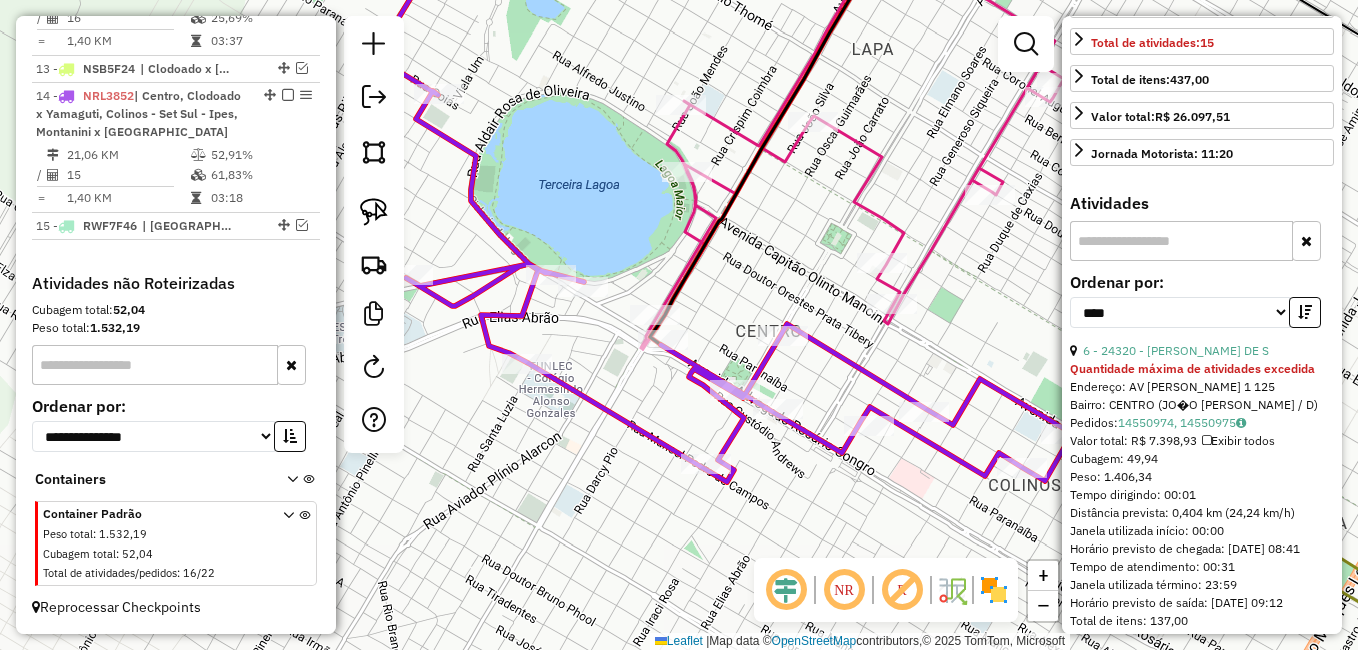scroll, scrollTop: 0, scrollLeft: 0, axis: both 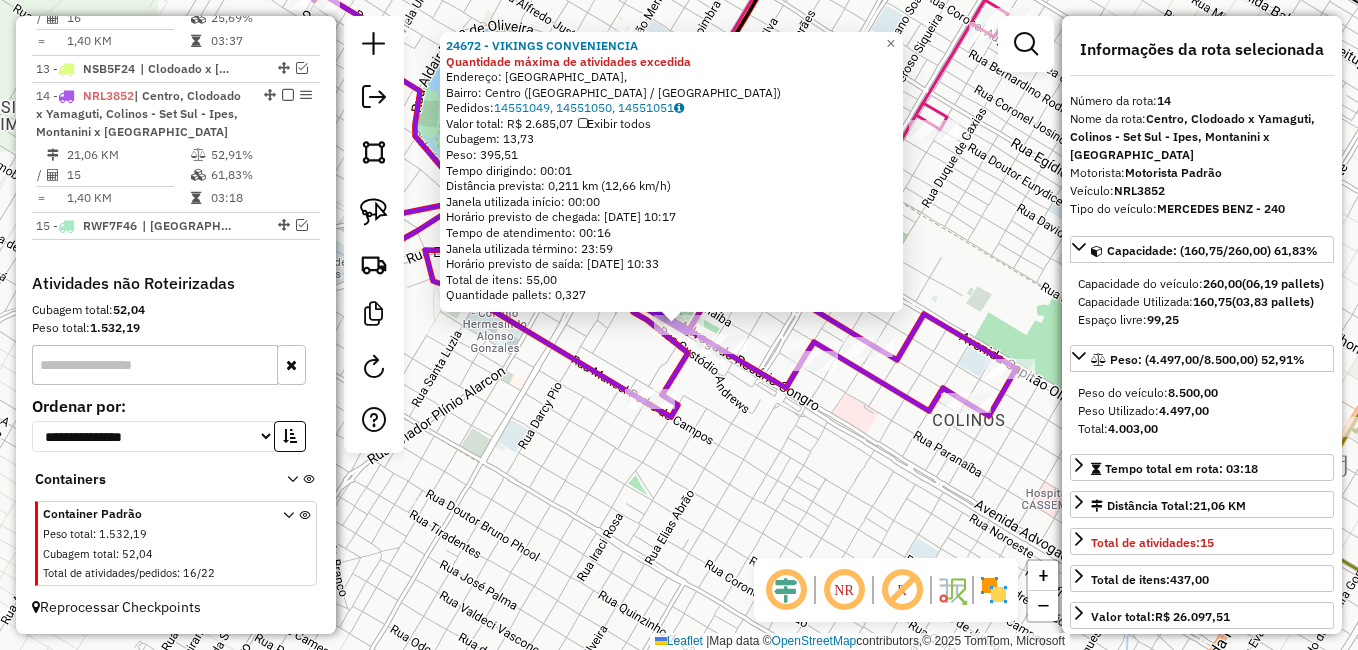 click on "24672 - VIKINGS CONVENIENCIA Quantidade máxima de atividades excedida  Endereço: Avenida Rosário Congro,    Bairro: Centro (Três Lagoas / MS)   Pedidos:  14551049, 14551050, 14551051   Valor total: R$ 2.685,07   Exibir todos   Cubagem: 13,73  Peso: 395,51  Tempo dirigindo: 00:01   Distância prevista: 0,211 km (12,66 km/h)   Janela utilizada início: 00:00   Horário previsto de chegada: 15/07/2025 10:17   Tempo de atendimento: 00:16   Janela utilizada término: 23:59   Horário previsto de saída: 15/07/2025 10:33   Total de itens: 55,00   Quantidade pallets: 0,327  × Janela de atendimento Grade de atendimento Capacidade Transportadoras Veículos Cliente Pedidos  Rotas Selecione os dias de semana para filtrar as janelas de atendimento  Seg   Ter   Qua   Qui   Sex   Sáb   Dom  Informe o período da janela de atendimento: De: Até:  Filtrar exatamente a janela do cliente  Considerar janela de atendimento padrão  Selecione os dias de semana para filtrar as grades de atendimento  Seg   Ter   Qua   Qui  +" 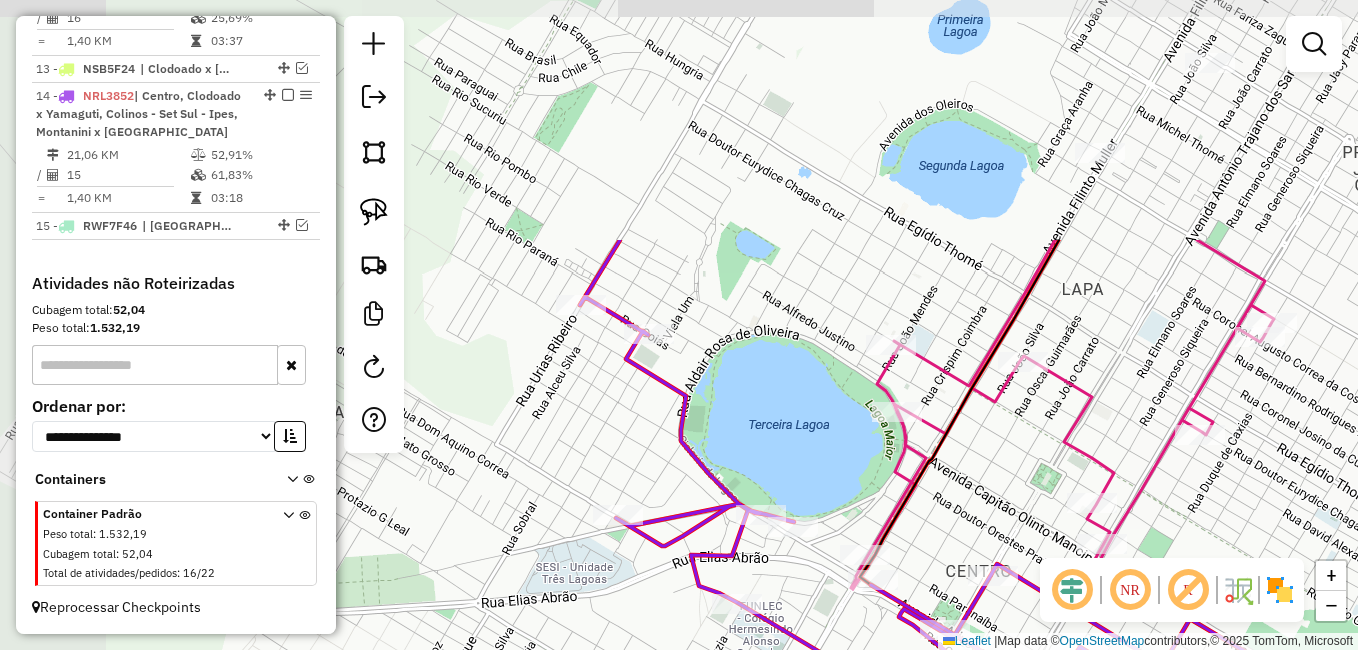 drag, startPoint x: 753, startPoint y: 253, endPoint x: 1016, endPoint y: 508, distance: 366.32498 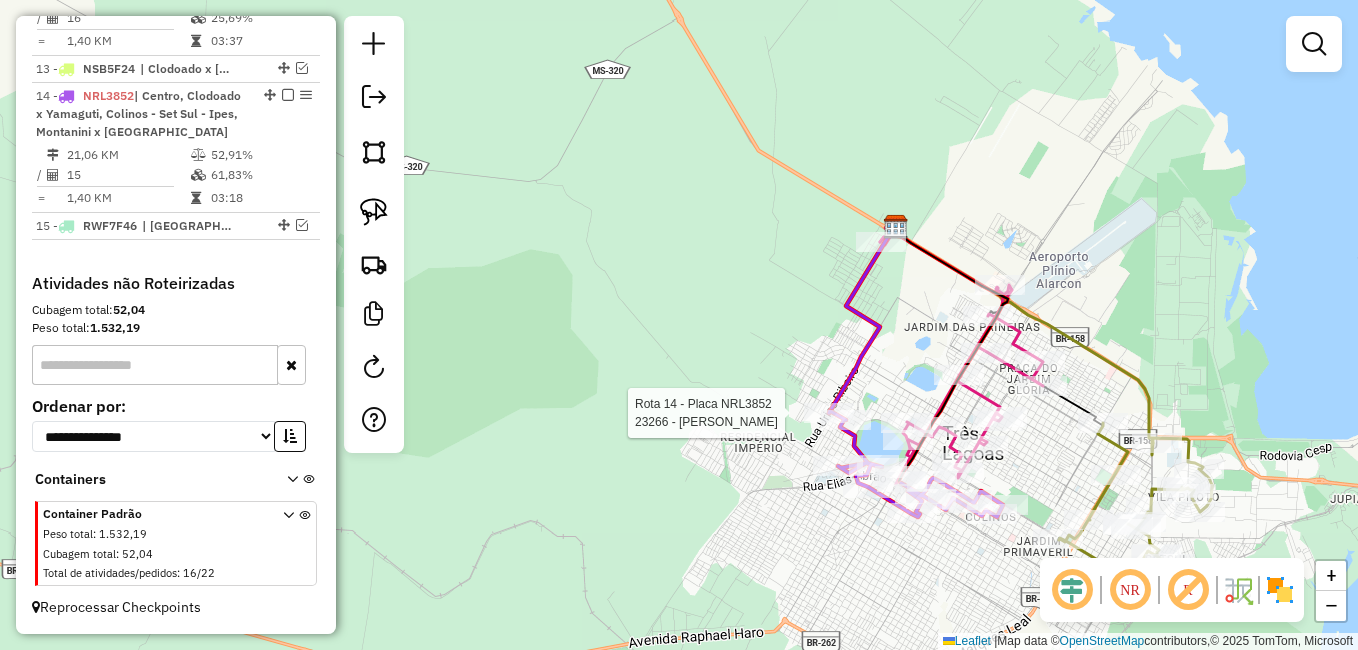 select on "*********" 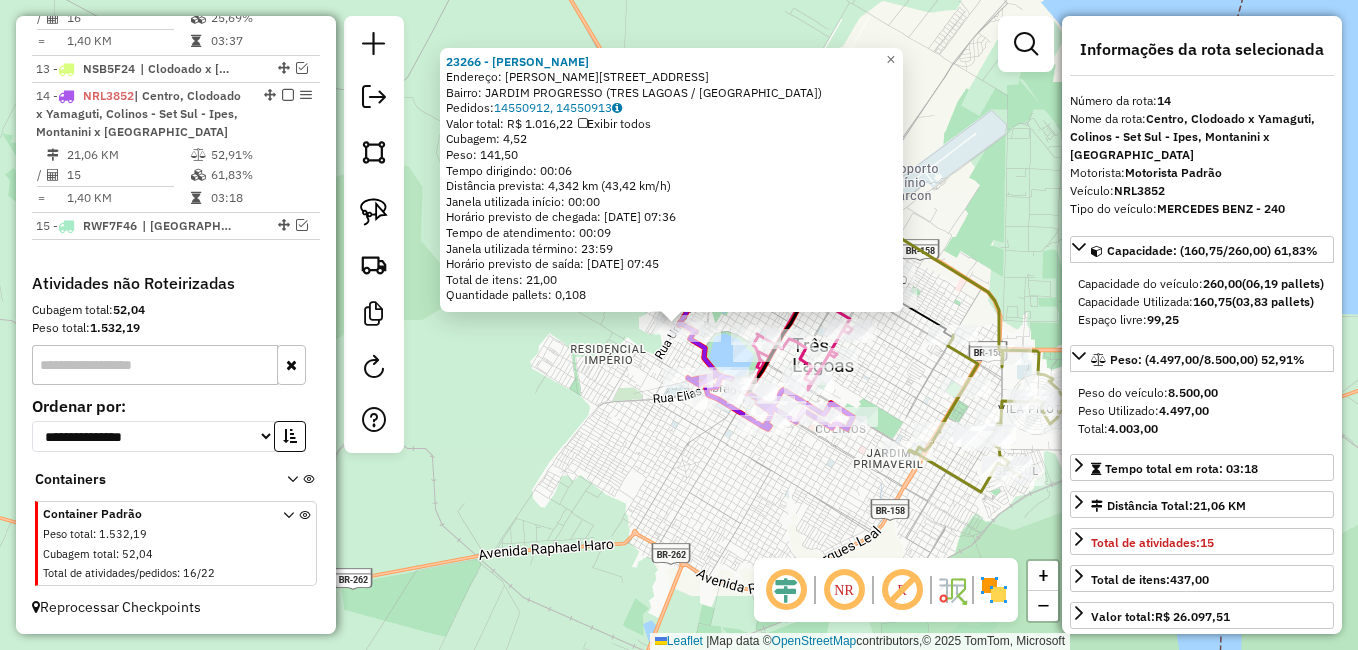 click on "Rota 14 - Placa NRL3852  23901 - ITAMAR CAMARGO DE ME 23266 - ZENALIA DIAS SERAFIM  Endereço: R   URIAS RIBEIRO                 1326   Bairro: JARDIM PROGRESSO (TRES LAGOAS / MS)   Pedidos:  14550912, 14550913   Valor total: R$ 1.016,22   Exibir todos   Cubagem: 4,52  Peso: 141,50  Tempo dirigindo: 00:06   Distância prevista: 4,342 km (43,42 km/h)   Janela utilizada início: 00:00   Horário previsto de chegada: 15/07/2025 07:36   Tempo de atendimento: 00:09   Janela utilizada término: 23:59   Horário previsto de saída: 15/07/2025 07:45   Total de itens: 21,00   Quantidade pallets: 0,108  × Janela de atendimento Grade de atendimento Capacidade Transportadoras Veículos Cliente Pedidos  Rotas Selecione os dias de semana para filtrar as janelas de atendimento  Seg   Ter   Qua   Qui   Sex   Sáb   Dom  Informe o período da janela de atendimento: De: Até:  Filtrar exatamente a janela do cliente  Considerar janela de atendimento padrão  Selecione os dias de semana para filtrar as grades de atendimento De:" 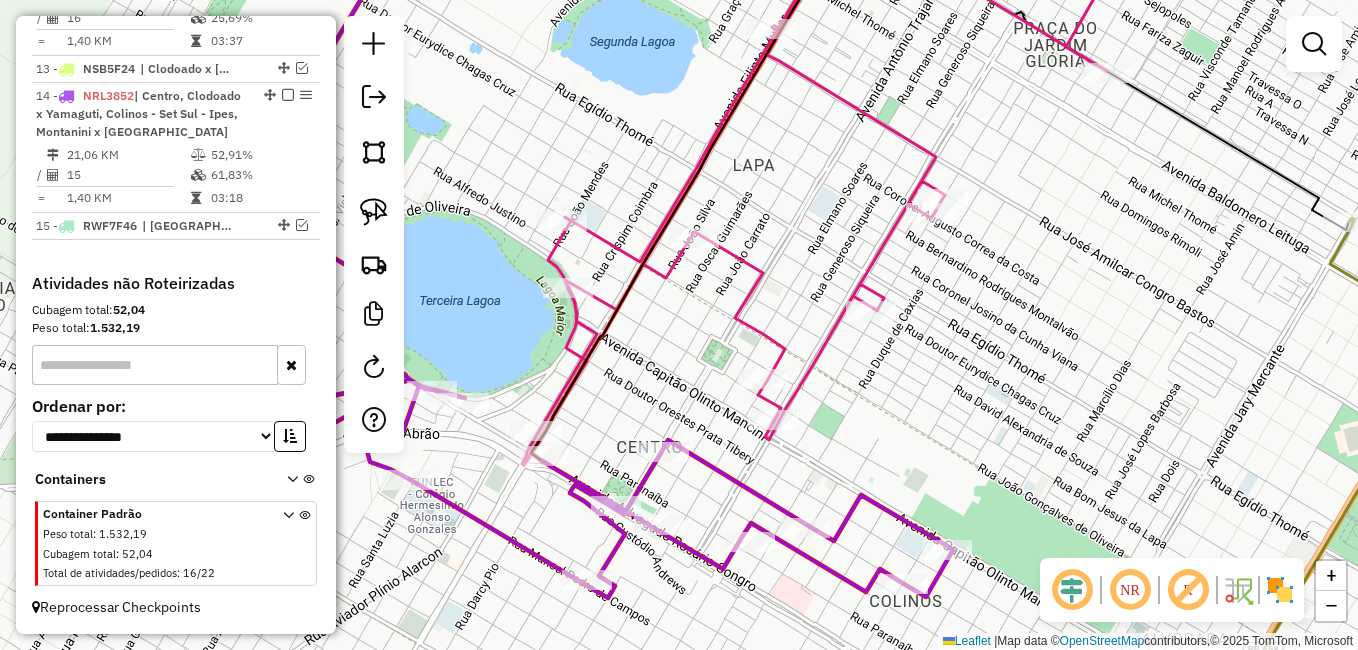 drag, startPoint x: 744, startPoint y: 430, endPoint x: 762, endPoint y: 332, distance: 99.63935 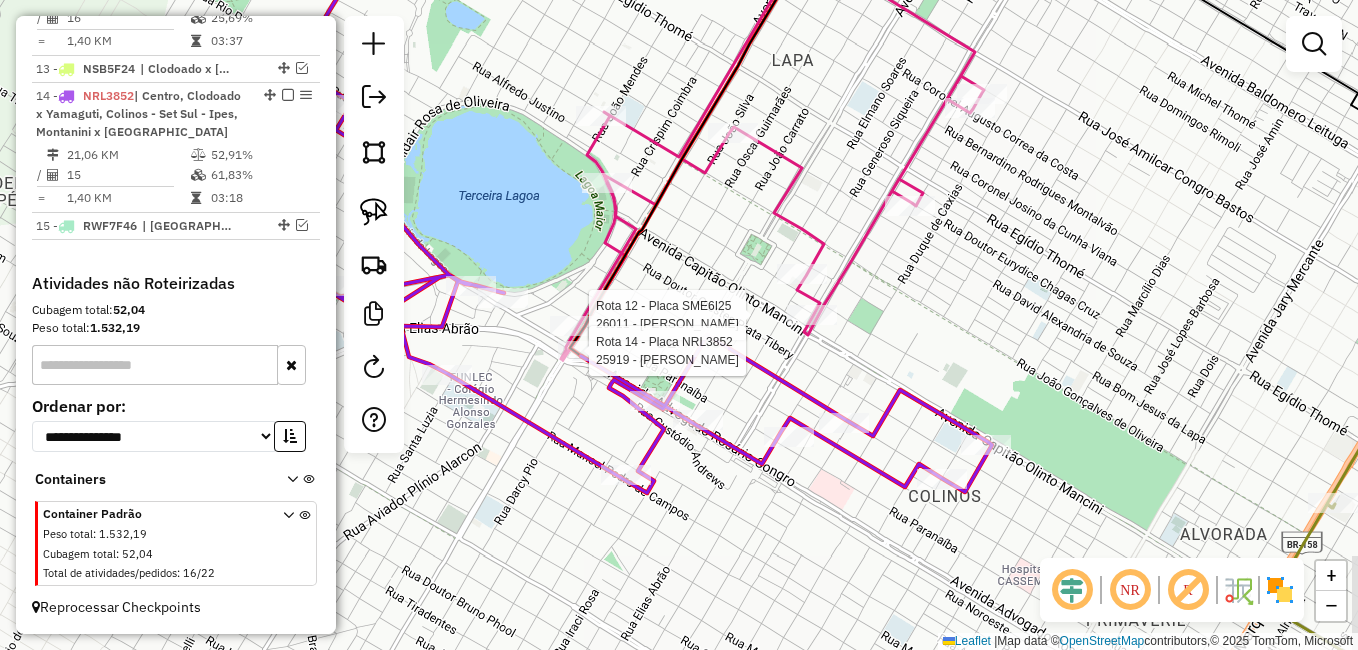 select on "*********" 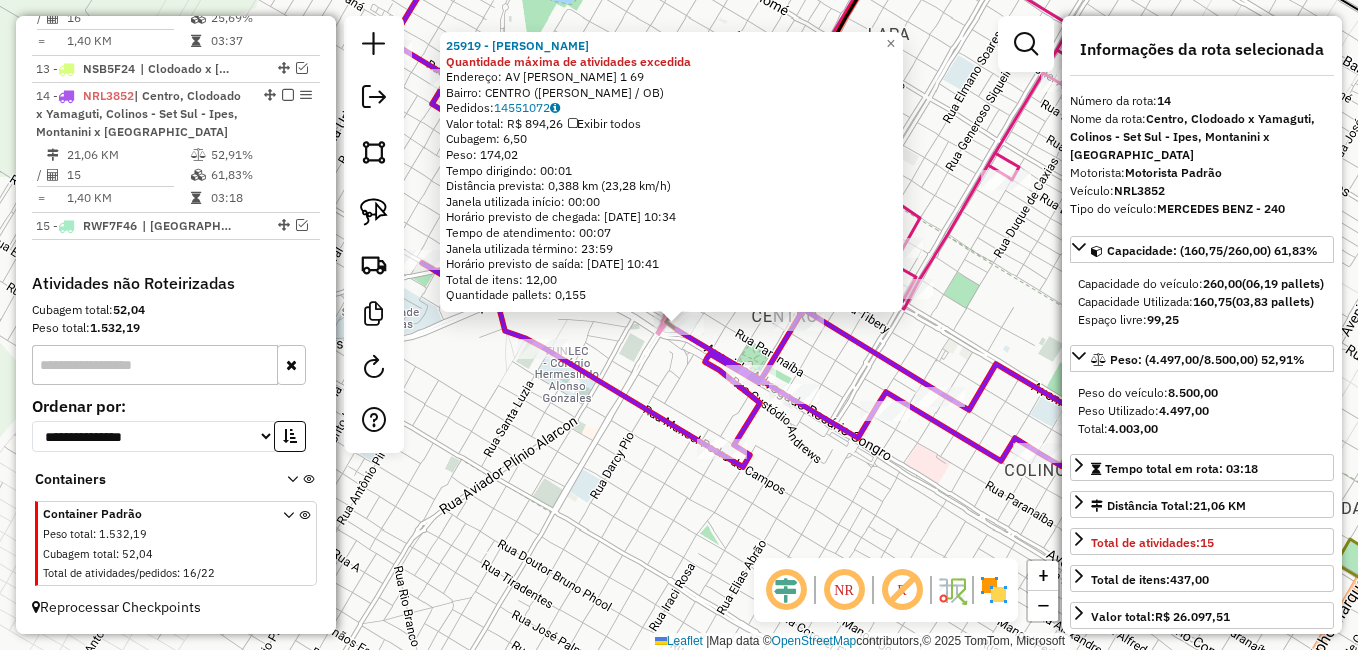 click on "25919 - GIANNA LOPES GOBO Quantidade máxima de atividades excedida  Endereço: AV  ROSARIO CONGRO 1              69   Bairro: CENTRO (GIANNA  LOPES G / OB)   Pedidos:  14551072   Valor total: R$ 894,26   Exibir todos   Cubagem: 6,50  Peso: 174,02  Tempo dirigindo: 00:01   Distância prevista: 0,388 km (23,28 km/h)   Janela utilizada início: 00:00   Horário previsto de chegada: 15/07/2025 10:34   Tempo de atendimento: 00:07   Janela utilizada término: 23:59   Horário previsto de saída: 15/07/2025 10:41   Total de itens: 12,00   Quantidade pallets: 0,155  × Janela de atendimento Grade de atendimento Capacidade Transportadoras Veículos Cliente Pedidos  Rotas Selecione os dias de semana para filtrar as janelas de atendimento  Seg   Ter   Qua   Qui   Sex   Sáb   Dom  Informe o período da janela de atendimento: De: Até:  Filtrar exatamente a janela do cliente  Considerar janela de atendimento padrão  Selecione os dias de semana para filtrar as grades de atendimento  Seg   Ter   Qua   Qui   Sex   Sáb  +" 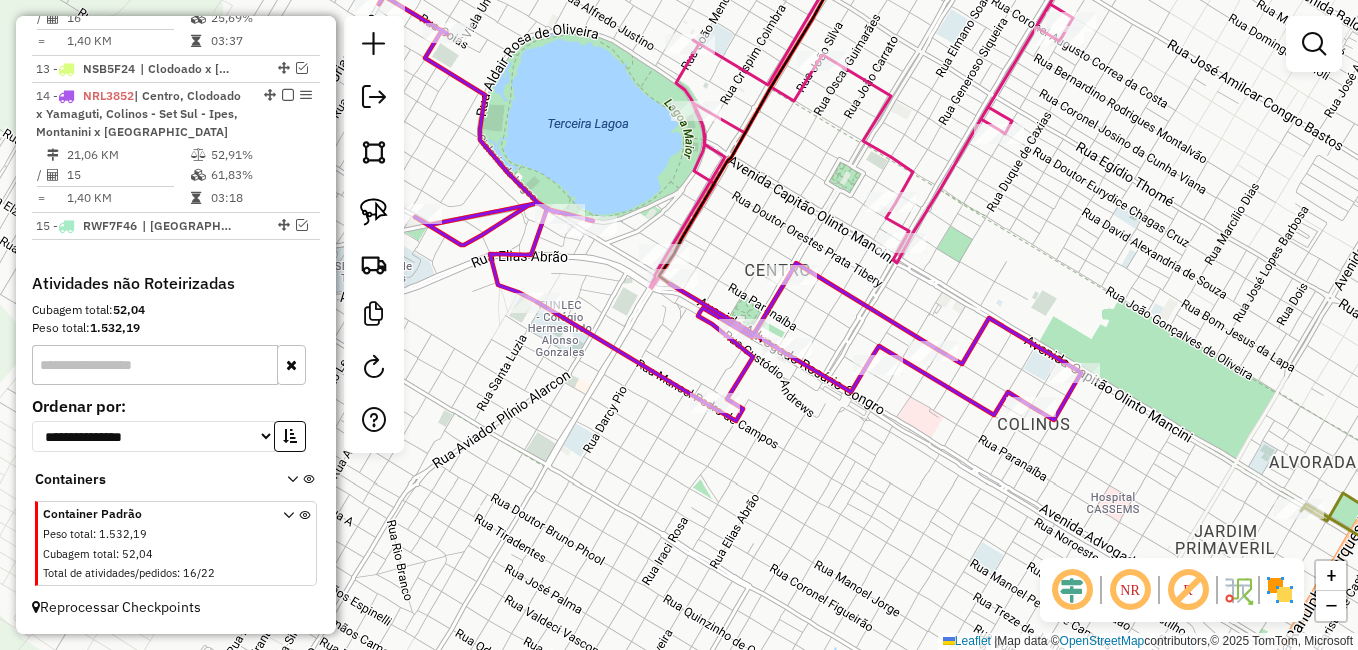 drag, startPoint x: 679, startPoint y: 341, endPoint x: 672, endPoint y: 295, distance: 46.52956 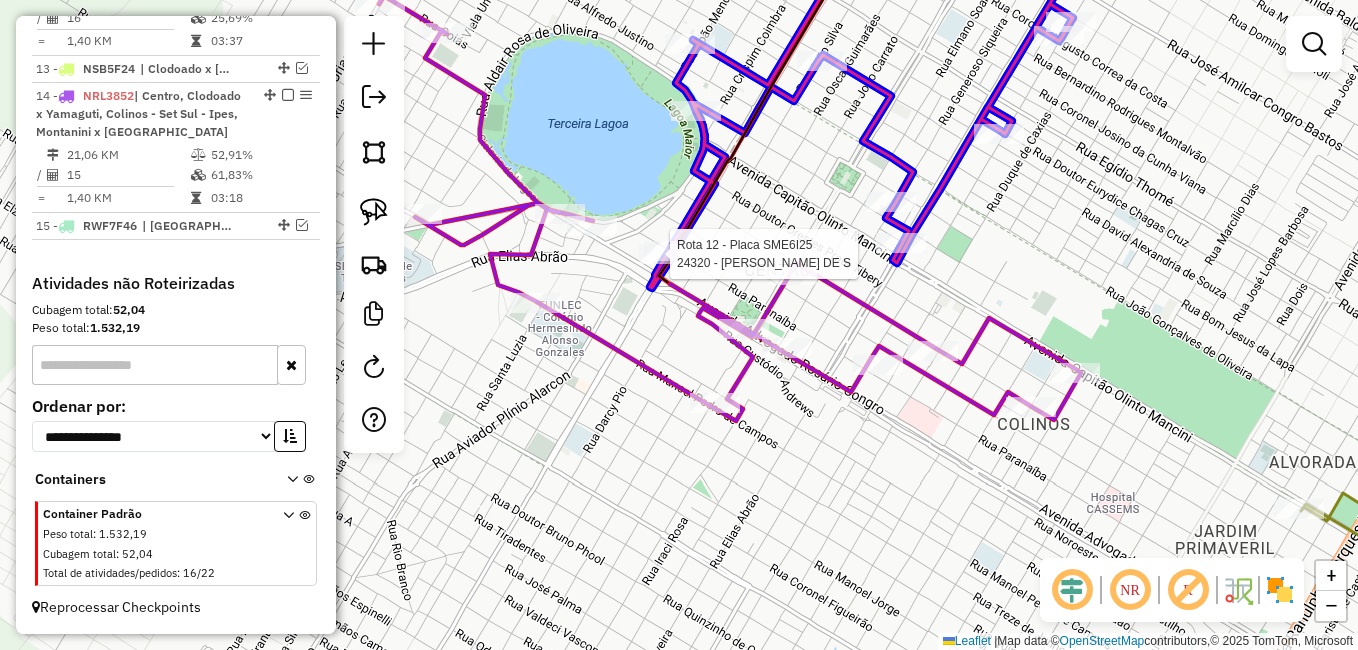 click 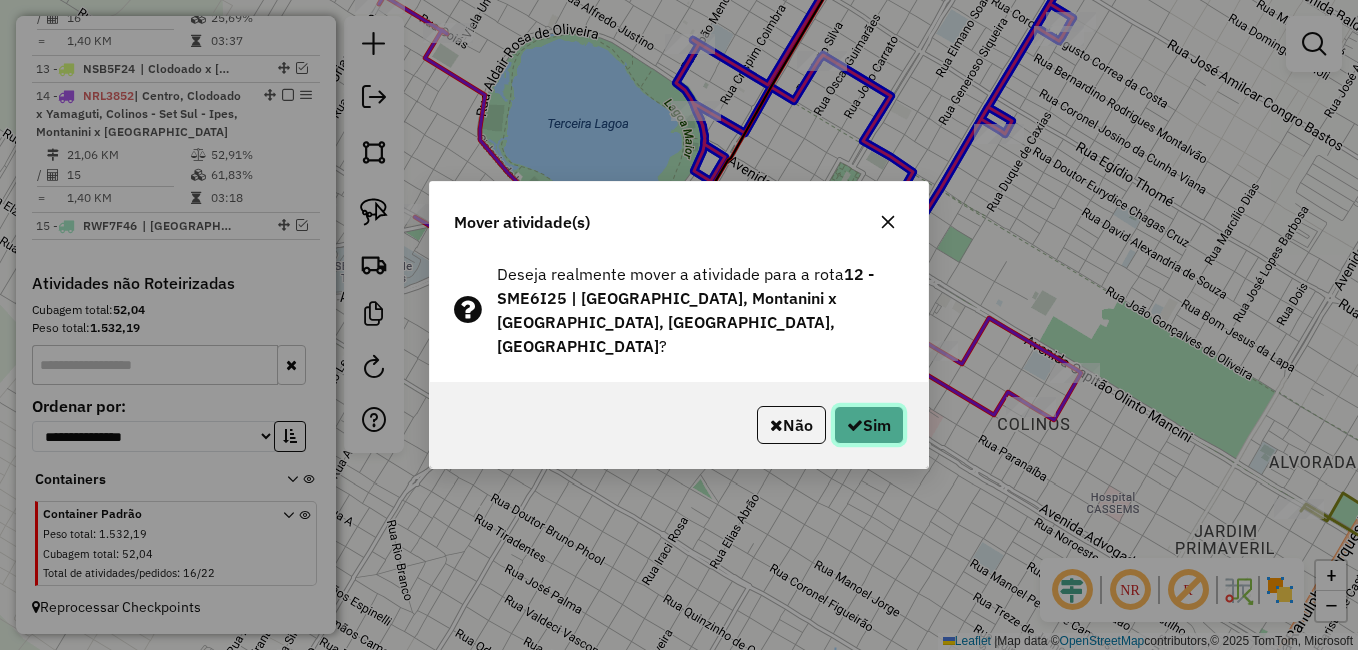 click on "Sim" 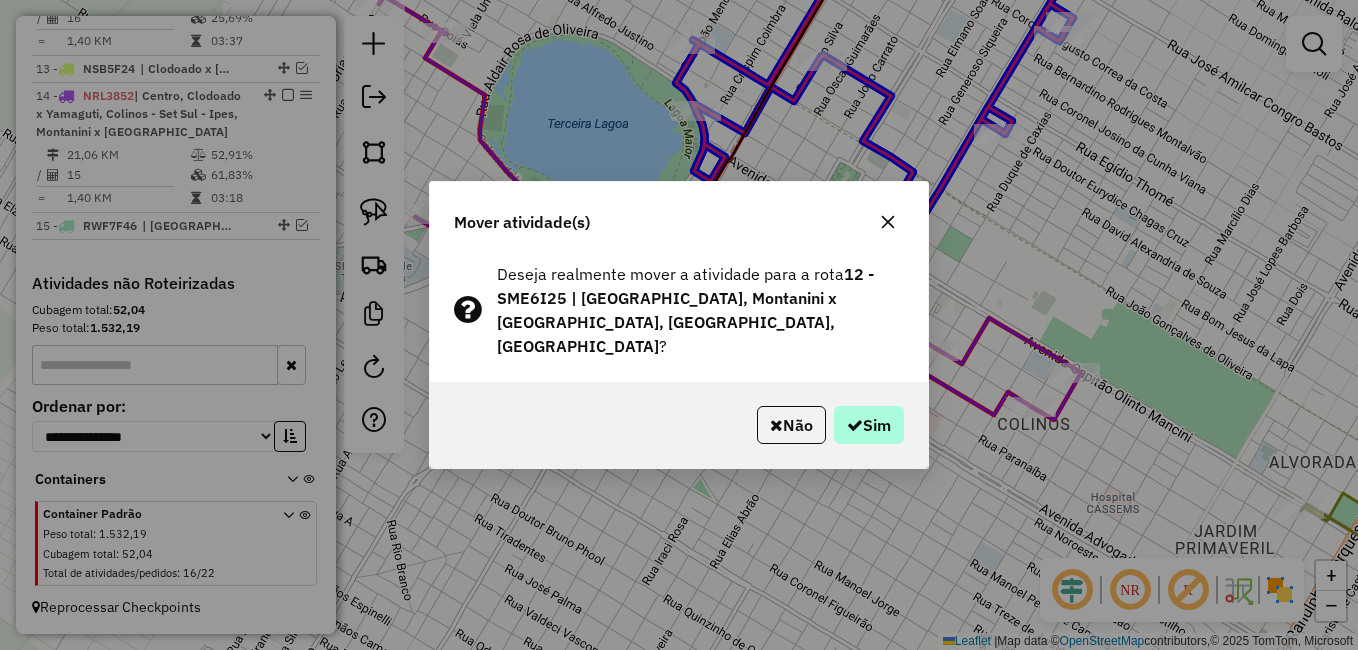 click on "Aguarde..." at bounding box center (0, 0) 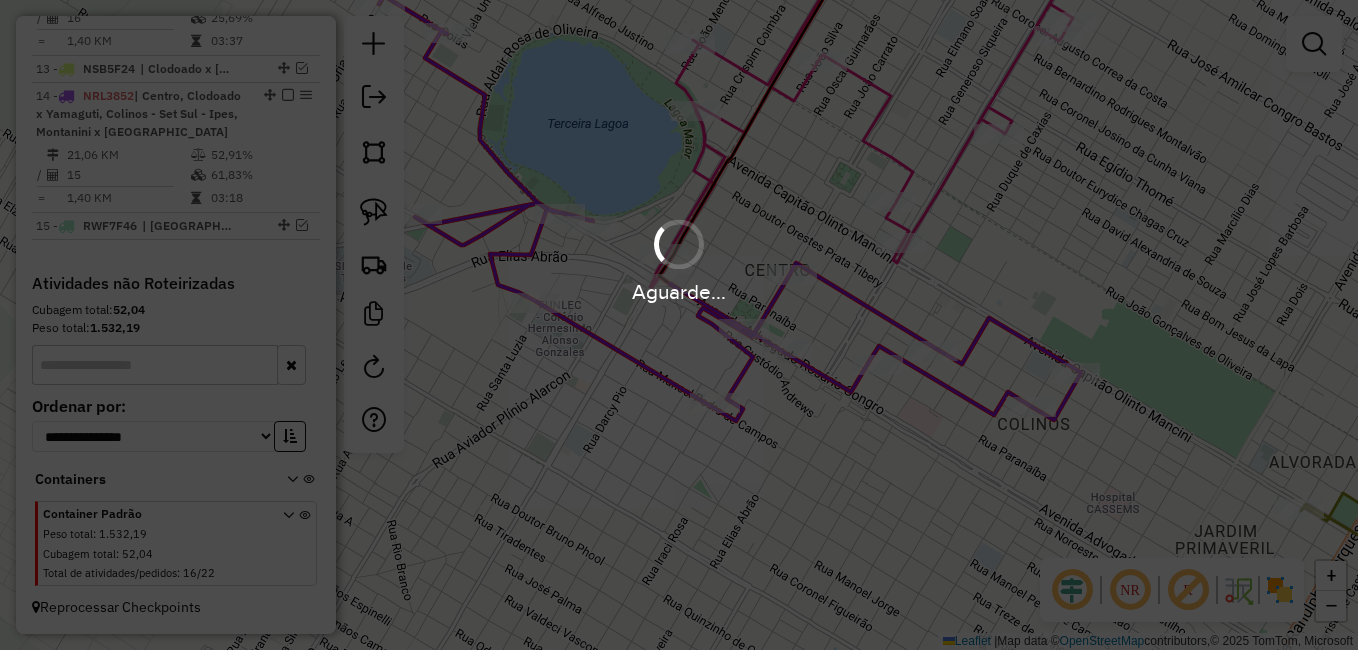 click on "Aguarde..." at bounding box center (679, 325) 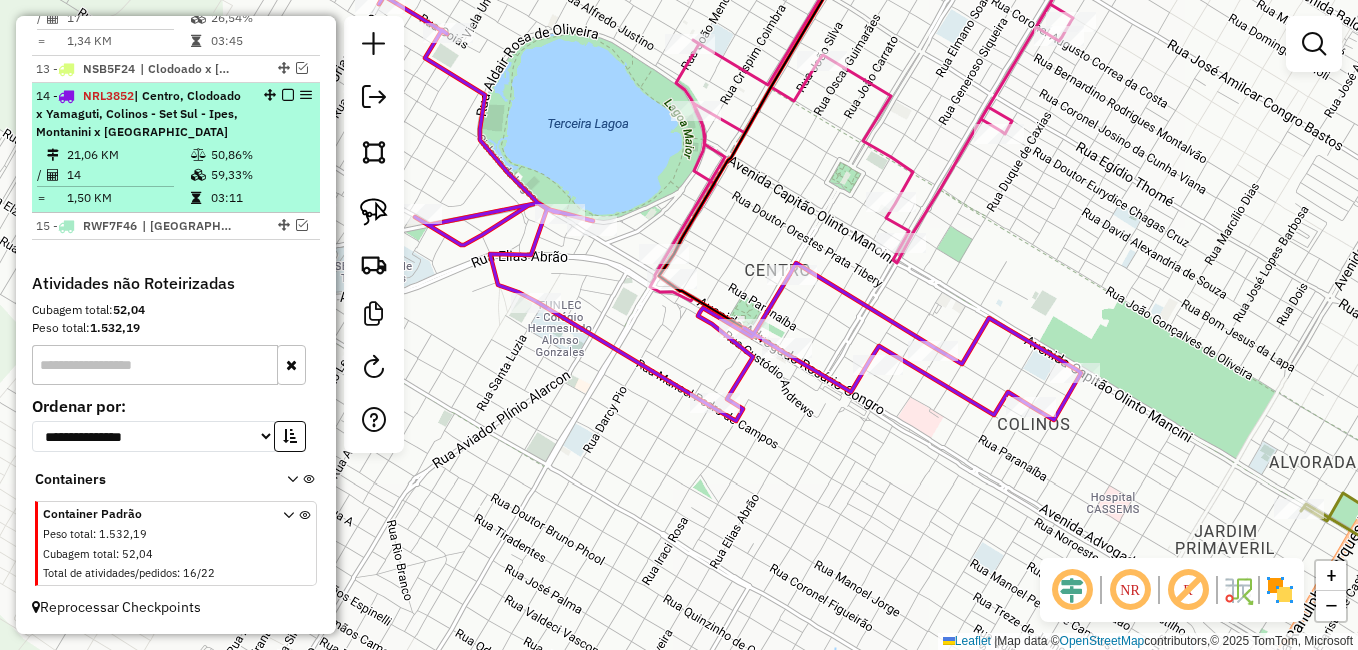 click at bounding box center (282, 95) 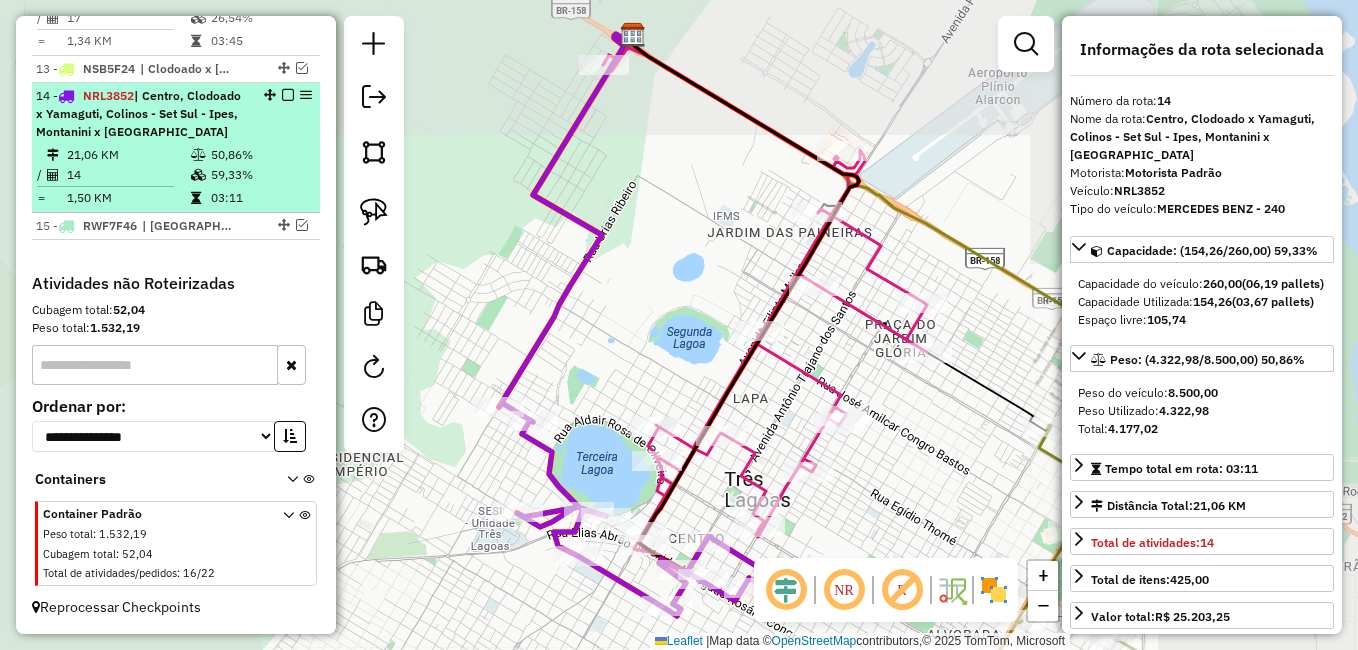 click at bounding box center [288, 95] 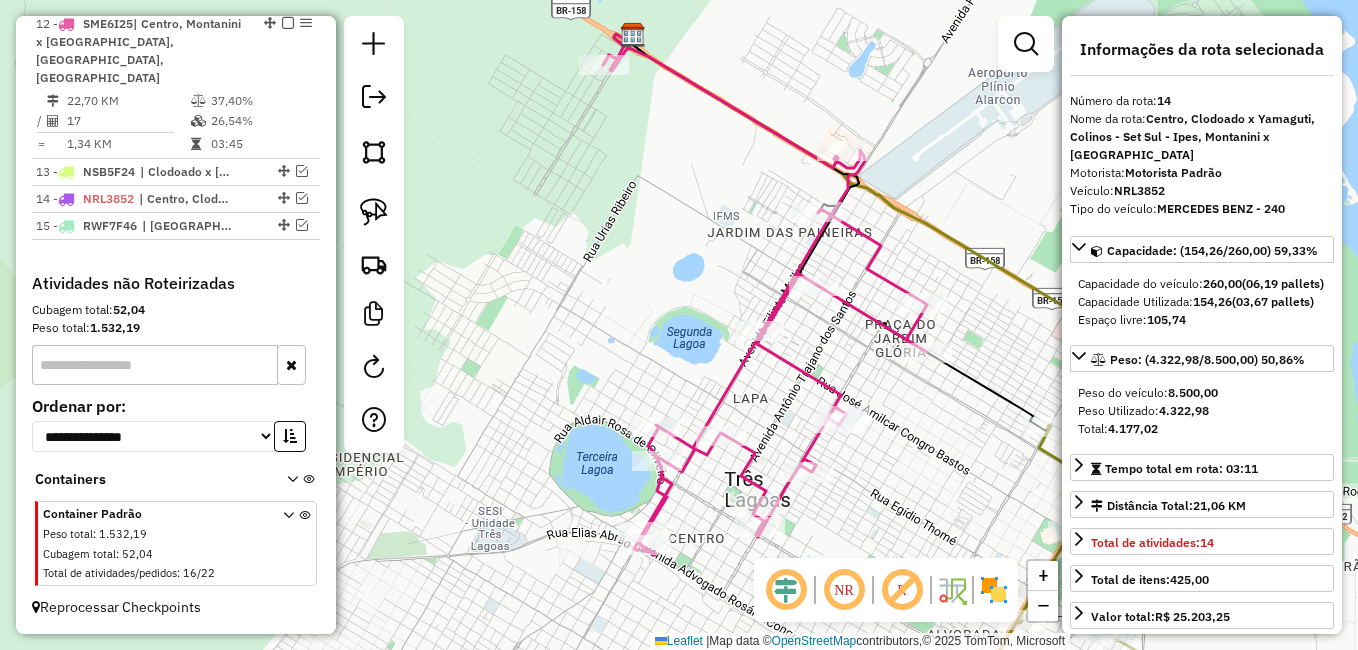 scroll, scrollTop: 1204, scrollLeft: 0, axis: vertical 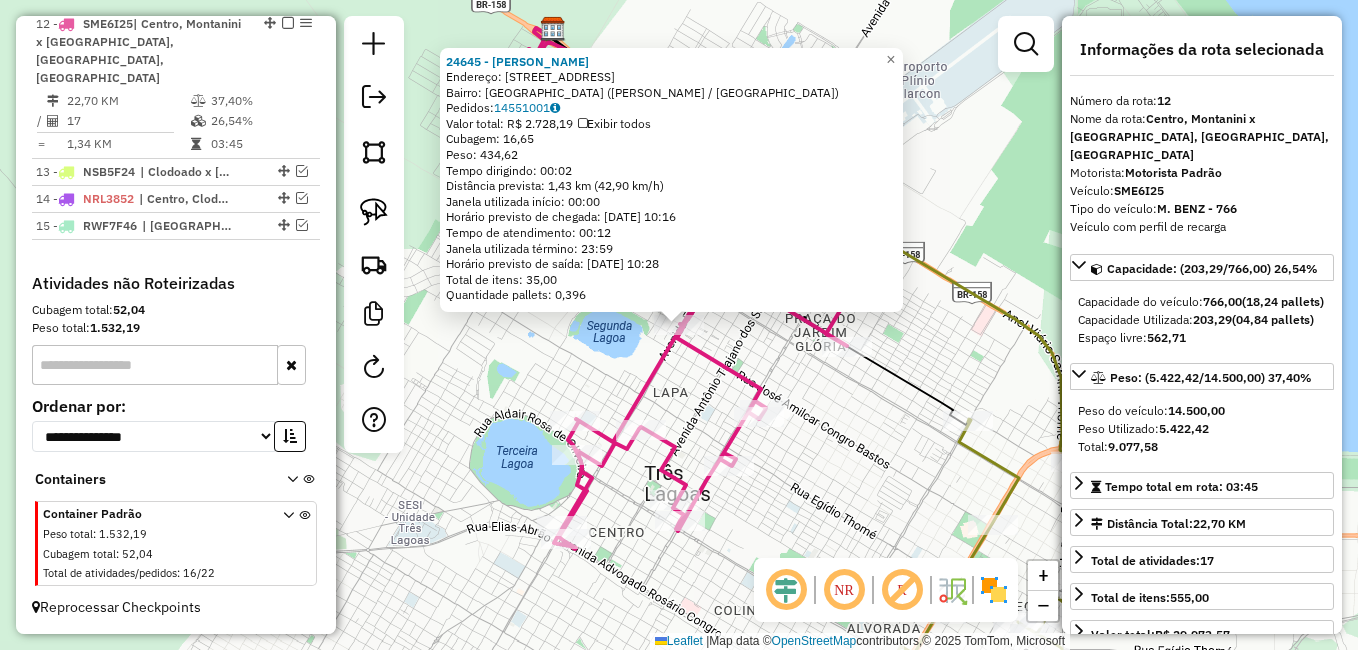 drag, startPoint x: 586, startPoint y: 308, endPoint x: 630, endPoint y: 344, distance: 56.85068 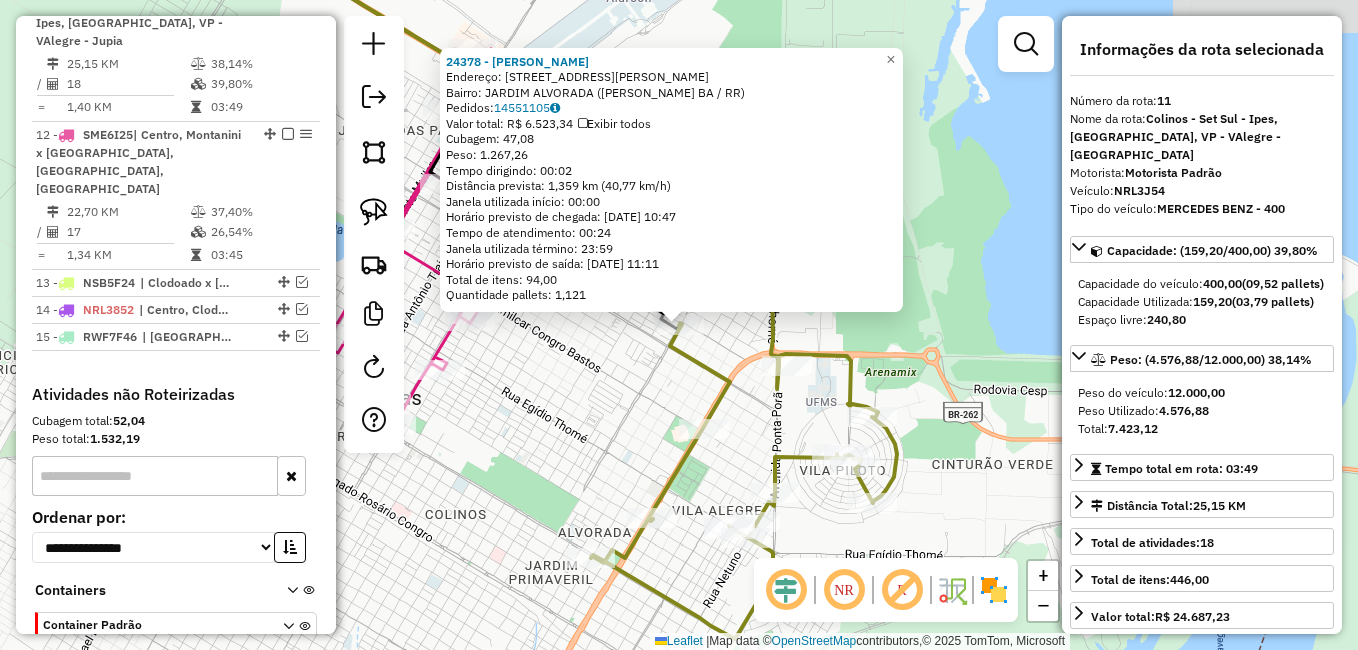 scroll, scrollTop: 1087, scrollLeft: 0, axis: vertical 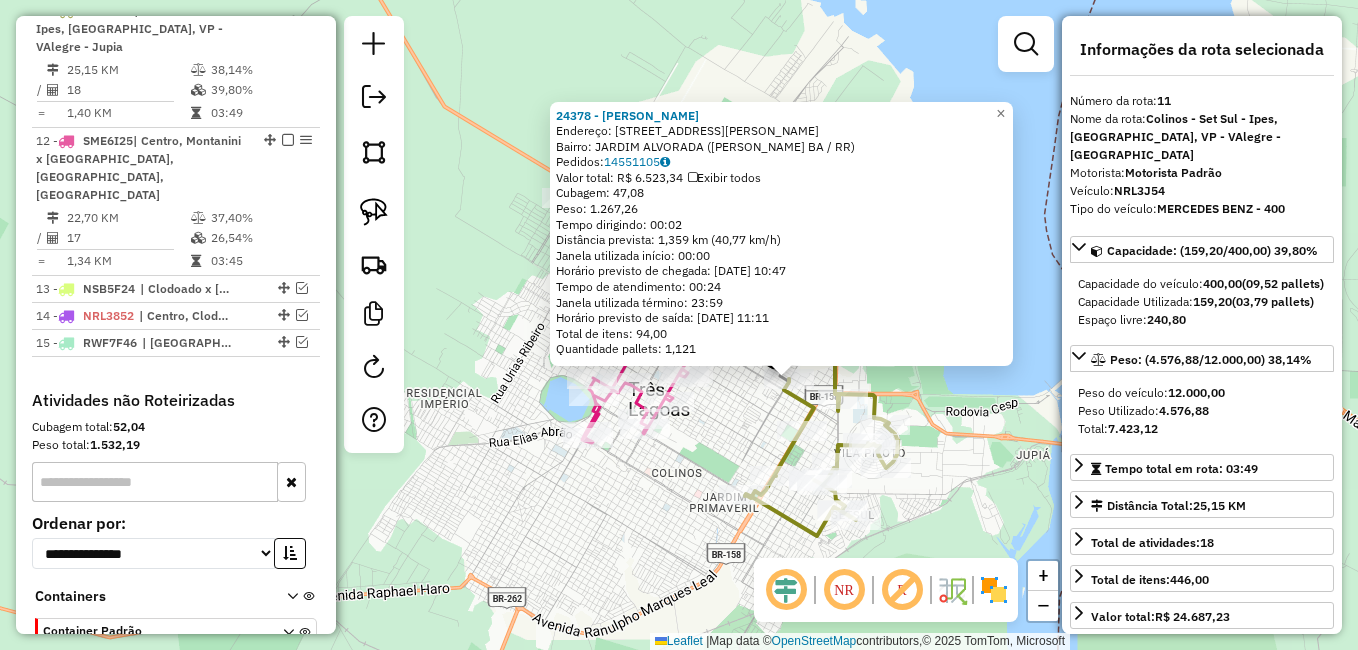 click on "24378 - DANIEL SILVA BARROS  Endereço: AV  JARY MERCANTE 649             2582   Bairro: JARDIM ALVORADA (DANIEL SILVA BA / RR)   Pedidos:  14551105   Valor total: R$ 6.523,34   Exibir todos   Cubagem: 47,08  Peso: 1.267,26  Tempo dirigindo: 00:02   Distância prevista: 1,359 km (40,77 km/h)   Janela utilizada início: 00:00   Horário previsto de chegada: 15/07/2025 10:47   Tempo de atendimento: 00:24   Janela utilizada término: 23:59   Horário previsto de saída: 15/07/2025 11:11   Total de itens: 94,00   Quantidade pallets: 1,121  × Janela de atendimento Grade de atendimento Capacidade Transportadoras Veículos Cliente Pedidos  Rotas Selecione os dias de semana para filtrar as janelas de atendimento  Seg   Ter   Qua   Qui   Sex   Sáb   Dom  Informe o período da janela de atendimento: De: Até:  Filtrar exatamente a janela do cliente  Considerar janela de atendimento padrão  Selecione os dias de semana para filtrar as grades de atendimento  Seg   Ter   Qua   Qui   Sex   Sáb   Dom   Peso mínimo:  De:" 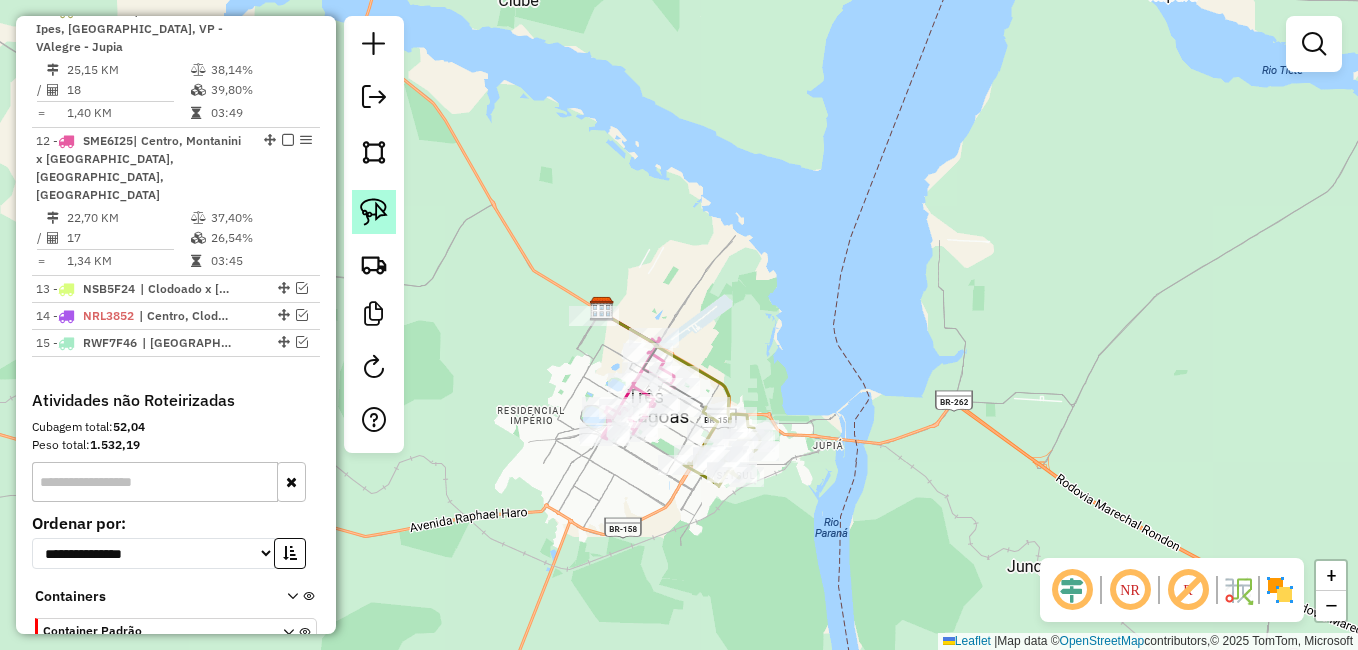 click 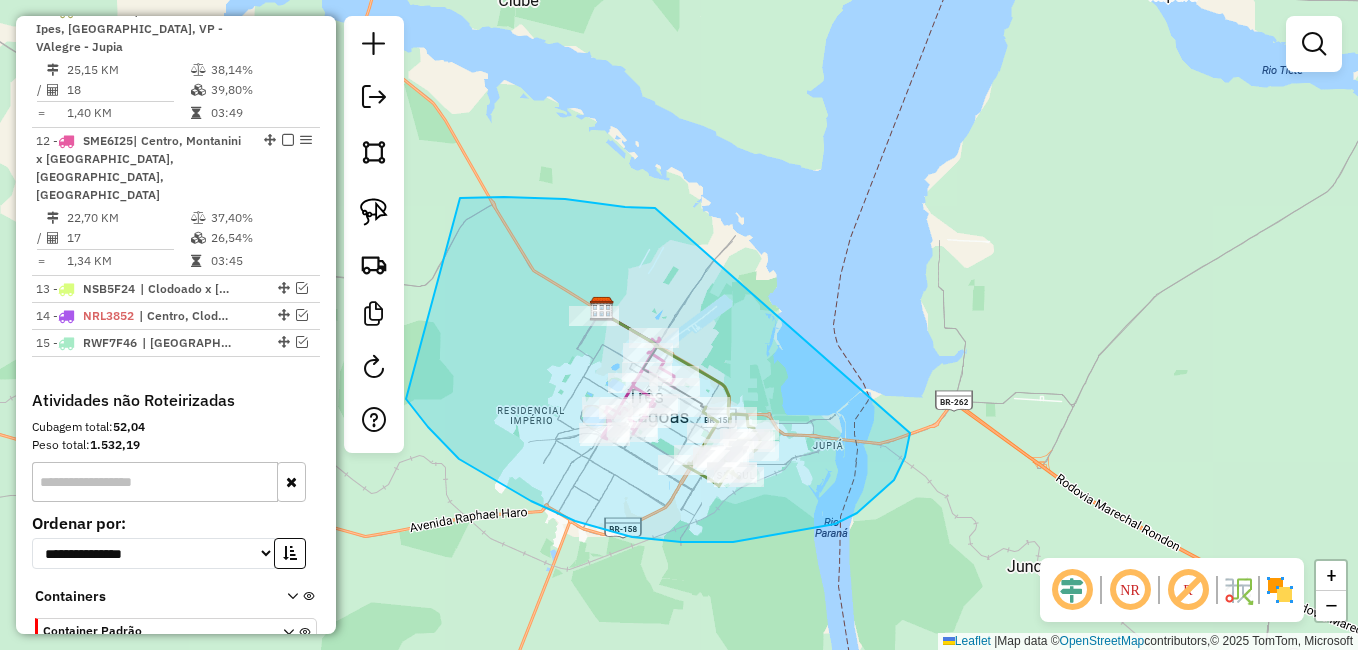 drag, startPoint x: 375, startPoint y: 251, endPoint x: 910, endPoint y: 433, distance: 565.10974 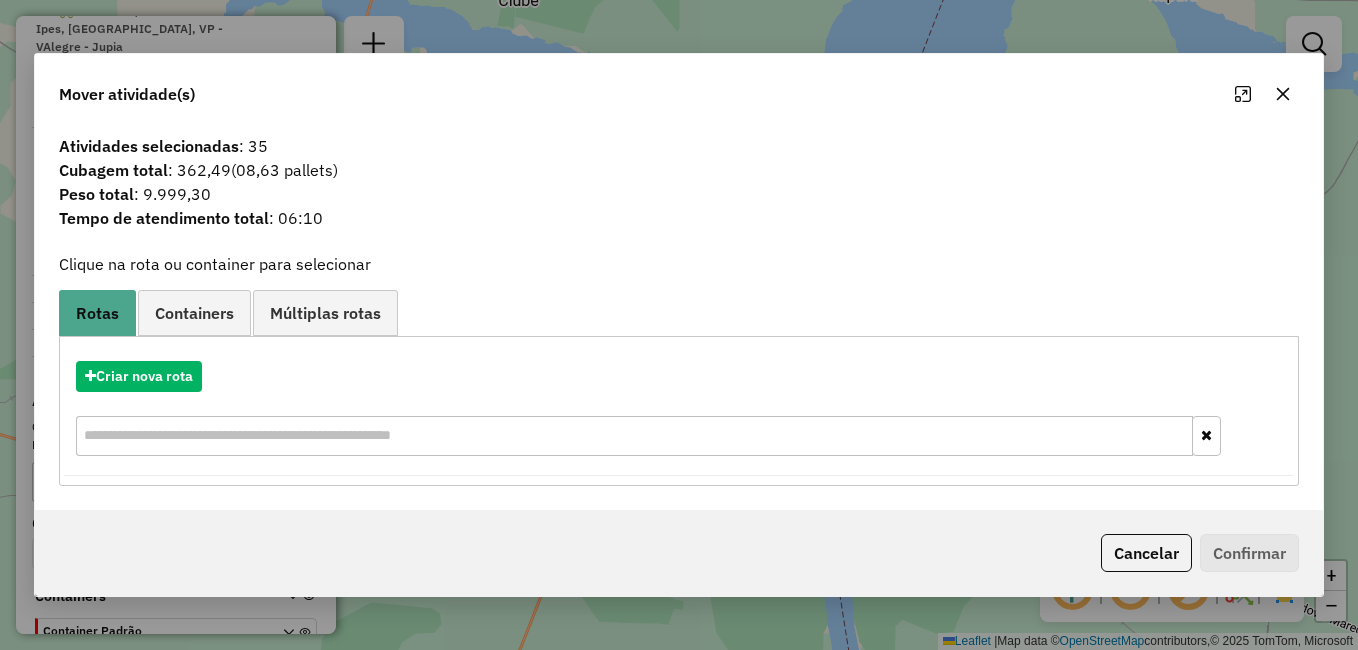 click 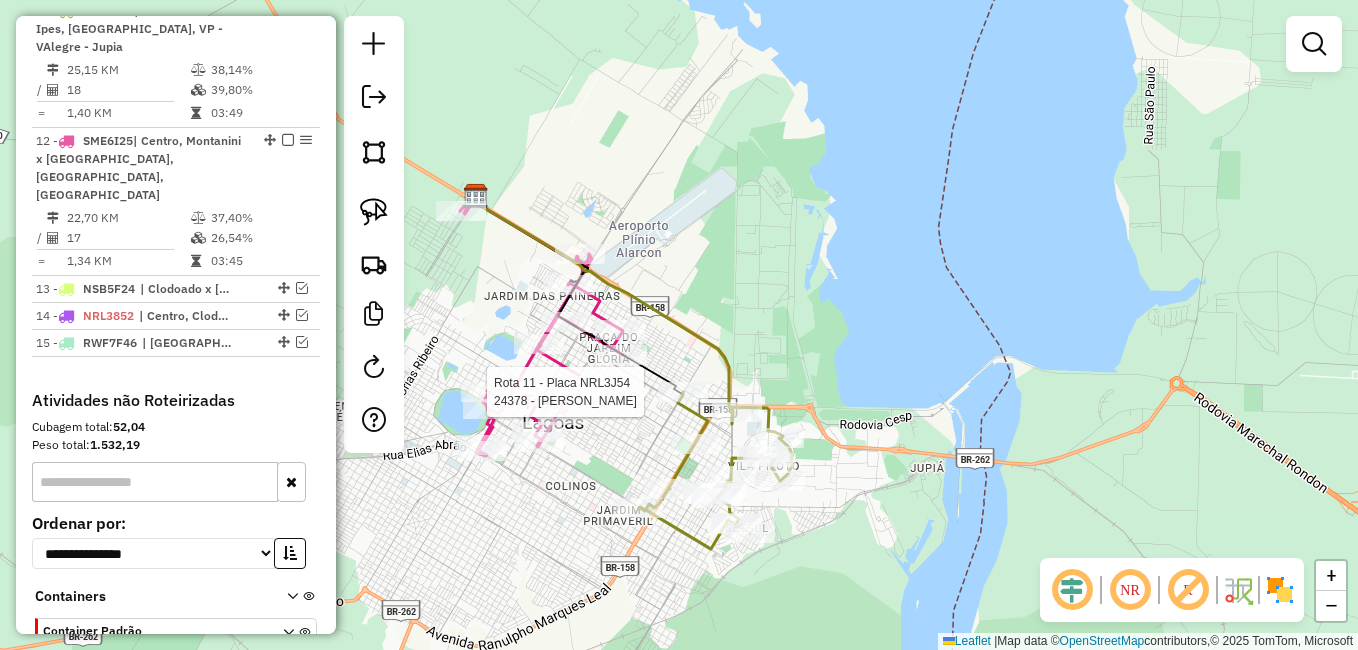 click 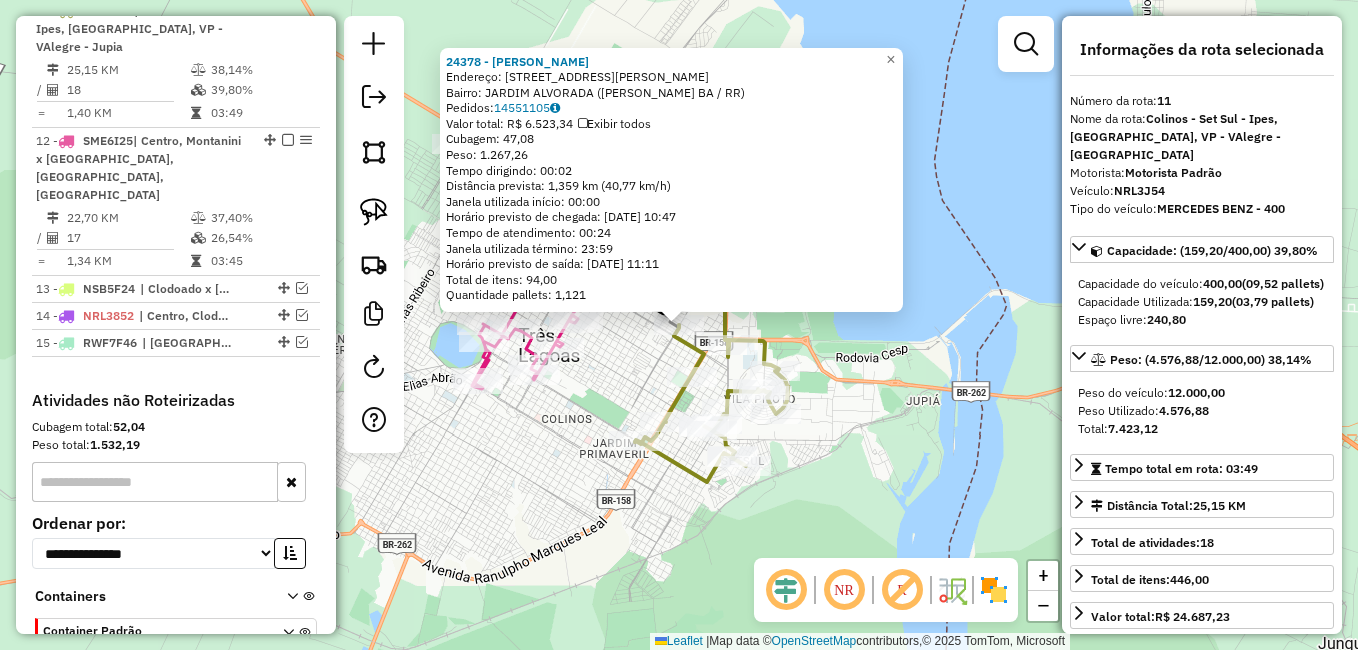 click on "24378 - DANIEL SILVA BARROS  Endereço: AV  JARY MERCANTE 649             2582   Bairro: JARDIM ALVORADA (DANIEL SILVA BA / RR)   Pedidos:  14551105   Valor total: R$ 6.523,34   Exibir todos   Cubagem: 47,08  Peso: 1.267,26  Tempo dirigindo: 00:02   Distância prevista: 1,359 km (40,77 km/h)   Janela utilizada início: 00:00   Horário previsto de chegada: 15/07/2025 10:47   Tempo de atendimento: 00:24   Janela utilizada término: 23:59   Horário previsto de saída: 15/07/2025 11:11   Total de itens: 94,00   Quantidade pallets: 1,121  × Janela de atendimento Grade de atendimento Capacidade Transportadoras Veículos Cliente Pedidos  Rotas Selecione os dias de semana para filtrar as janelas de atendimento  Seg   Ter   Qua   Qui   Sex   Sáb   Dom  Informe o período da janela de atendimento: De: Até:  Filtrar exatamente a janela do cliente  Considerar janela de atendimento padrão  Selecione os dias de semana para filtrar as grades de atendimento  Seg   Ter   Qua   Qui   Sex   Sáb   Dom   Peso mínimo:  De:" 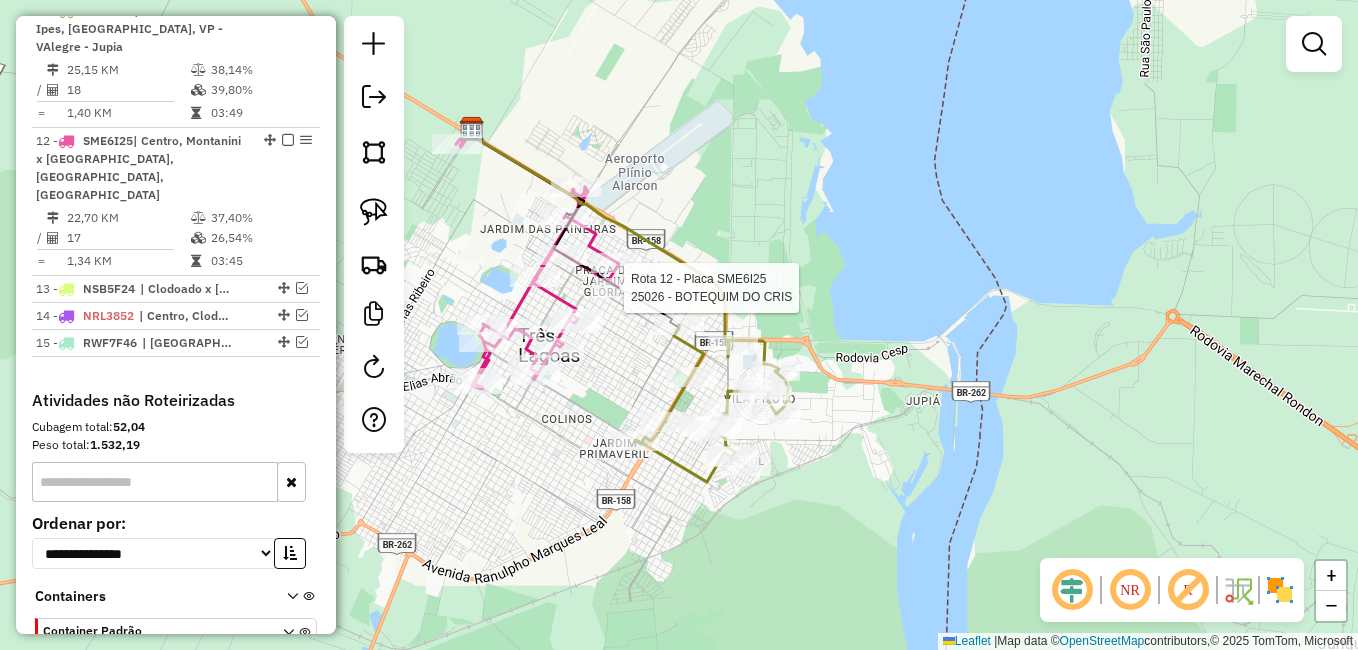 select on "*********" 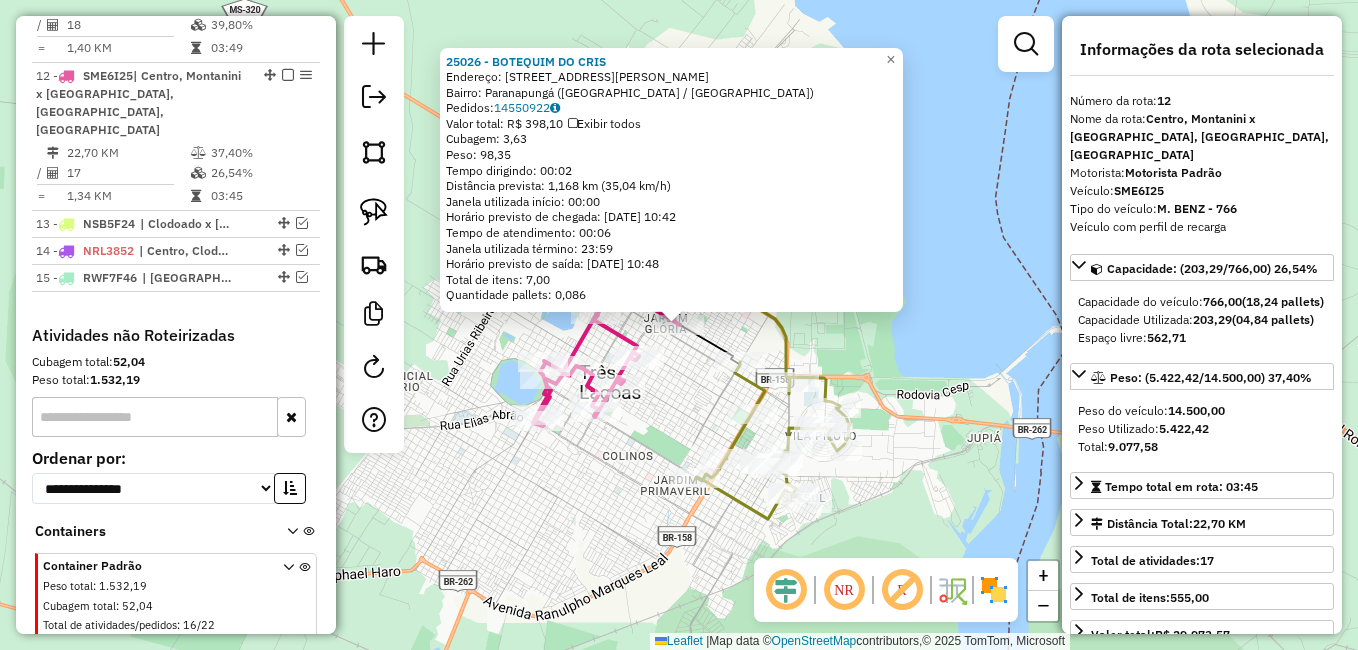 scroll, scrollTop: 1204, scrollLeft: 0, axis: vertical 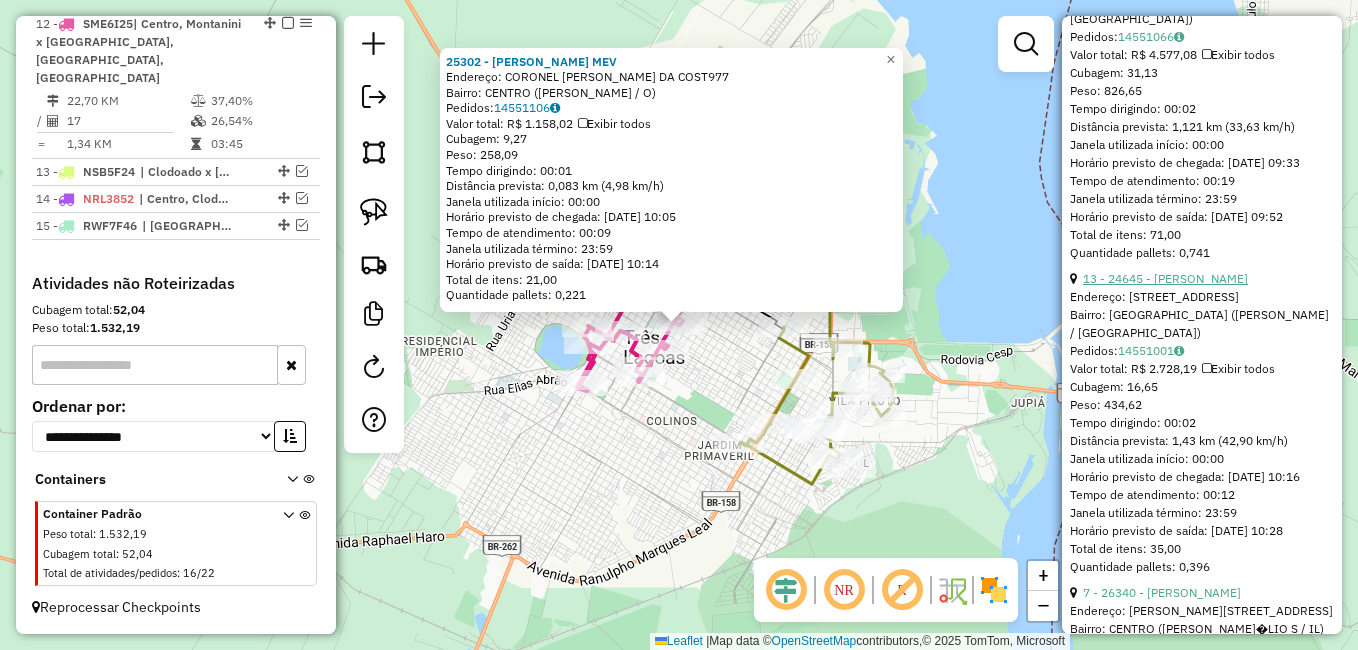 click on "13 - 24645 - RAFAEL ORLANDO MARCH" at bounding box center [1165, 278] 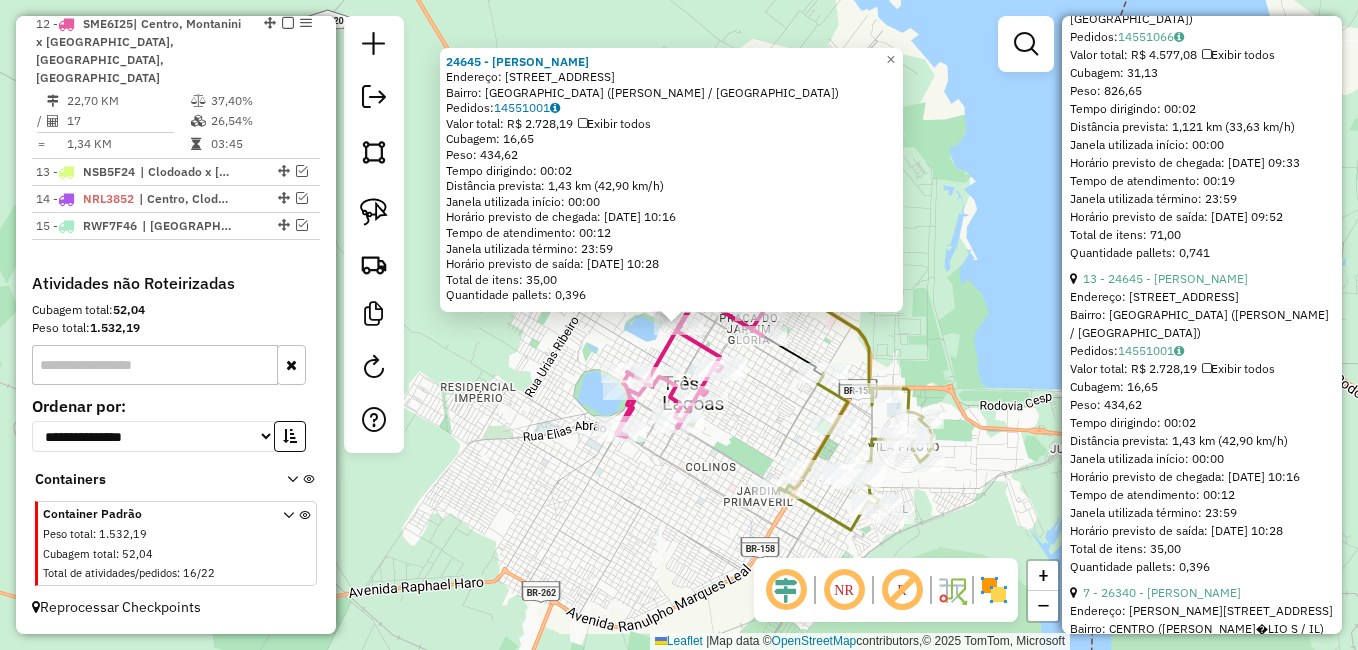 scroll, scrollTop: 1500, scrollLeft: 0, axis: vertical 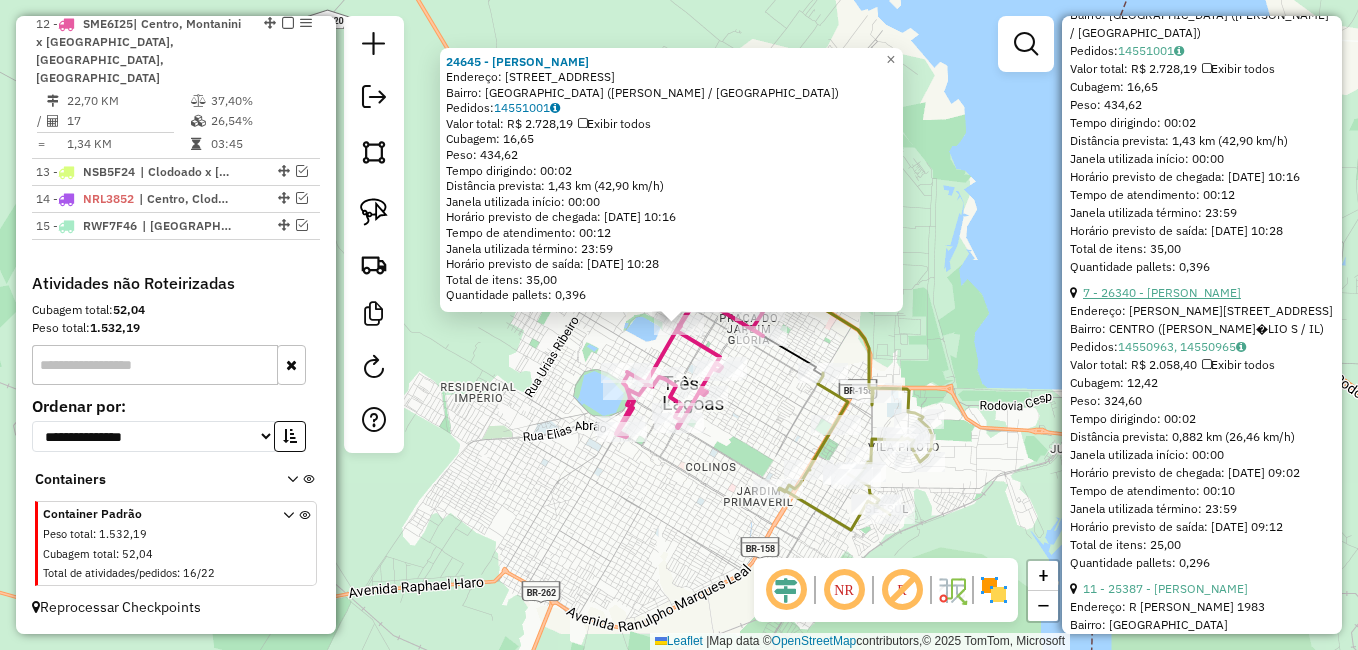 click on "7 - 26340 - EMANUEL JULIO SILVA" at bounding box center (1162, 292) 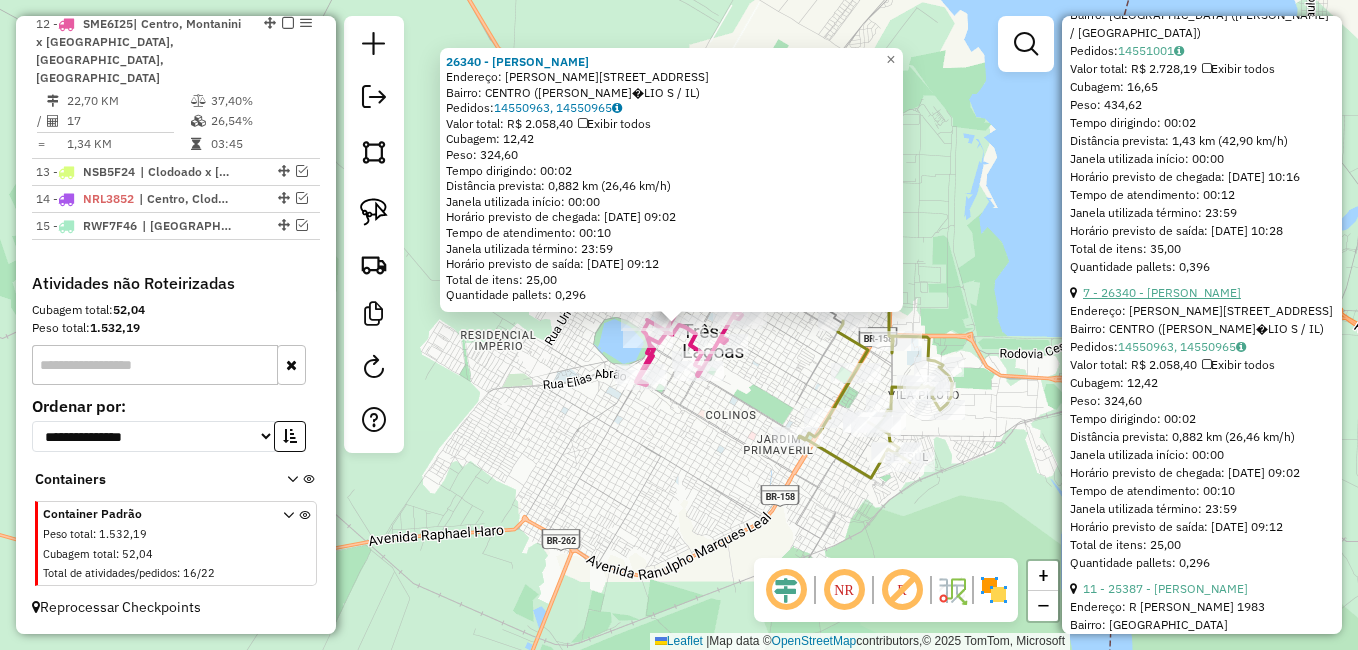 scroll, scrollTop: 1700, scrollLeft: 0, axis: vertical 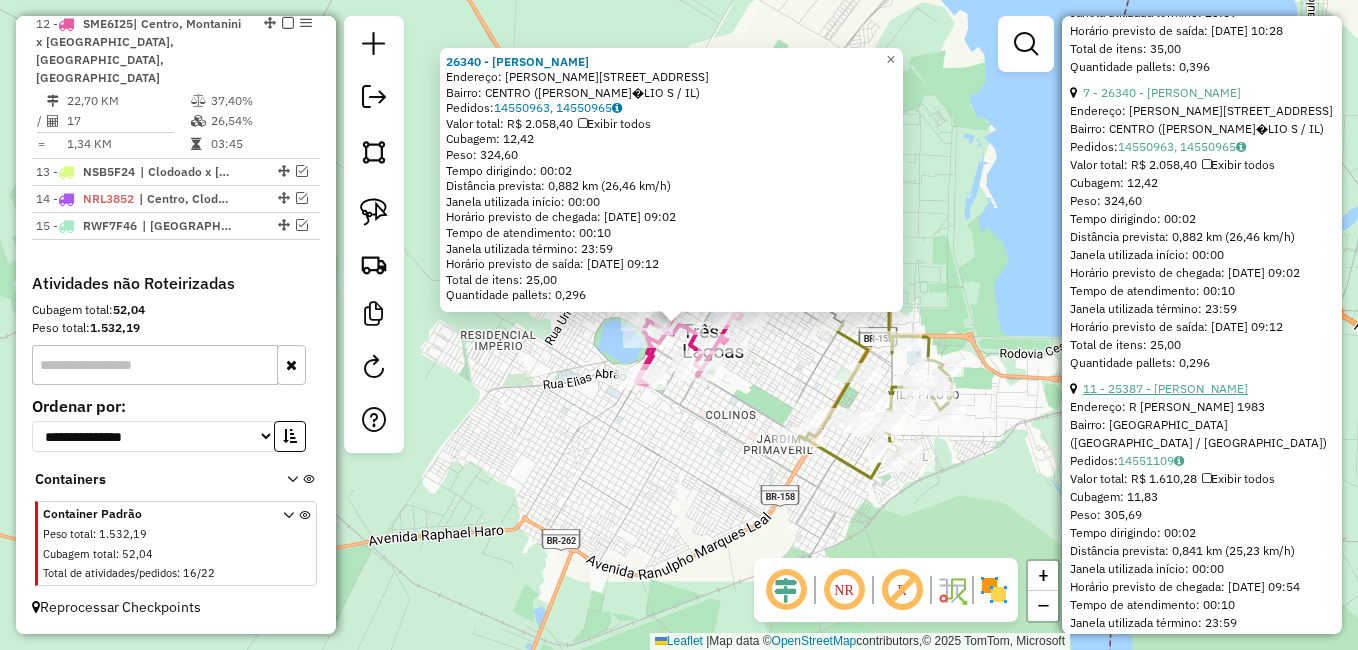 click on "11 - 25387 - ANTONIO PASSOS SOBRI" at bounding box center (1165, 388) 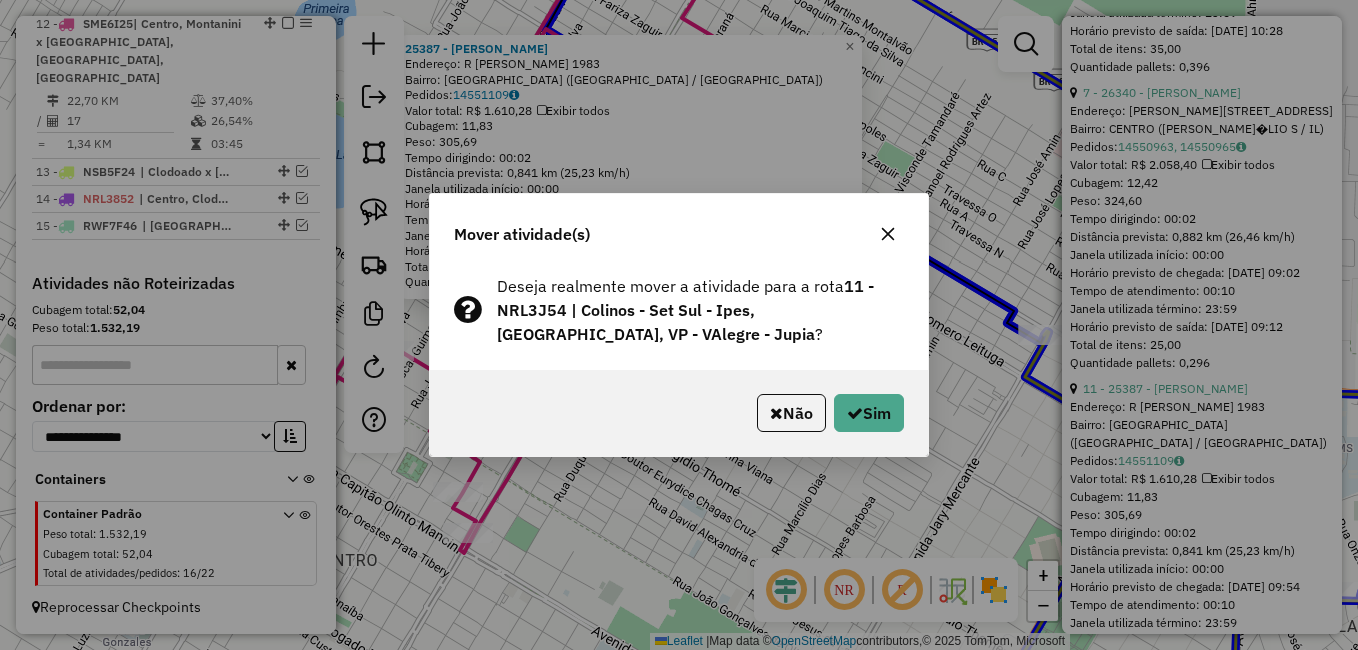 click on "Não   Sim" 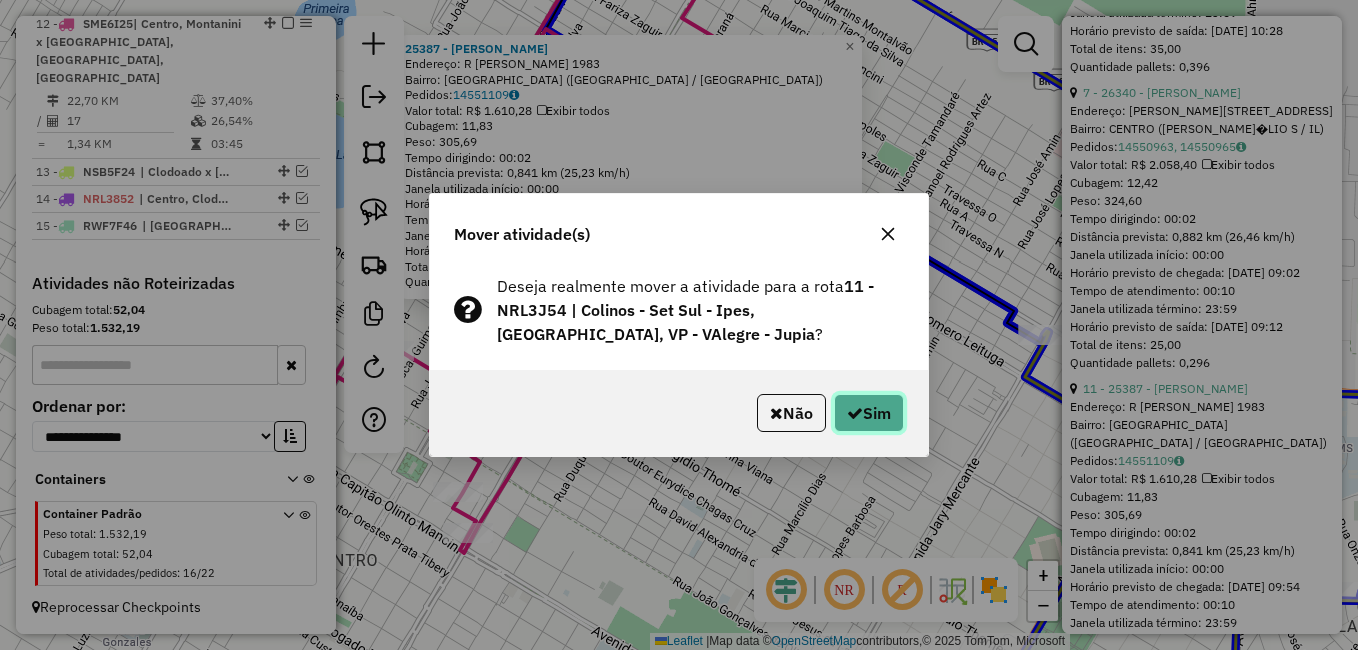 click on "Sim" 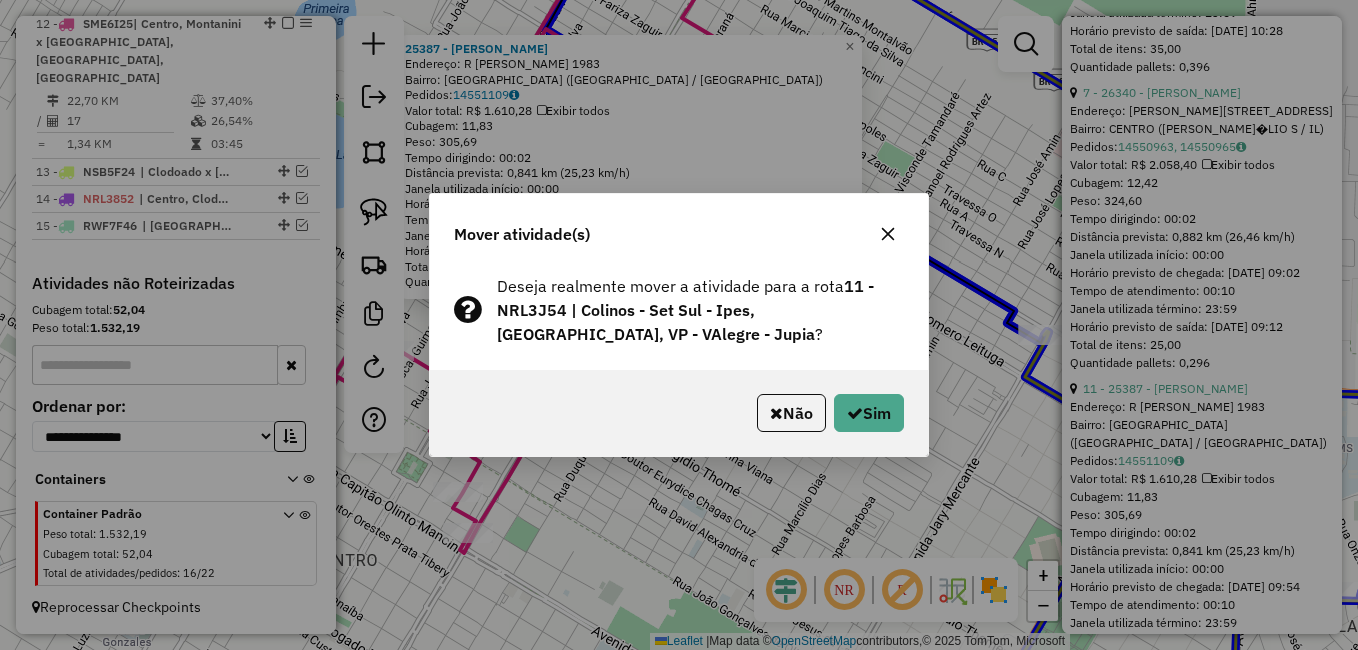 click on "Aguarde..." at bounding box center [0, 0] 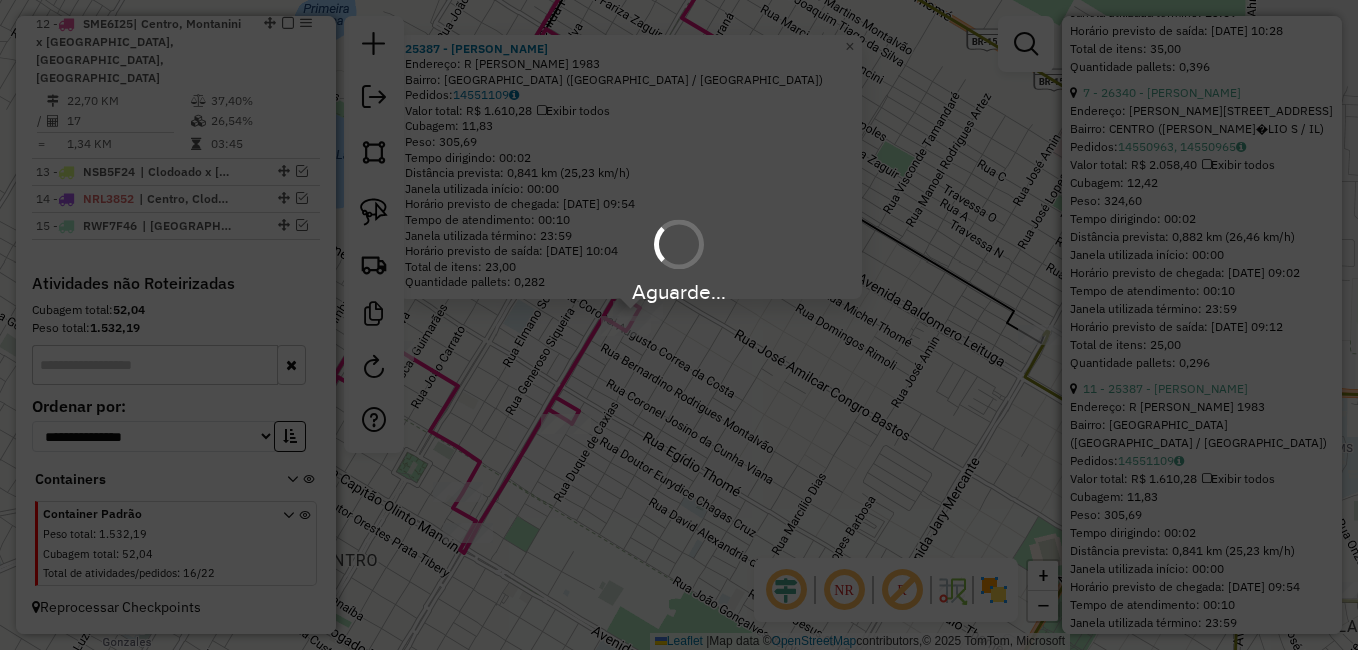 click on "Aguarde..." at bounding box center (679, 325) 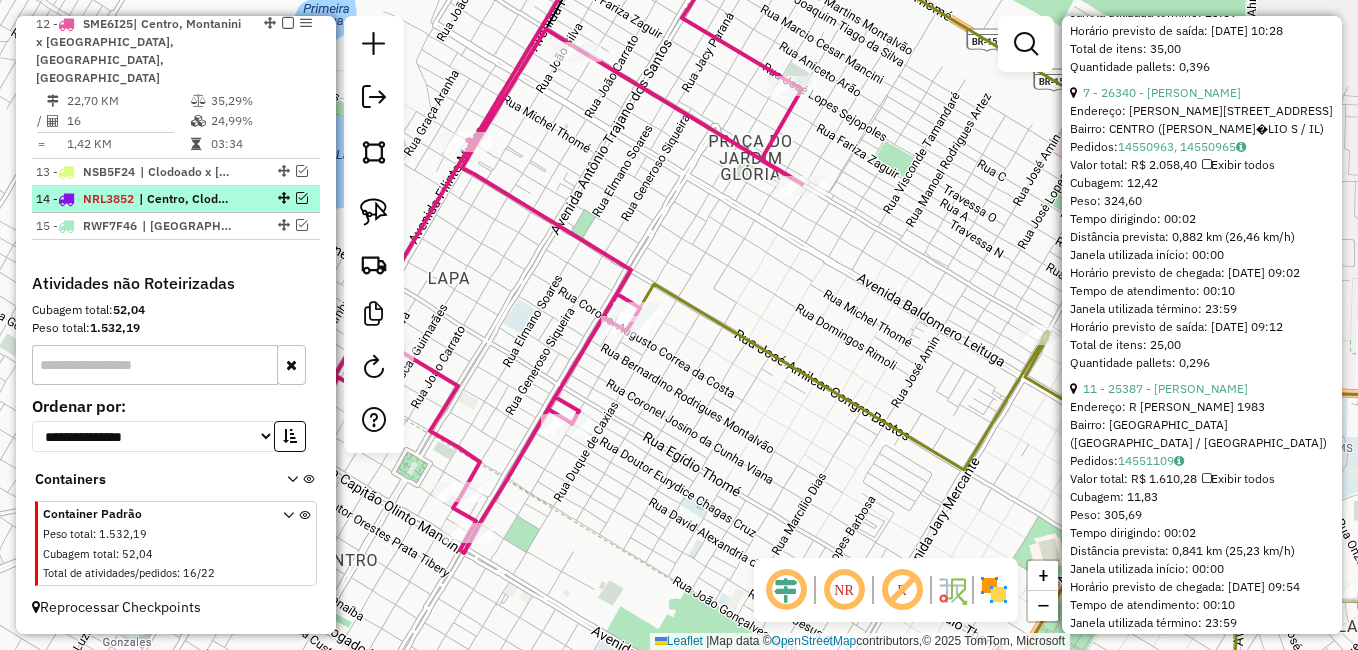 scroll, scrollTop: 1004, scrollLeft: 0, axis: vertical 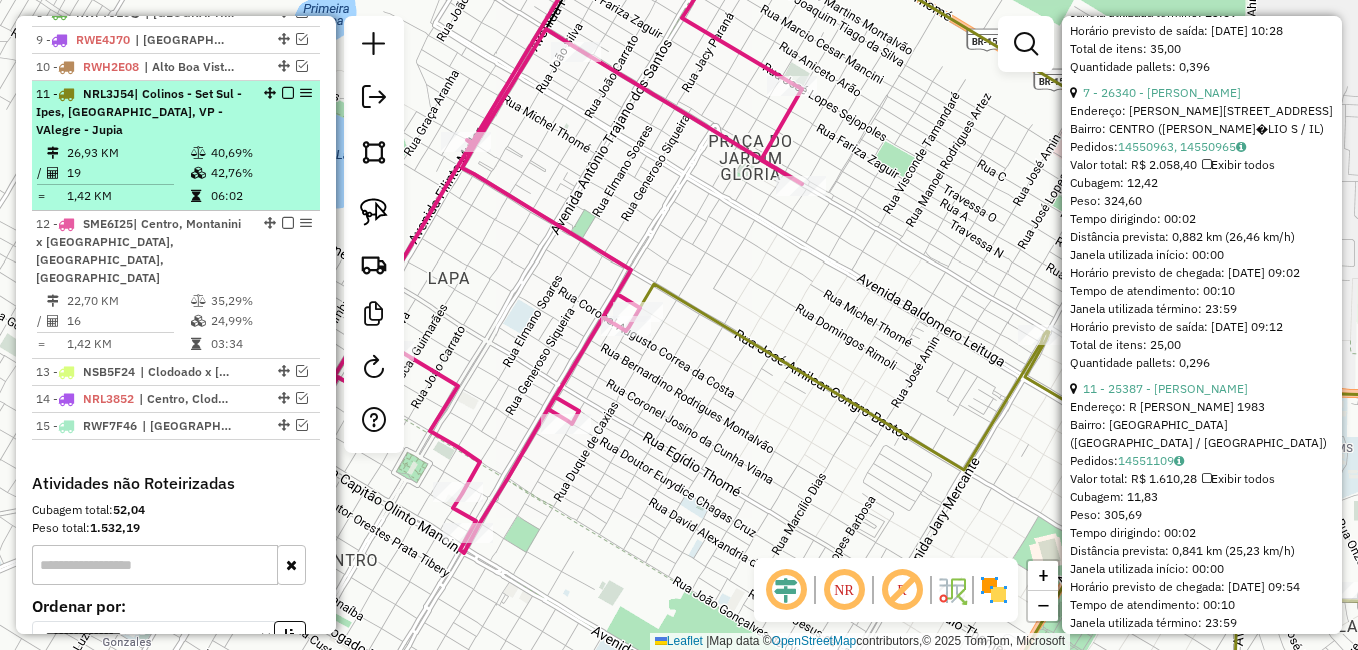 click at bounding box center [200, 153] 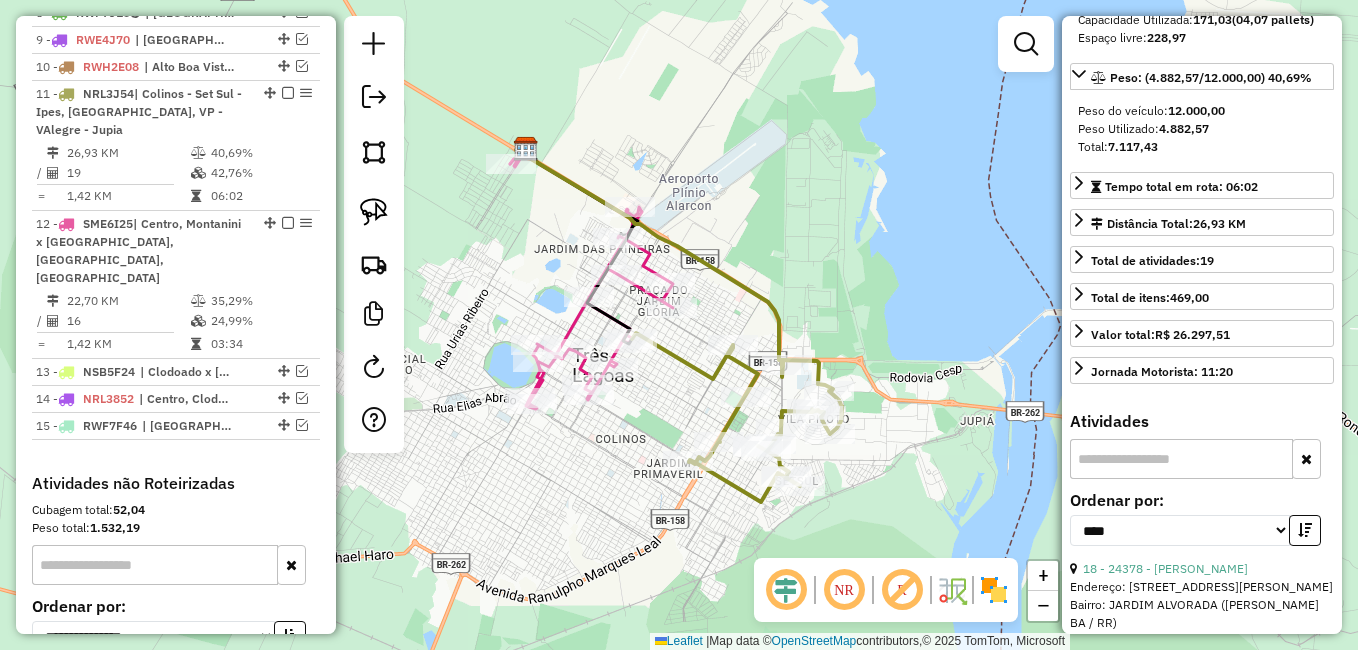 scroll, scrollTop: 0, scrollLeft: 0, axis: both 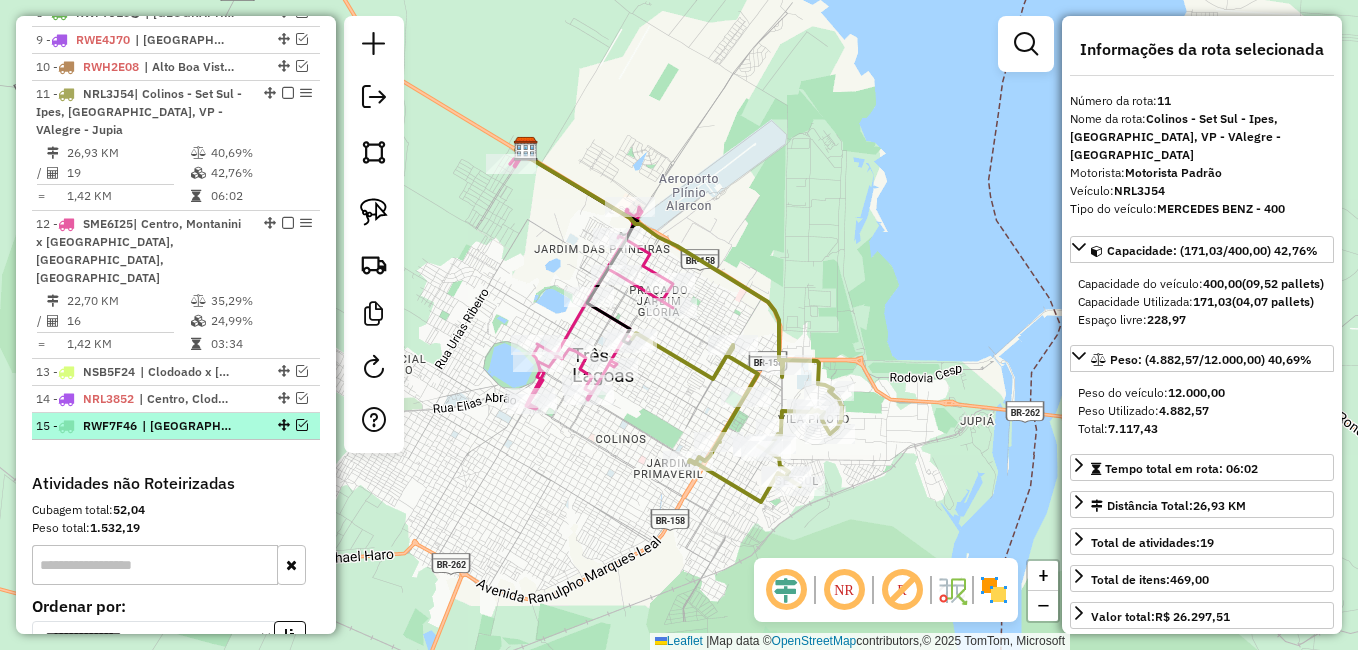 click at bounding box center [302, 425] 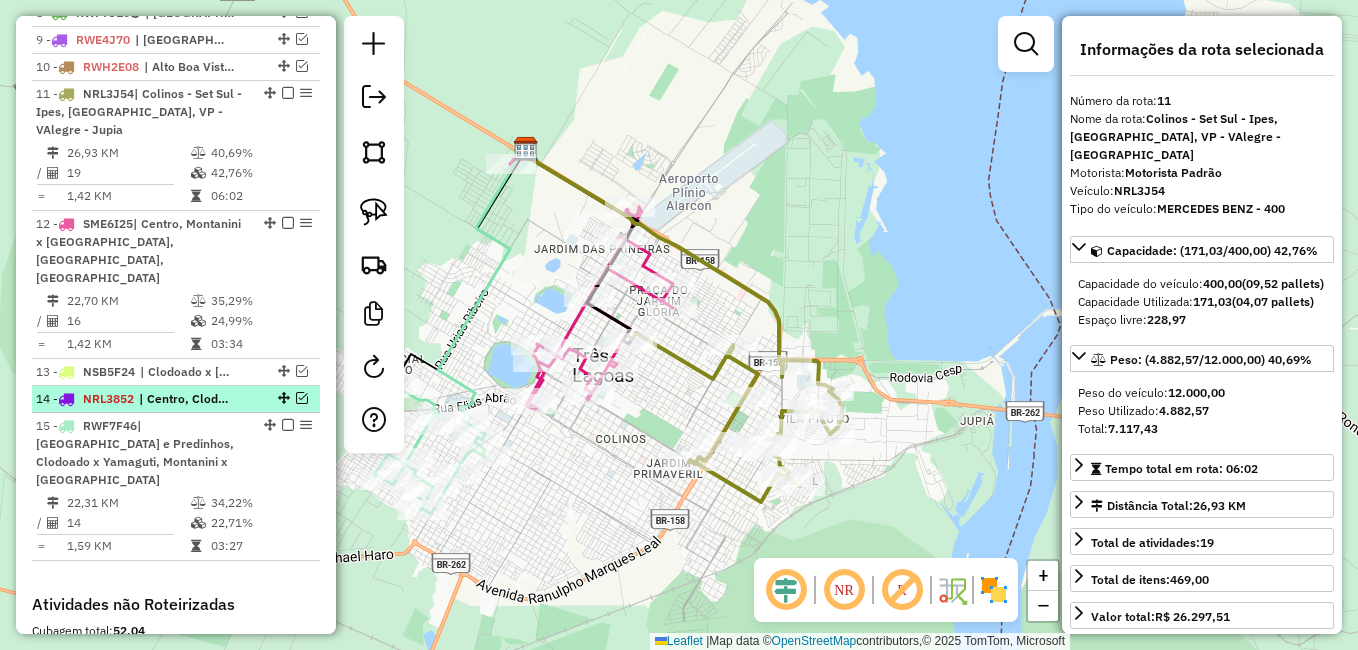 click at bounding box center (302, 398) 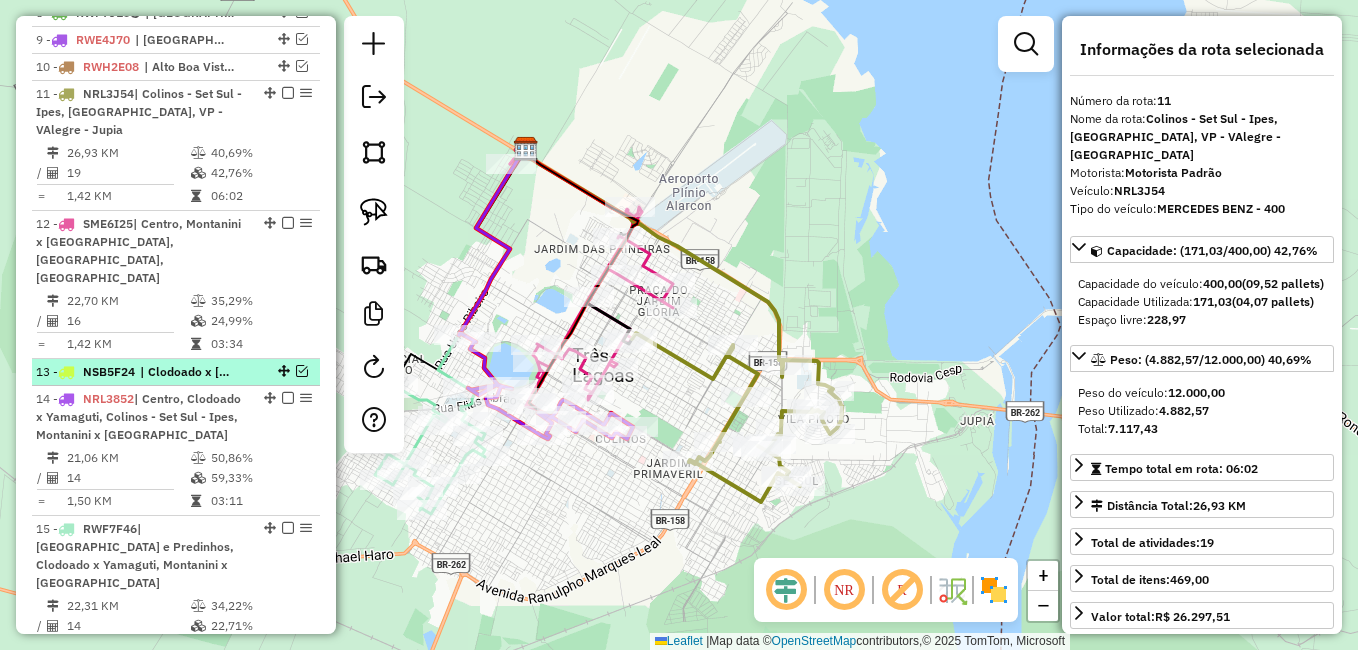 click at bounding box center (302, 371) 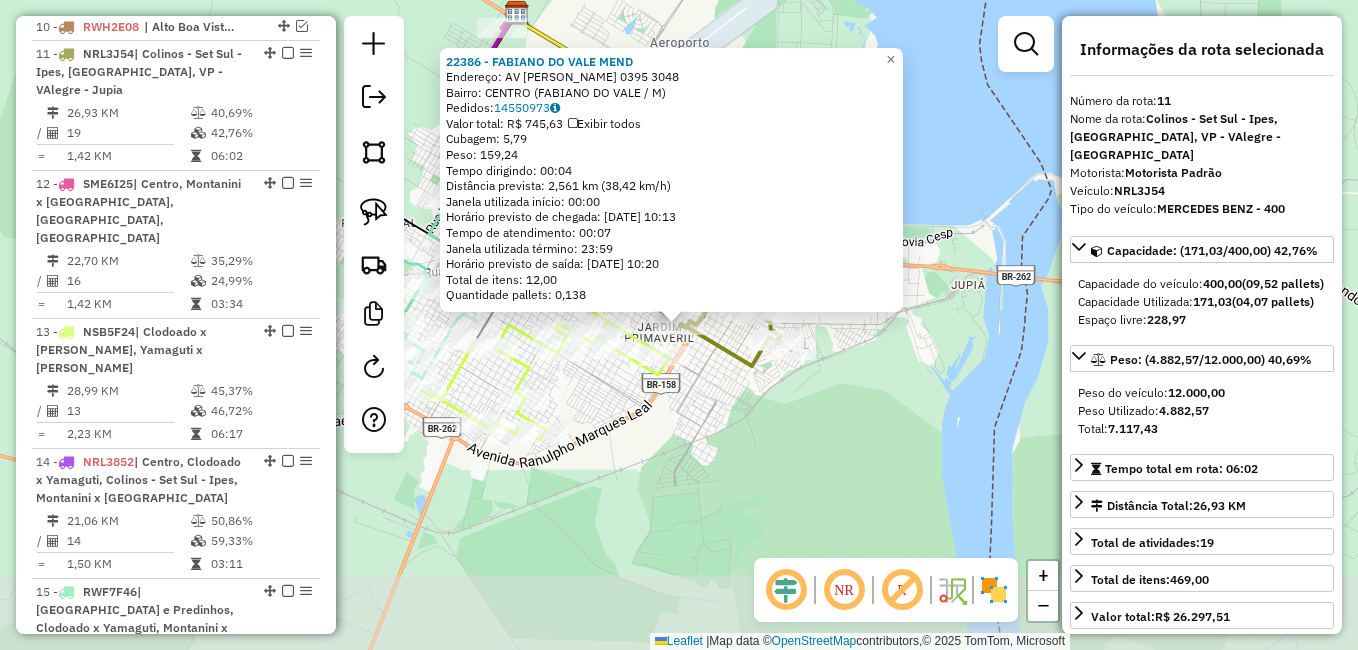 scroll, scrollTop: 1087, scrollLeft: 0, axis: vertical 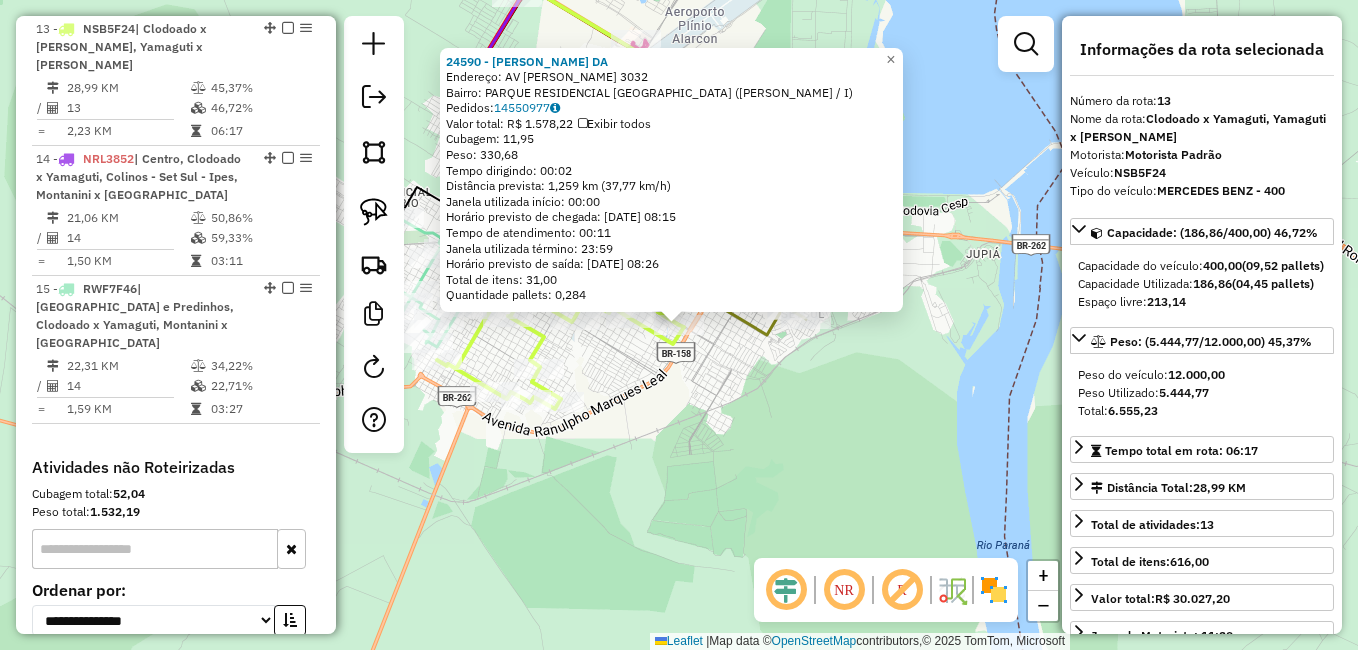 click on "24590 - ELAINE MIQUELOTI DA  Endereço: AV  ROSARIO CONGRO                3032   Bairro: PARQUE RESIDENCIAL QUINTA DA (ELAINE MIQUELOT / I)   Pedidos:  14550977   Valor total: R$ 1.578,22   Exibir todos   Cubagem: 11,95  Peso: 330,68  Tempo dirigindo: 00:02   Distância prevista: 1,259 km (37,77 km/h)   Janela utilizada início: 00:00   Horário previsto de chegada: 15/07/2025 08:15   Tempo de atendimento: 00:11   Janela utilizada término: 23:59   Horário previsto de saída: 15/07/2025 08:26   Total de itens: 31,00   Quantidade pallets: 0,284  × Janela de atendimento Grade de atendimento Capacidade Transportadoras Veículos Cliente Pedidos  Rotas Selecione os dias de semana para filtrar as janelas de atendimento  Seg   Ter   Qua   Qui   Sex   Sáb   Dom  Informe o período da janela de atendimento: De: Até:  Filtrar exatamente a janela do cliente  Considerar janela de atendimento padrão  Selecione os dias de semana para filtrar as grades de atendimento  Seg   Ter   Qua   Qui   Sex   Sáb   Dom   De:  De:" 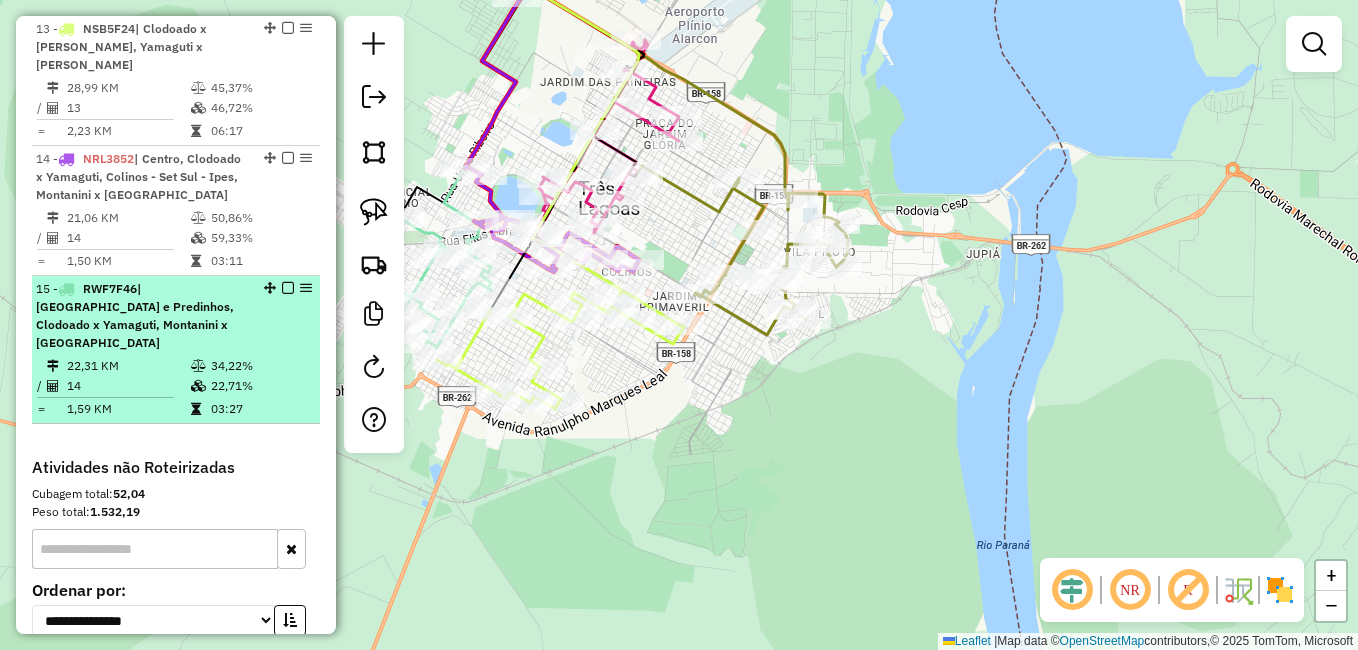 click at bounding box center (288, 288) 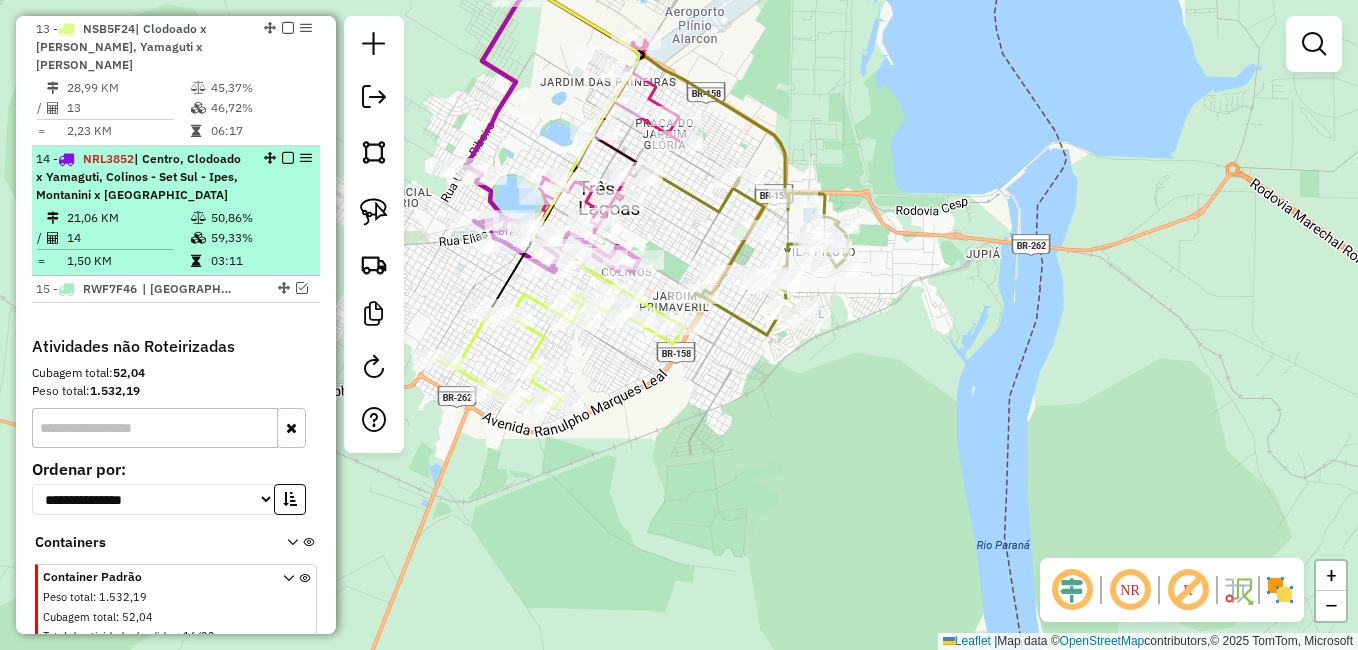 click on "14 -       NRL3852   | Centro, Clodoado x Yamaguti, Colinos - Set Sul - Ipes, Montanini x Alto da Boa Vista" at bounding box center [142, 177] 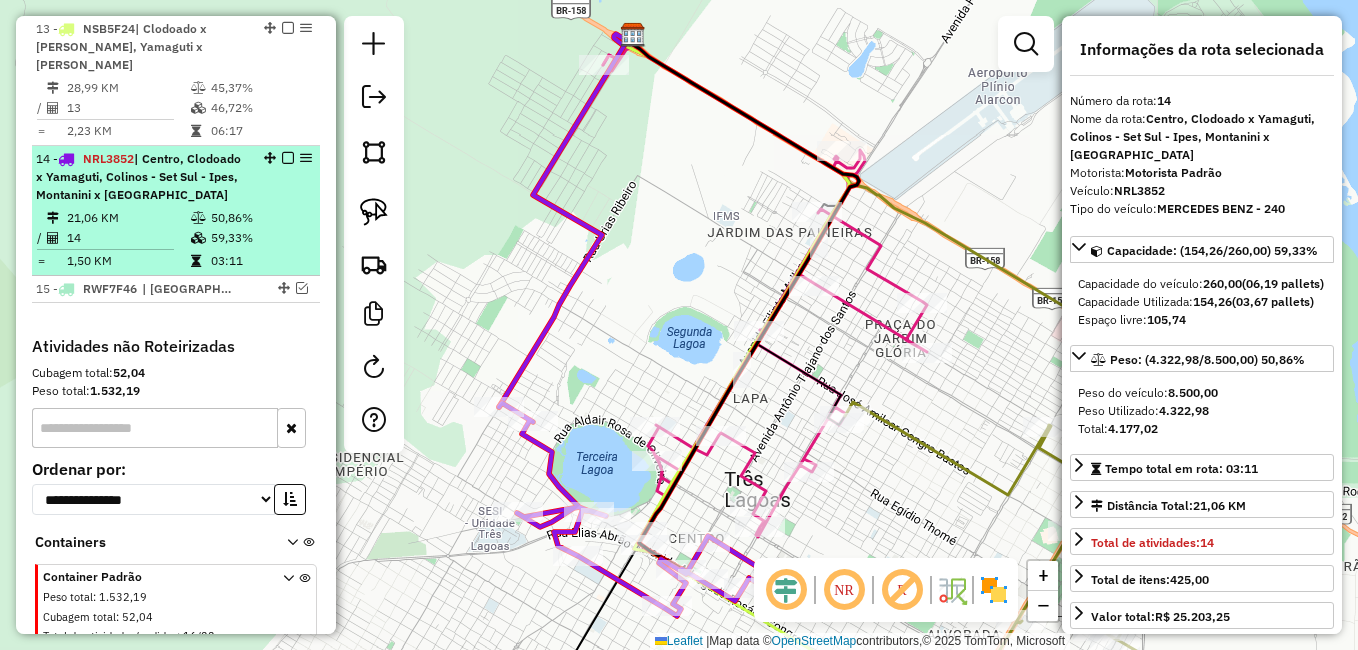 click at bounding box center (288, 158) 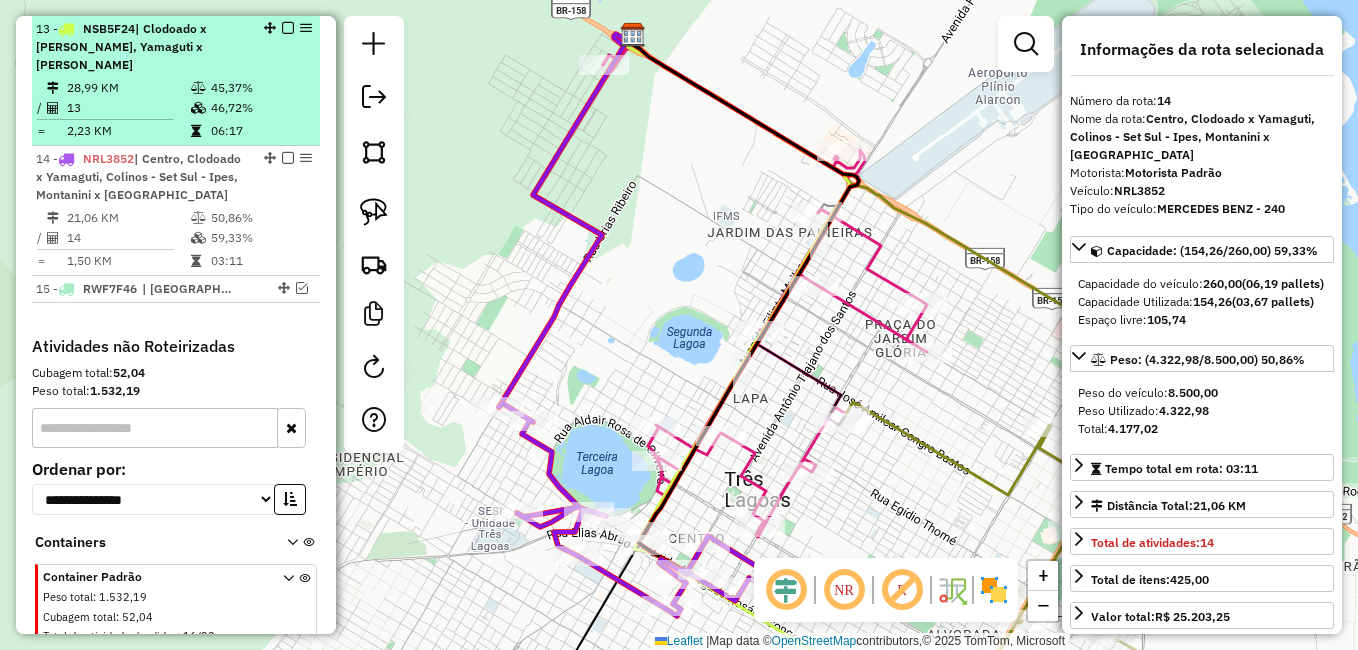 scroll, scrollTop: 1289, scrollLeft: 0, axis: vertical 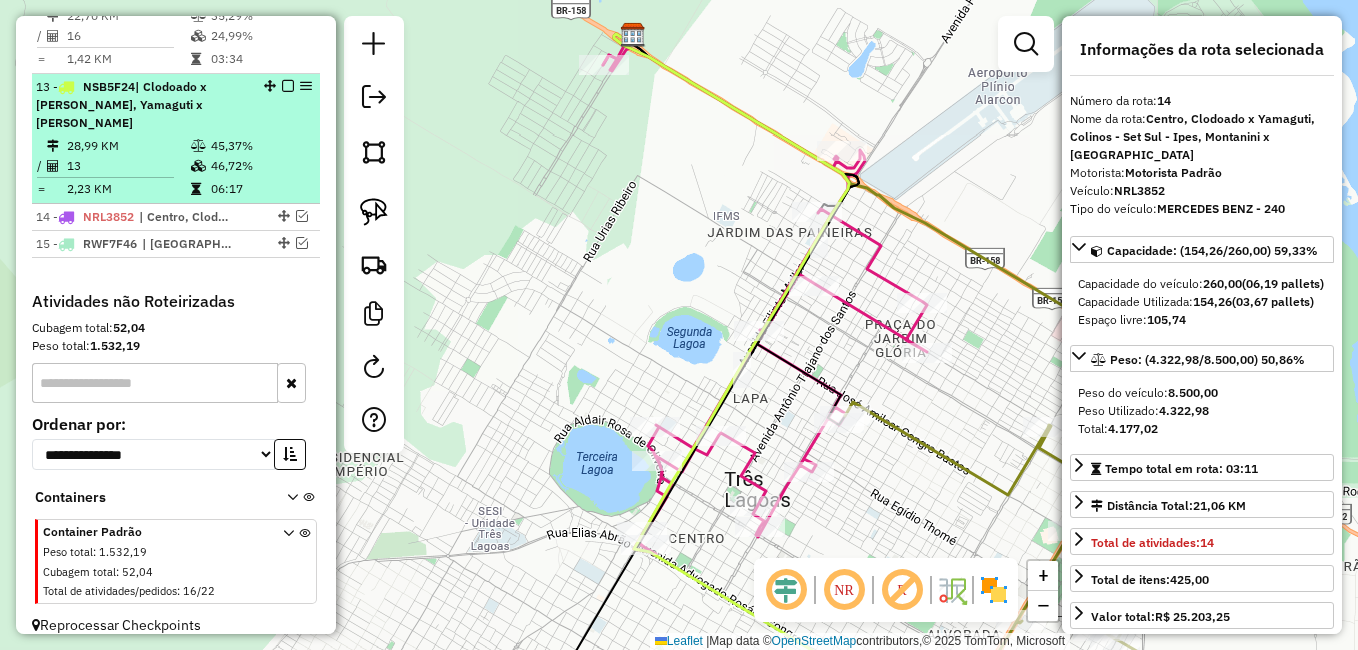click on "45,37%" at bounding box center [260, 146] 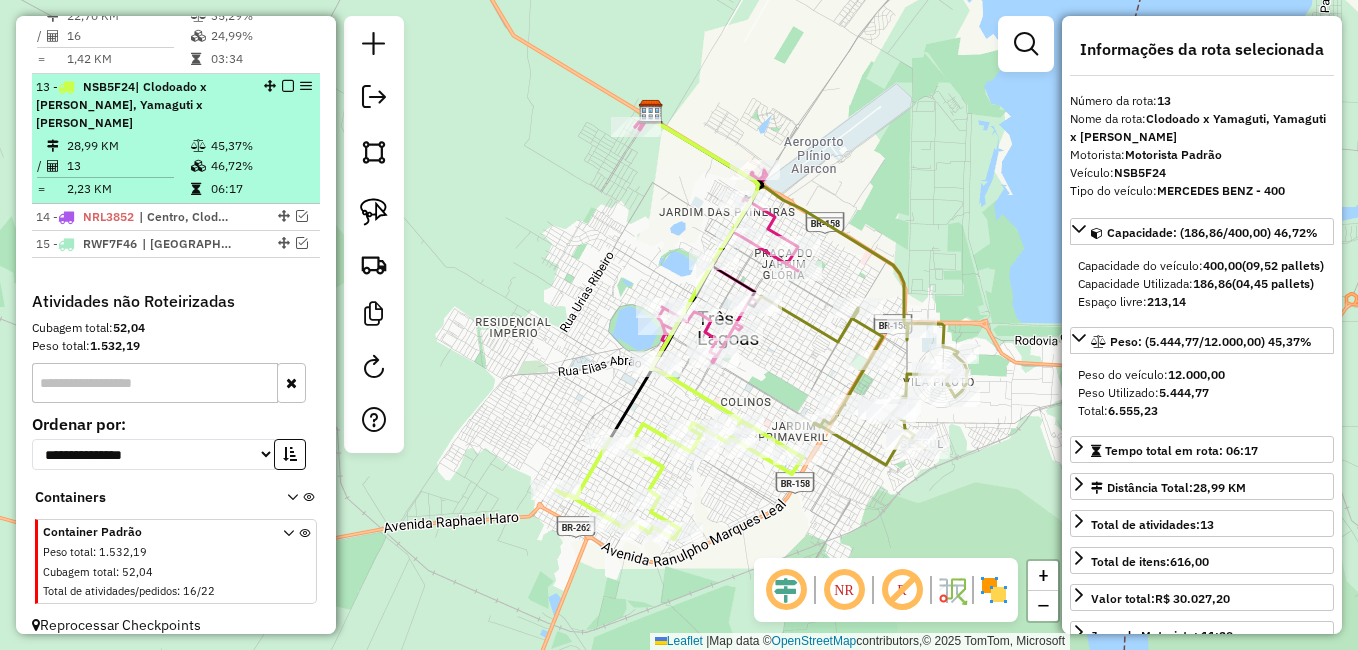 click at bounding box center (288, 86) 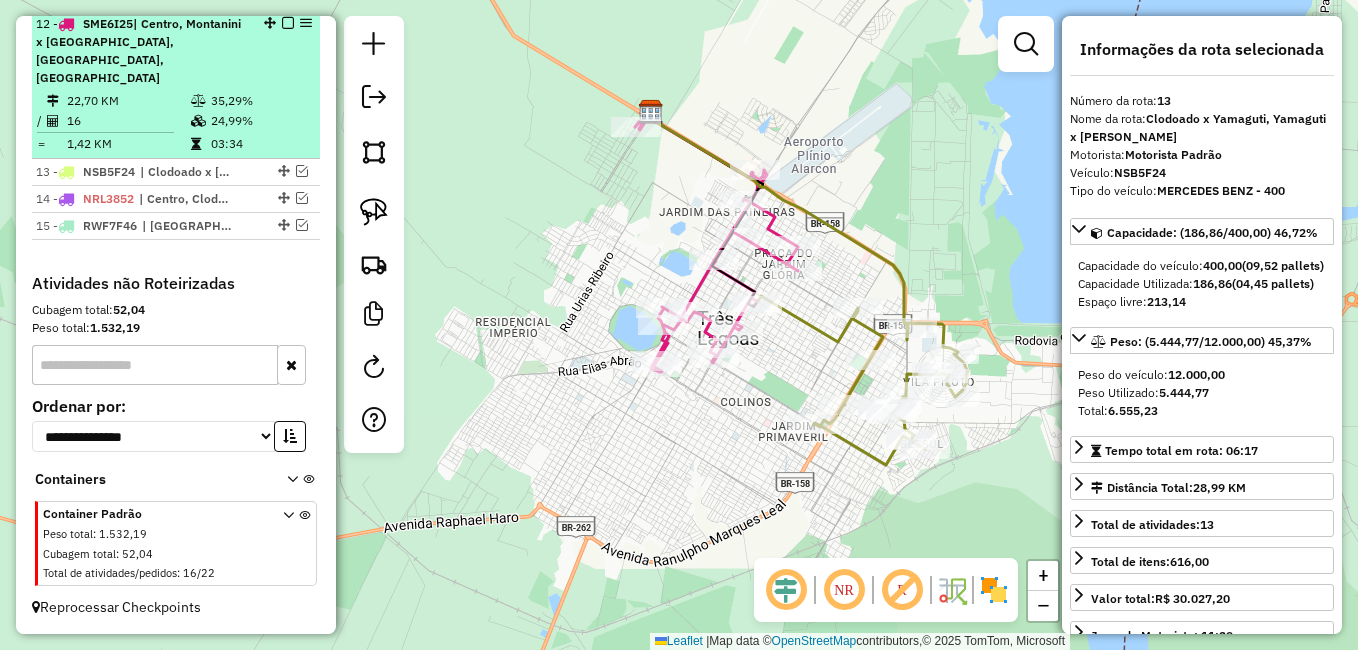 scroll, scrollTop: 1104, scrollLeft: 0, axis: vertical 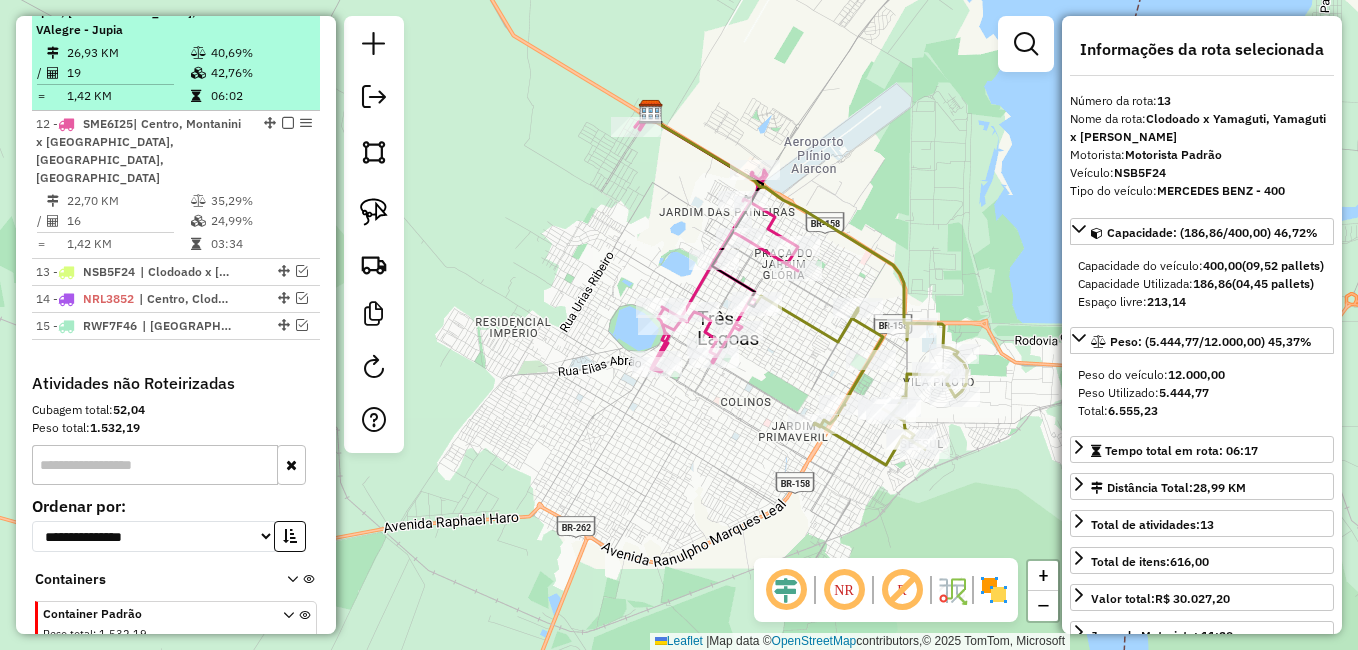 click on "42,76%" at bounding box center (260, 73) 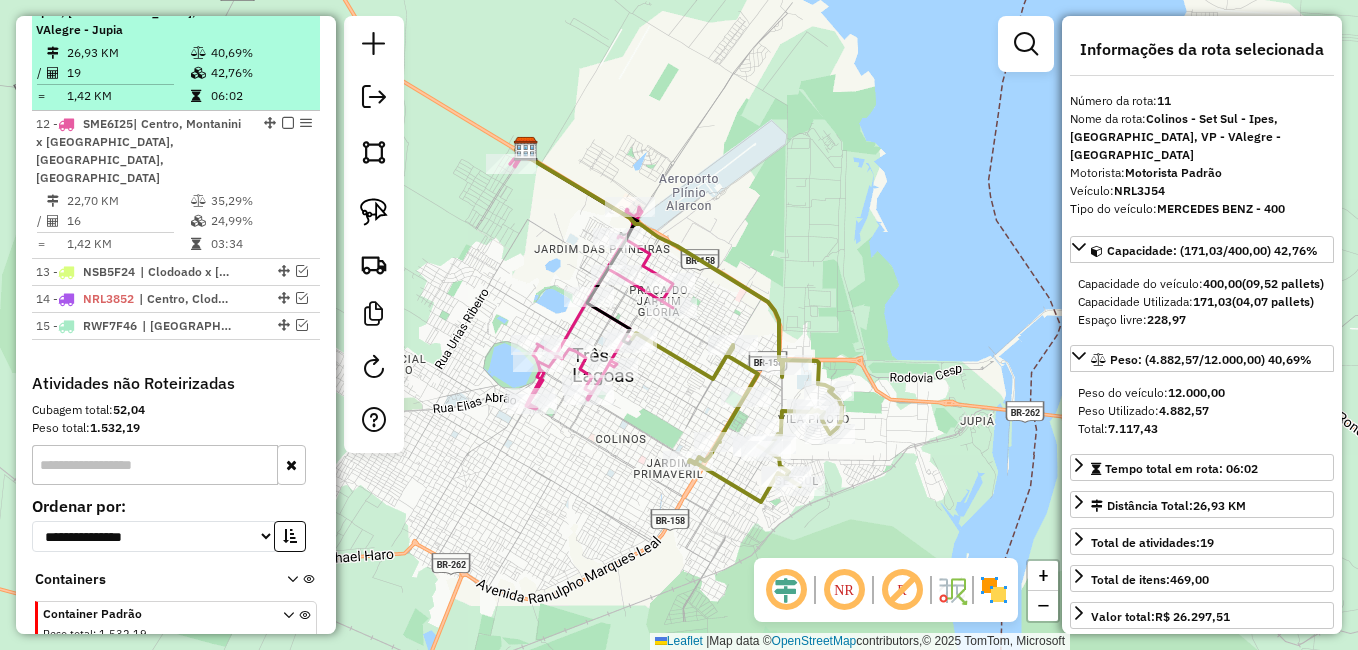 scroll, scrollTop: 904, scrollLeft: 0, axis: vertical 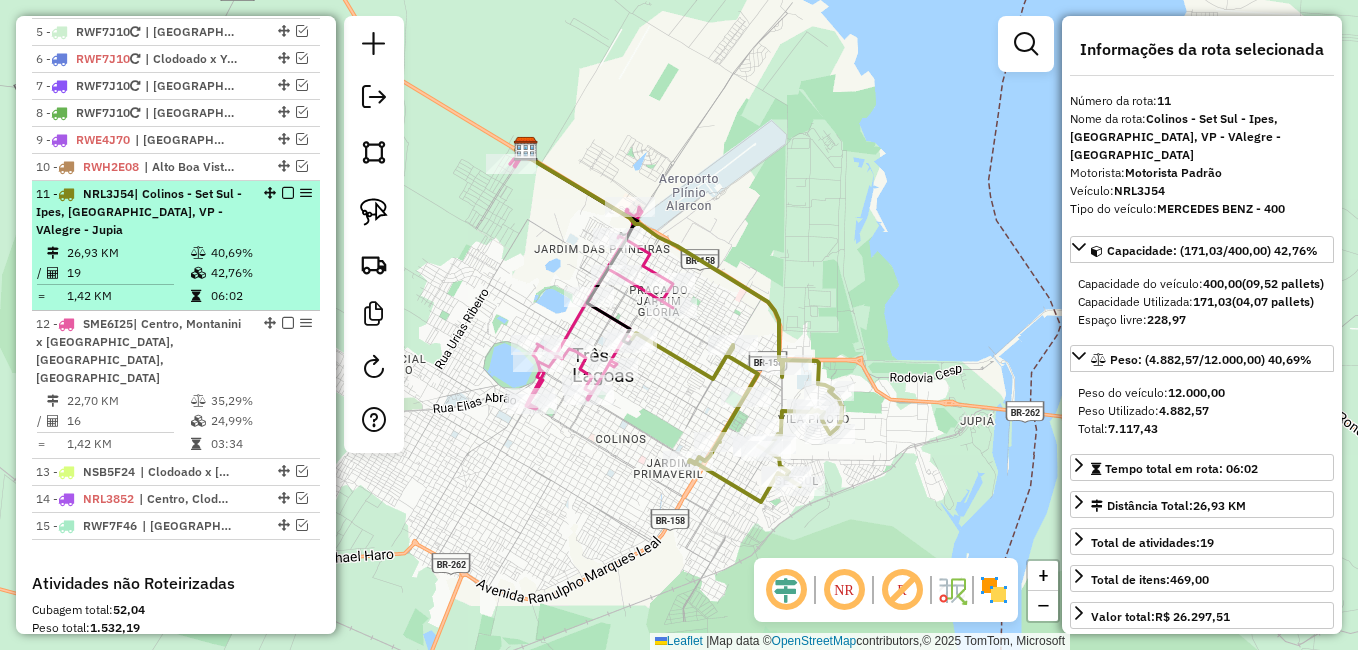 click at bounding box center (288, 193) 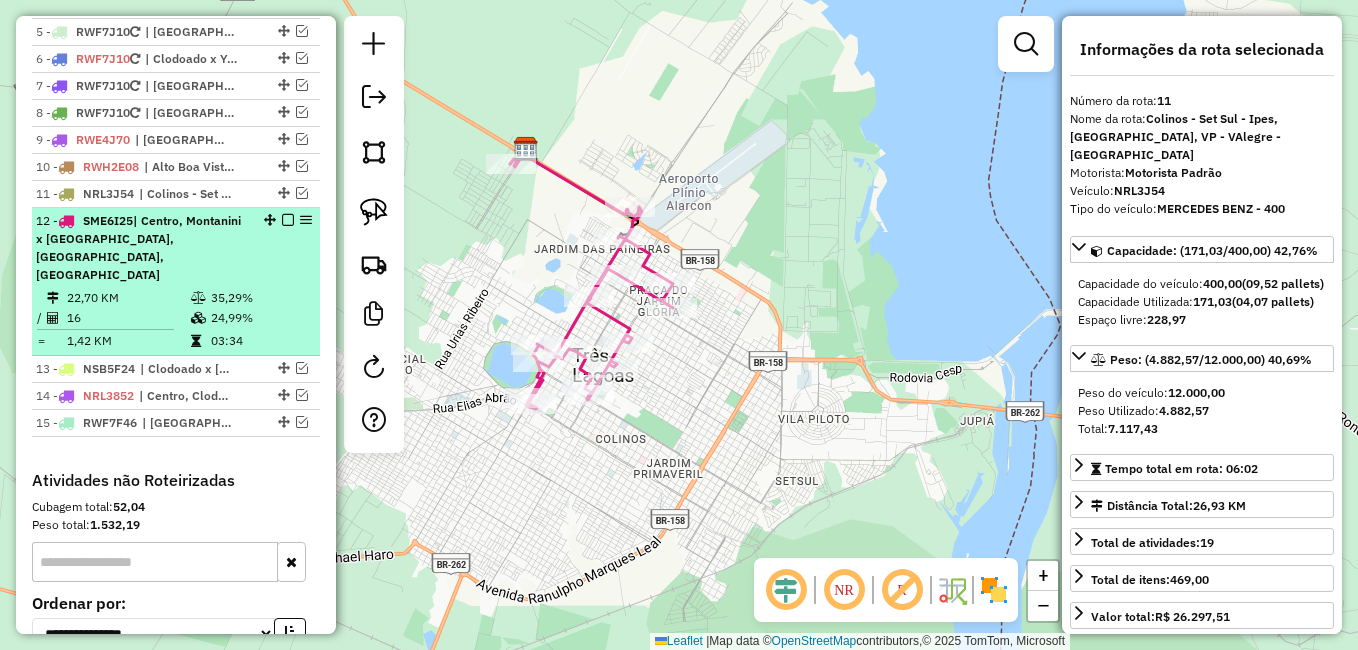 click on "12 -       SME6I25   | Centro, Montanini x Alto da Boa Vista, Paranapungá x Ranchos, Vila Nova" at bounding box center (176, 248) 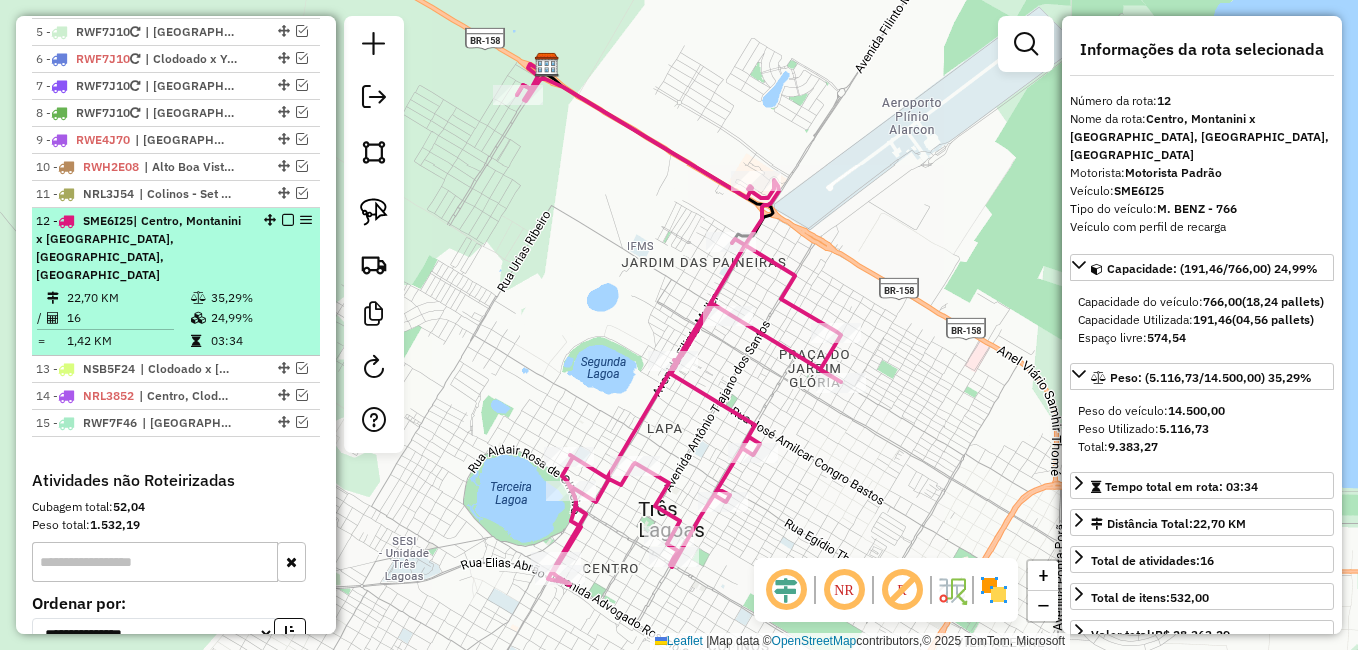 click at bounding box center (288, 220) 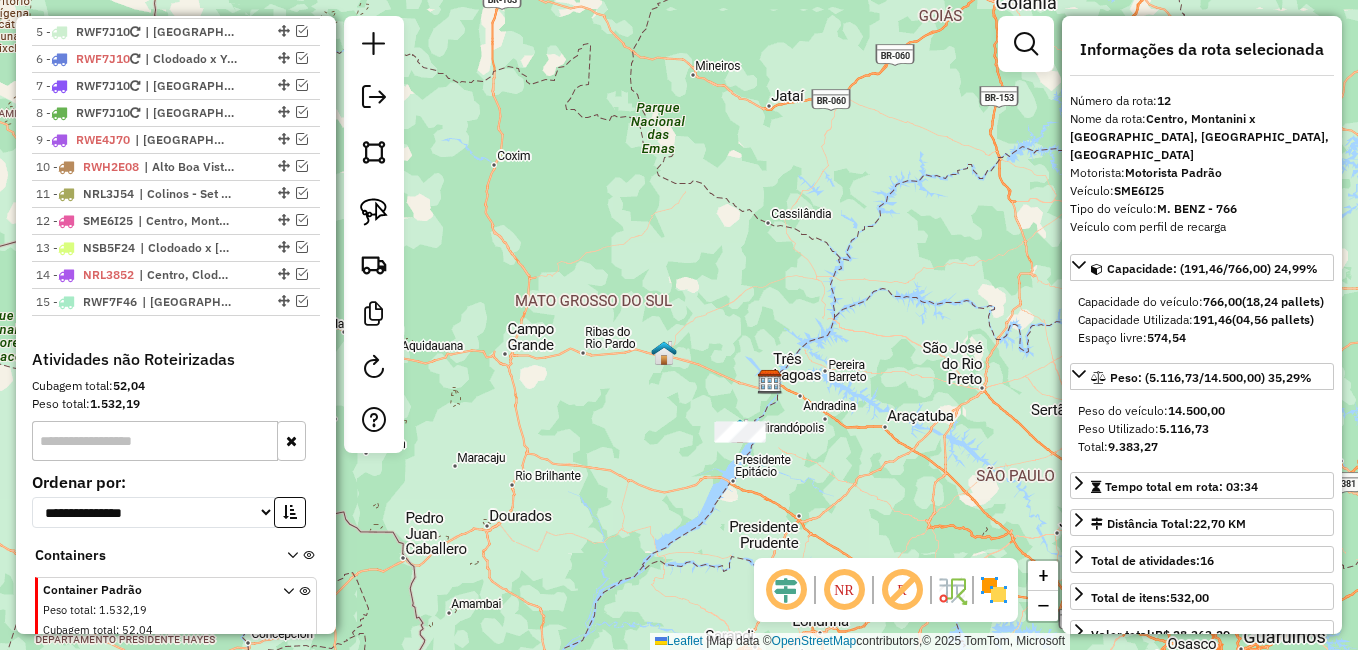 click 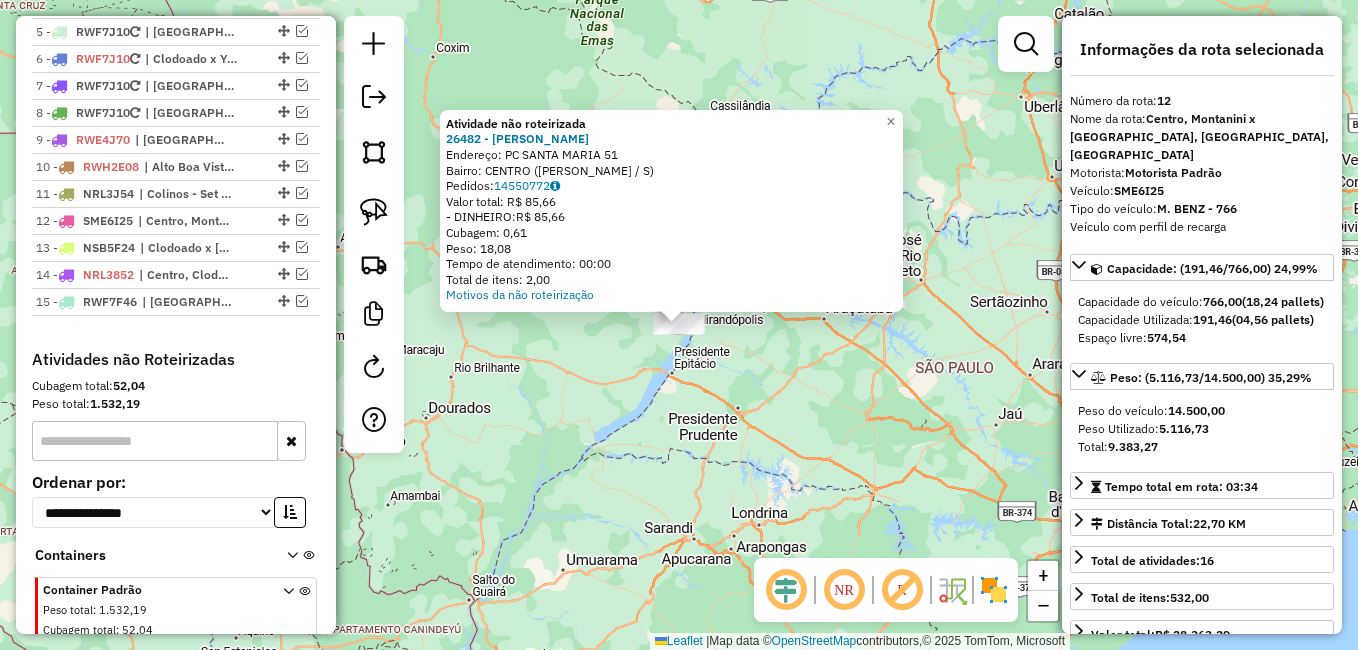 click on "Atividade não roteirizada 26482 - RICARDO AMARIO SAMPA  Endereço: PC  SANTA MARIA                   51   Bairro: CENTRO (RICARDO  AMARIO / S)   Pedidos:  14550772   Valor total: R$ 85,66   - DINHEIRO:  R$ 85,66   Cubagem: 0,61   Peso: 18,08   Tempo de atendimento: 00:00   Total de itens: 2,00  Motivos da não roteirização × Janela de atendimento Grade de atendimento Capacidade Transportadoras Veículos Cliente Pedidos  Rotas Selecione os dias de semana para filtrar as janelas de atendimento  Seg   Ter   Qua   Qui   Sex   Sáb   Dom  Informe o período da janela de atendimento: De: Até:  Filtrar exatamente a janela do cliente  Considerar janela de atendimento padrão  Selecione os dias de semana para filtrar as grades de atendimento  Seg   Ter   Qua   Qui   Sex   Sáb   Dom   Considerar clientes sem dia de atendimento cadastrado  Clientes fora do dia de atendimento selecionado Filtrar as atividades entre os valores definidos abaixo:  Peso mínimo:   Peso máximo:   Cubagem mínima:   Cubagem máxima:  +" 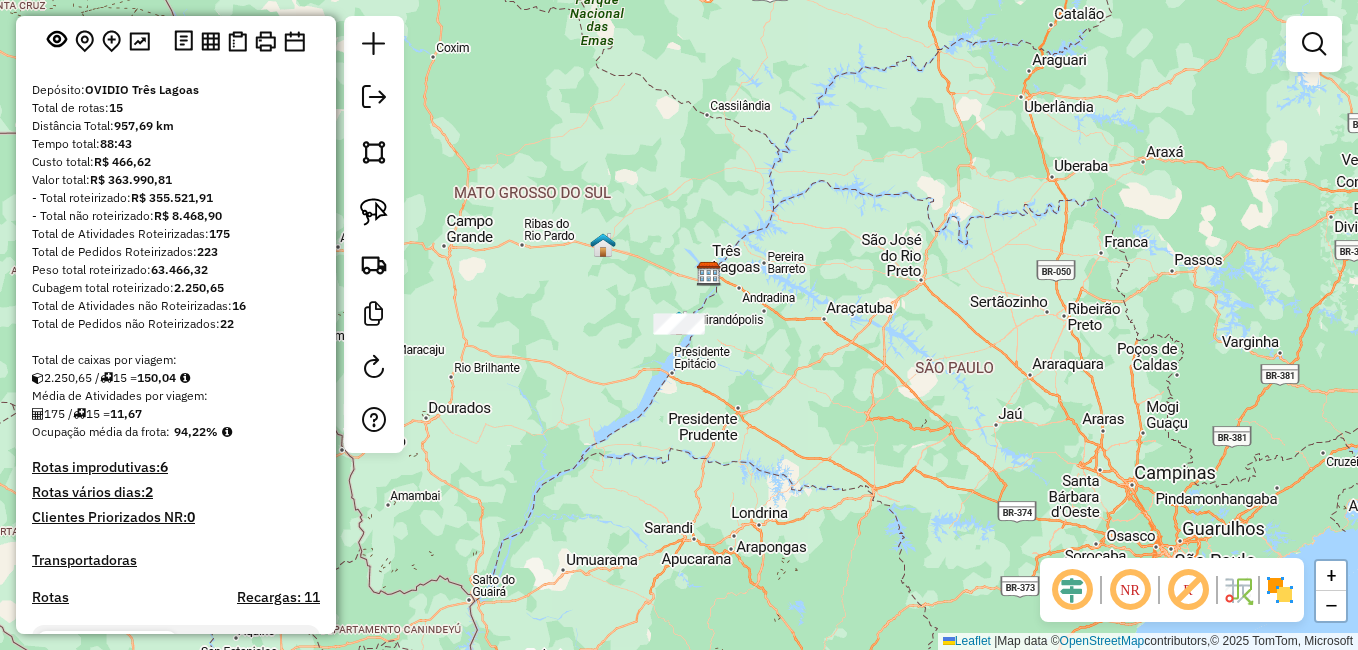 scroll, scrollTop: 0, scrollLeft: 0, axis: both 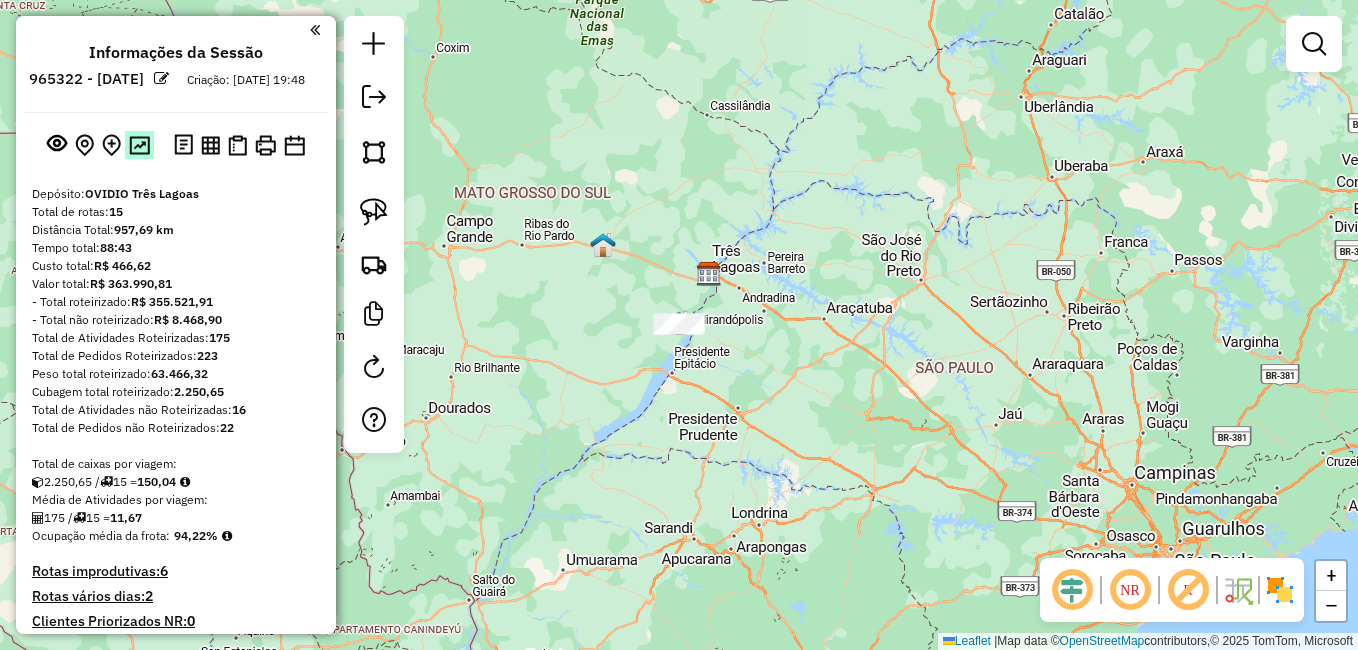 click at bounding box center [139, 145] 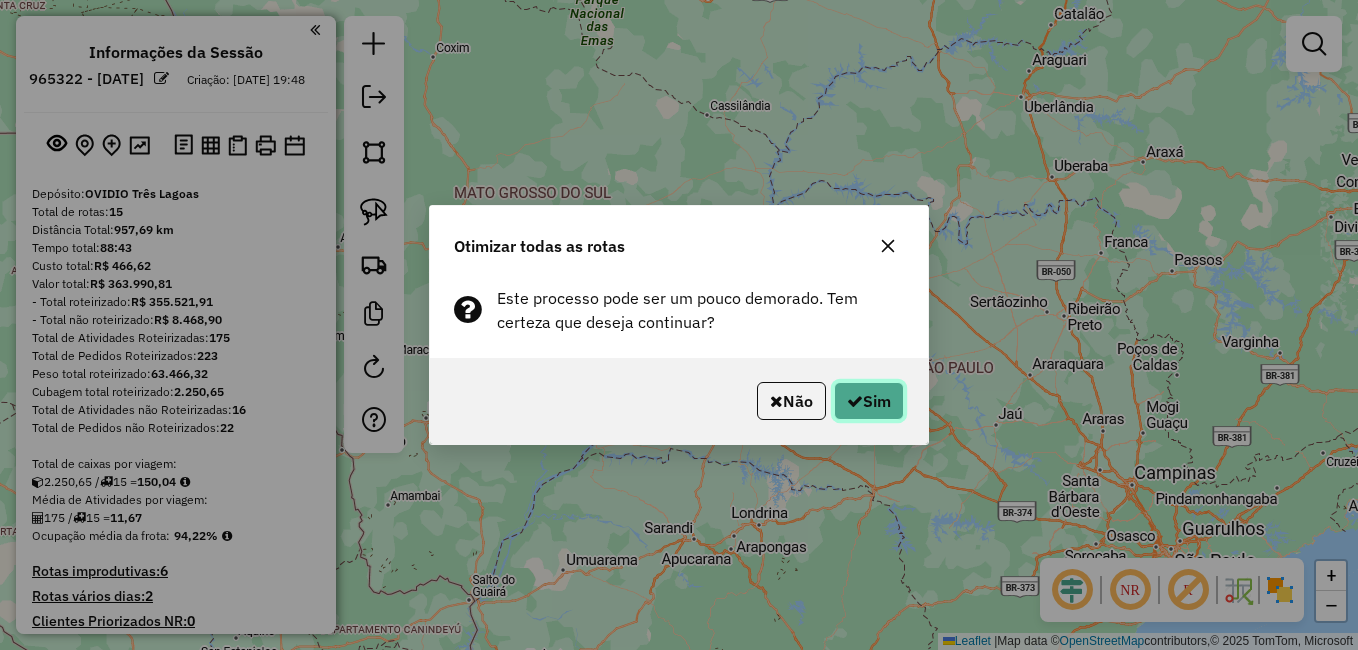 click on "Sim" 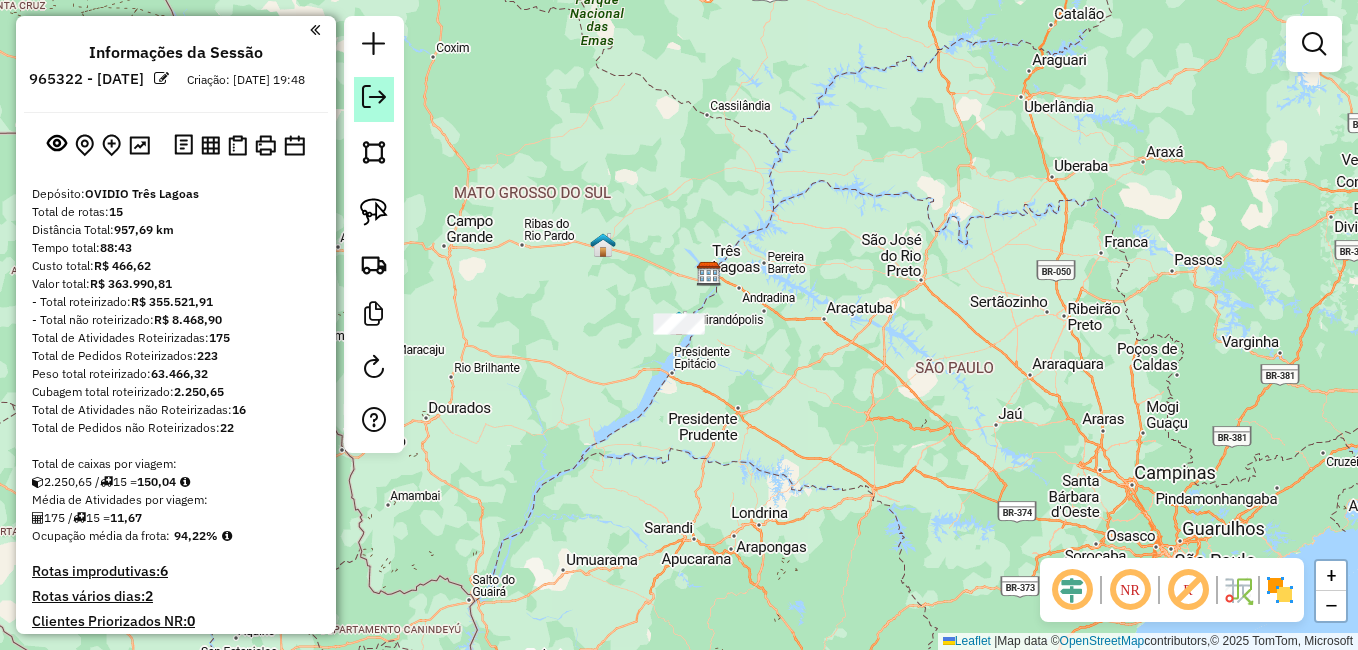 click 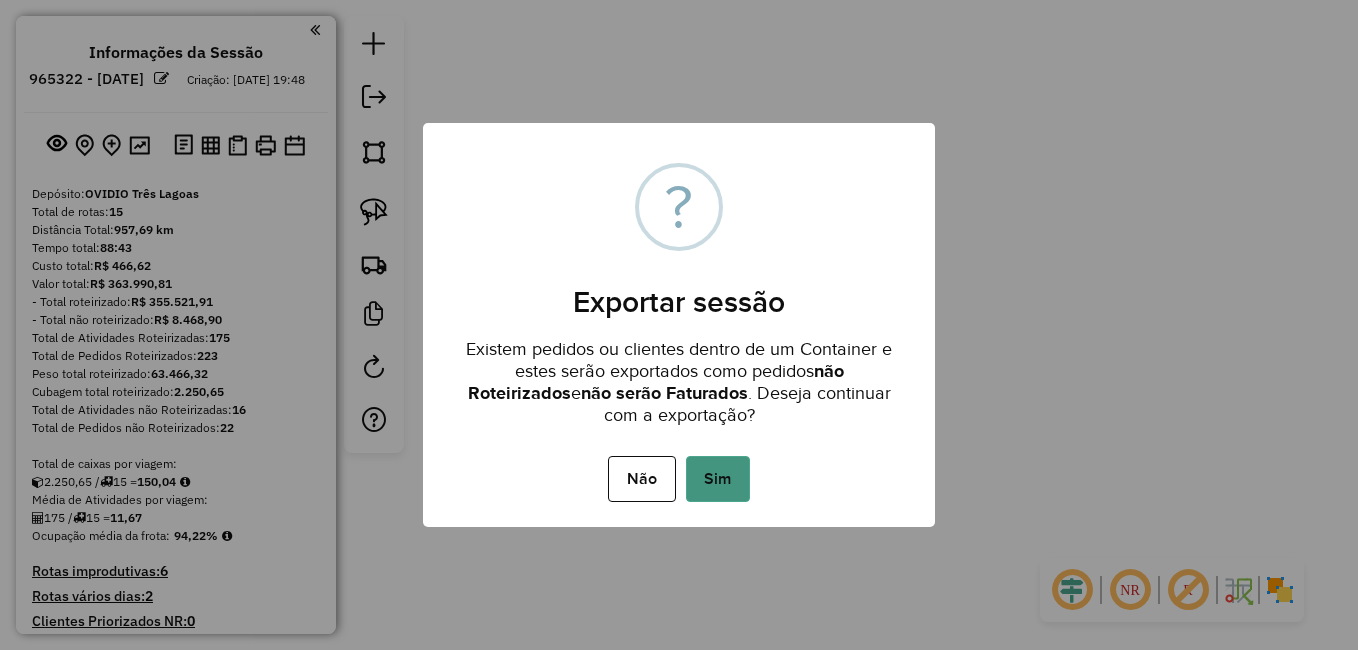 click on "Sim" at bounding box center [718, 479] 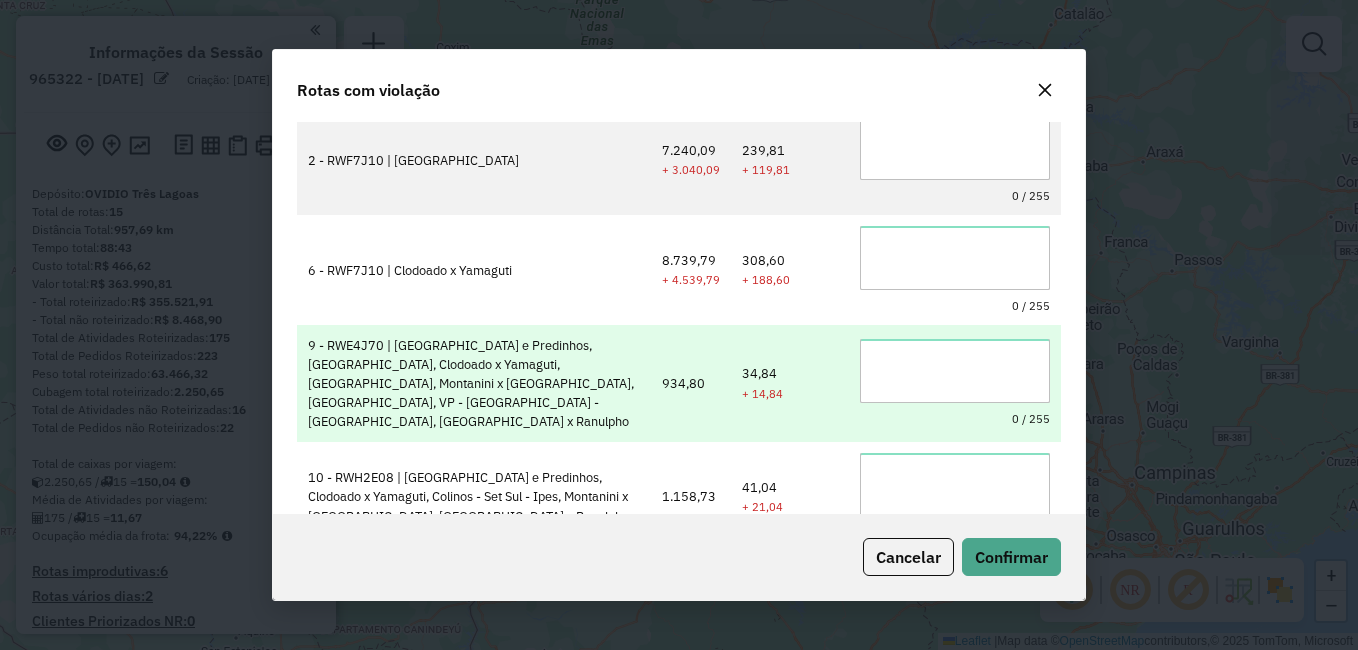 scroll, scrollTop: 0, scrollLeft: 0, axis: both 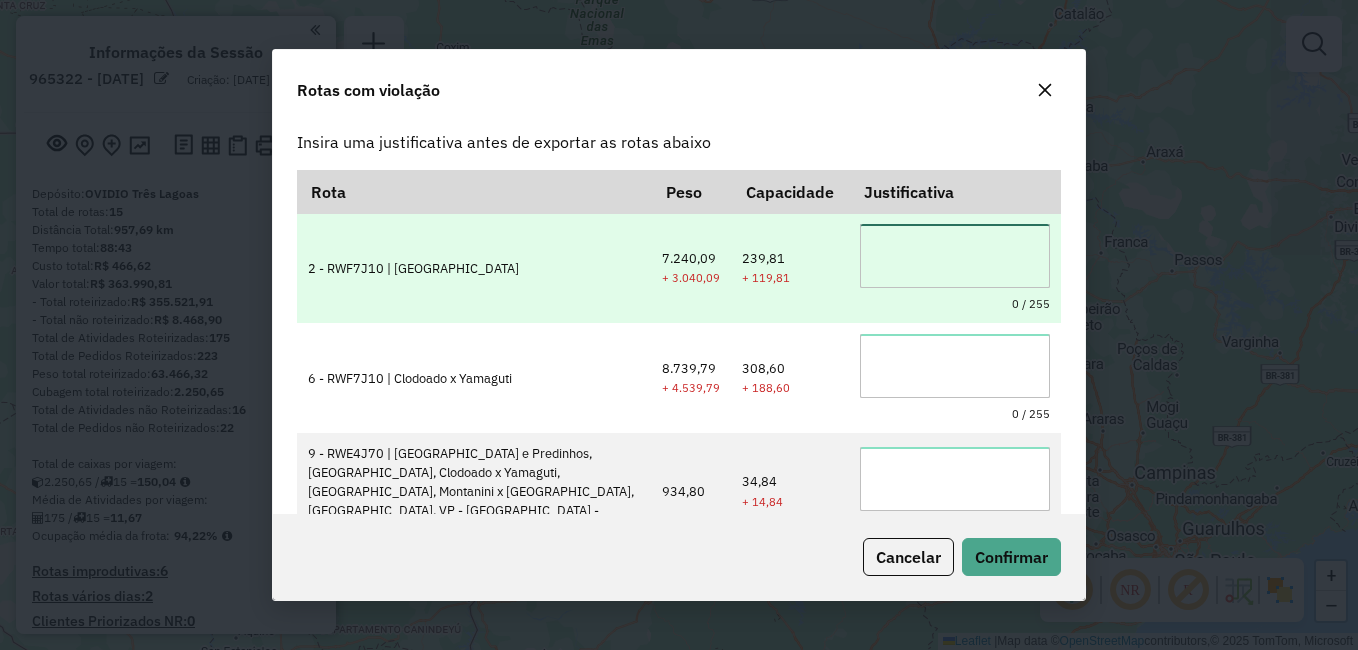 click at bounding box center [955, 256] 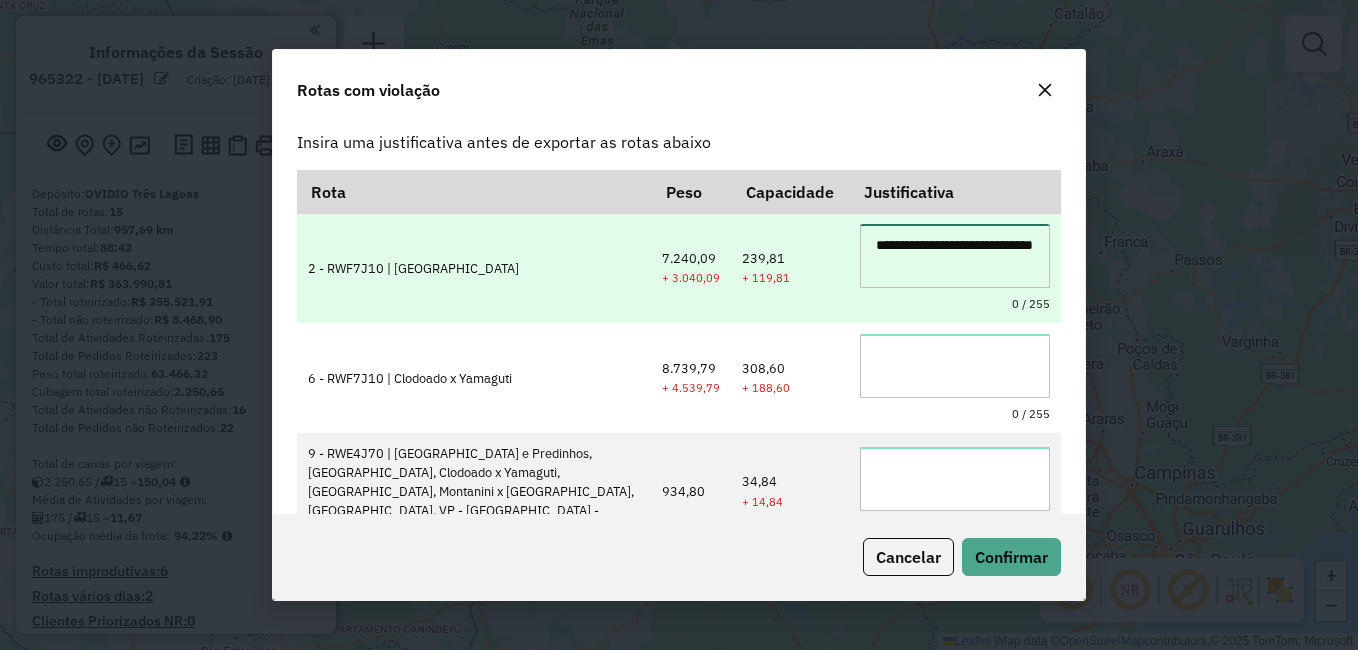 type on "**********" 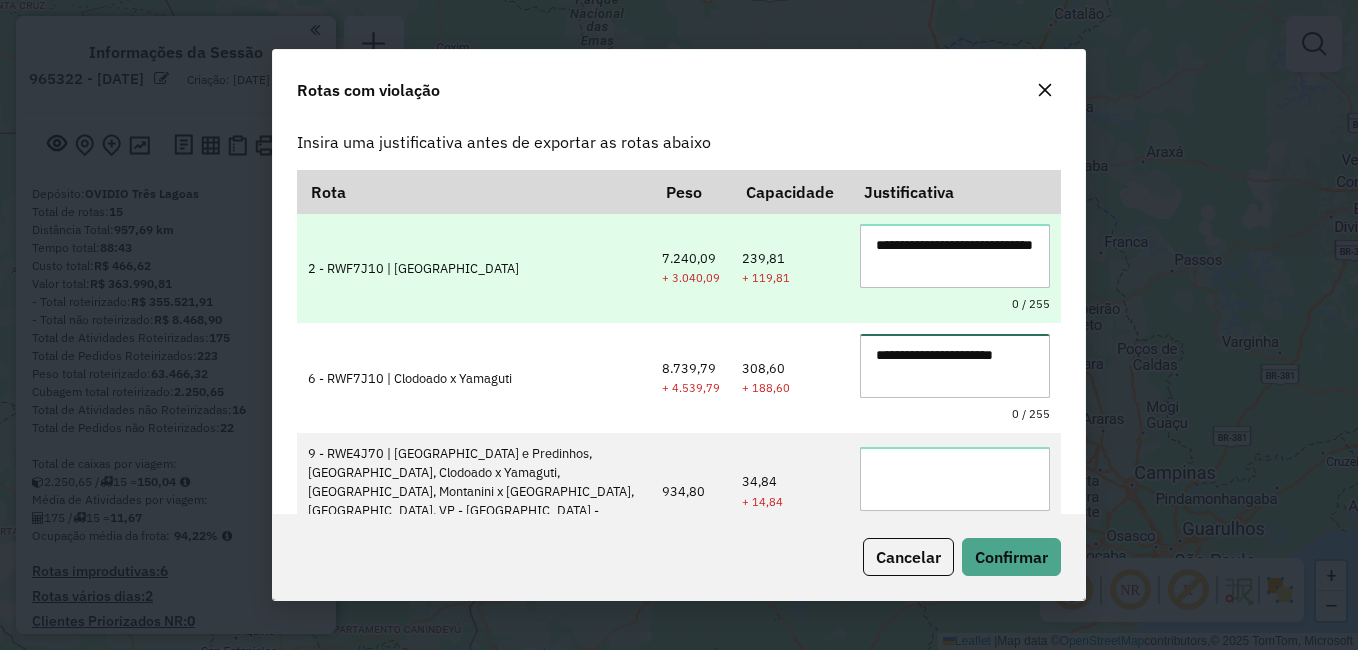 type on "**********" 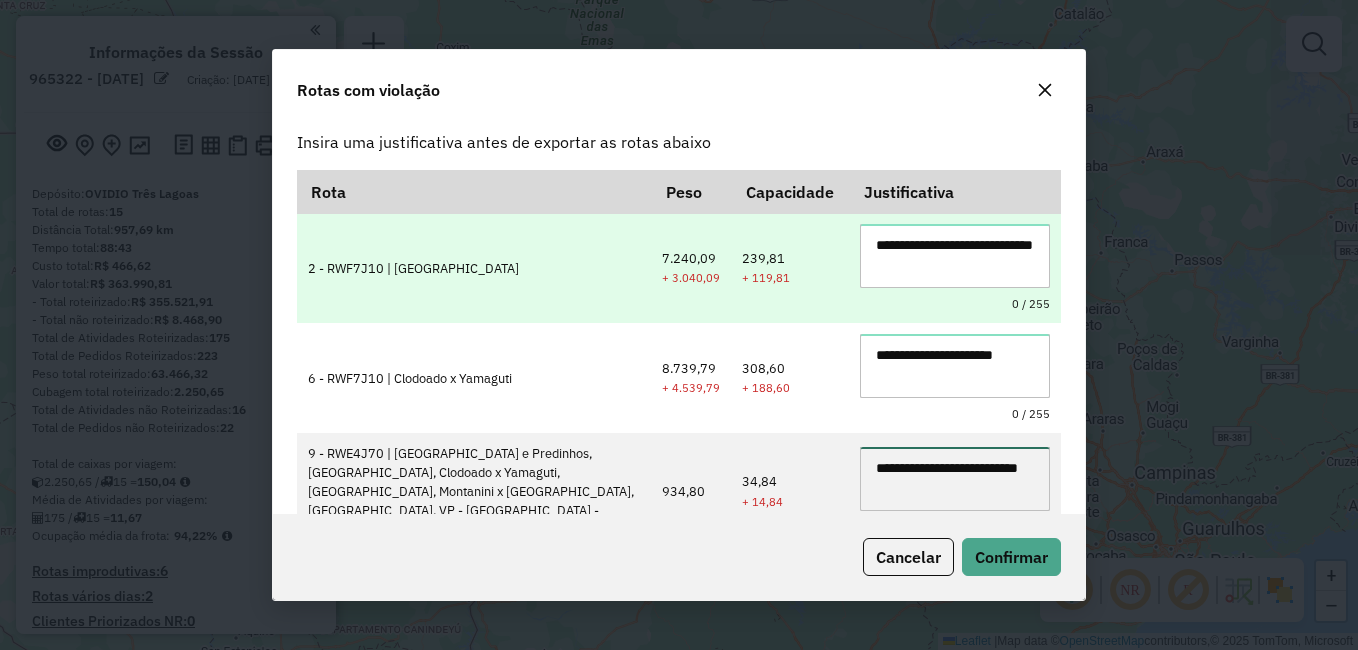 type on "**********" 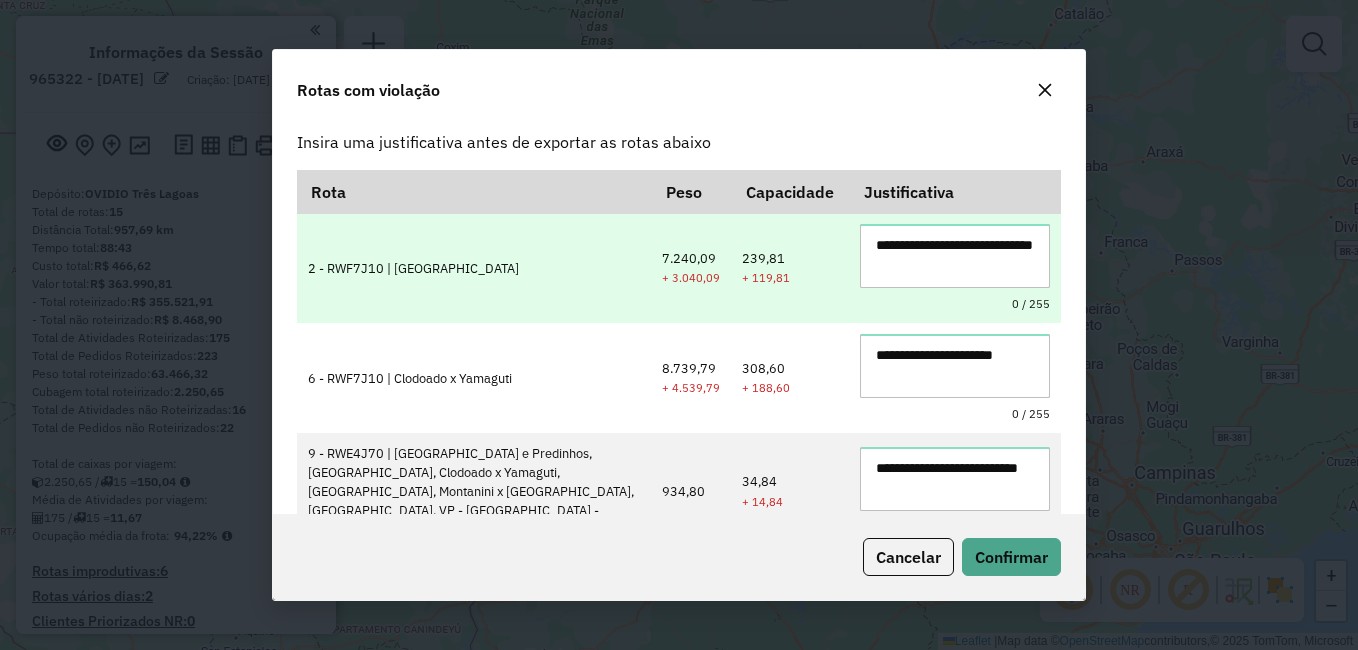 scroll, scrollTop: 138, scrollLeft: 0, axis: vertical 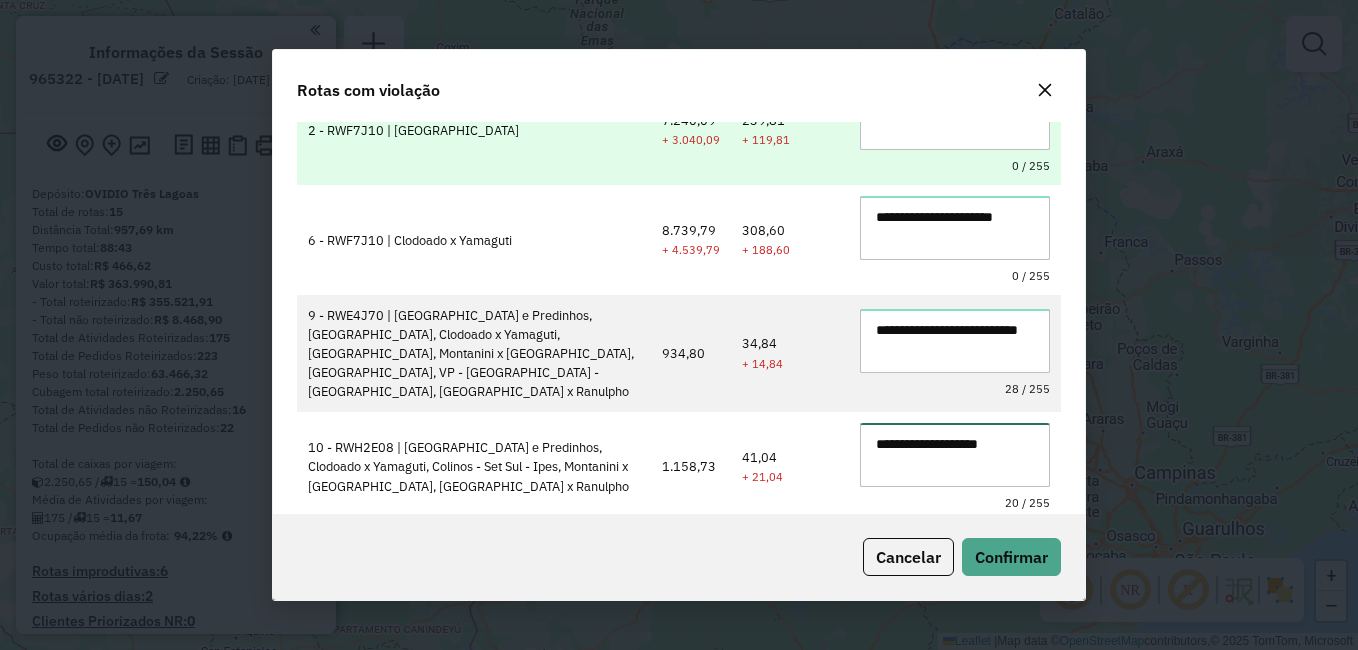 type on "**********" 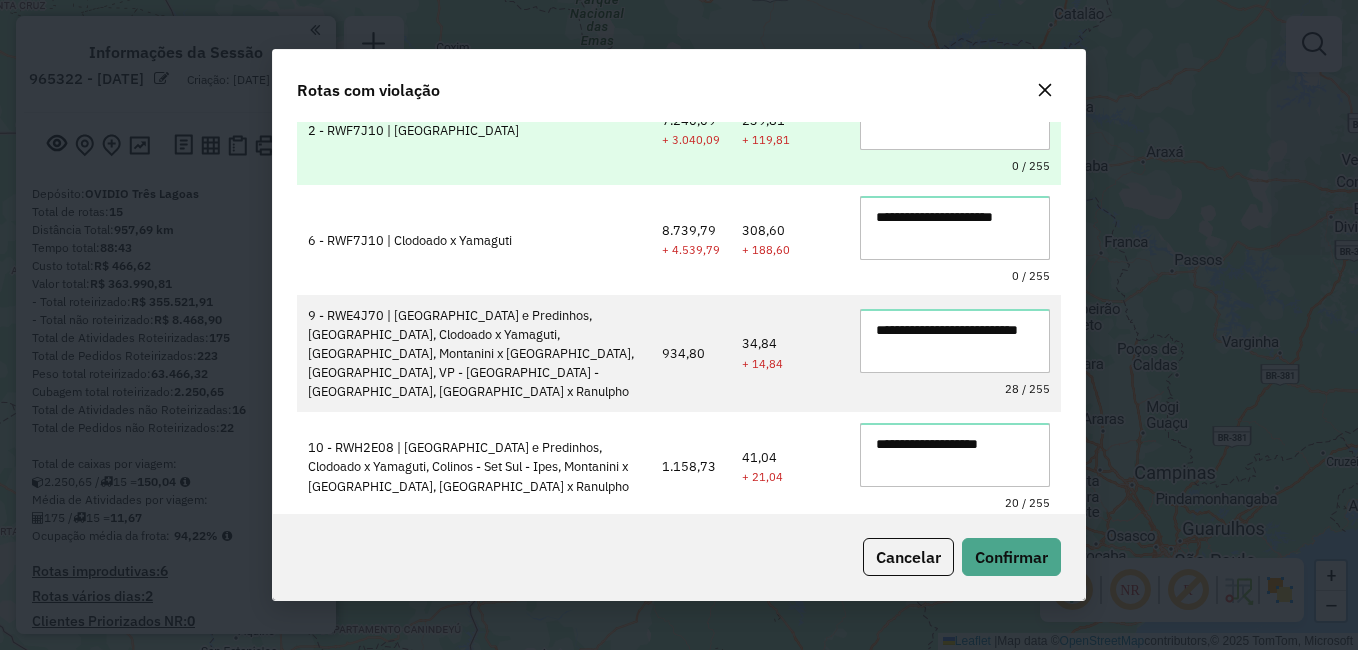 type 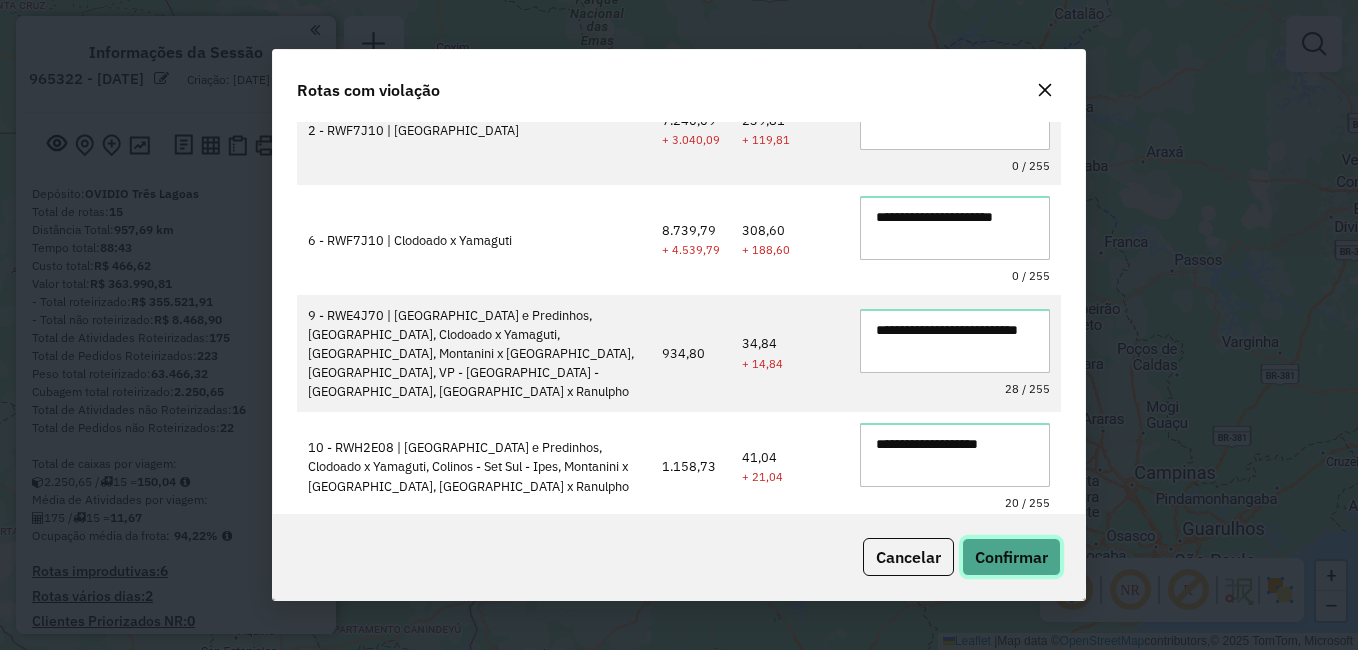 click on "Confirmar" 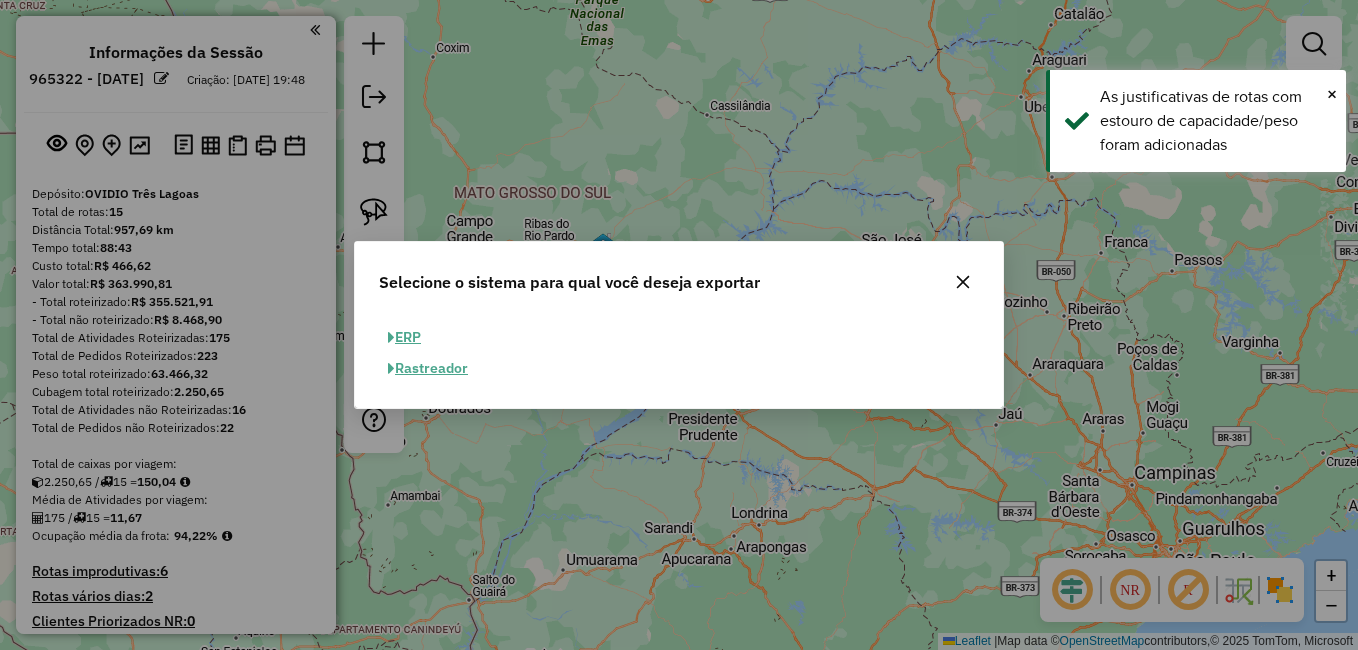 click on "ERP" 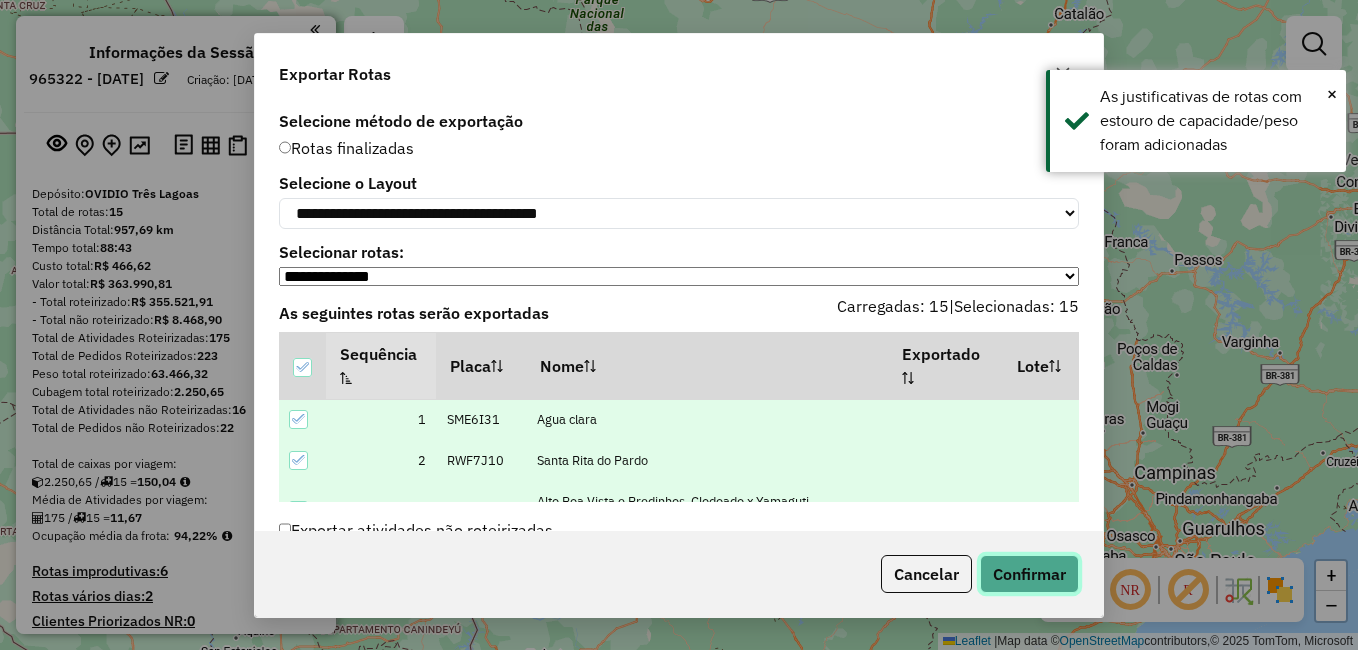click on "Confirmar" 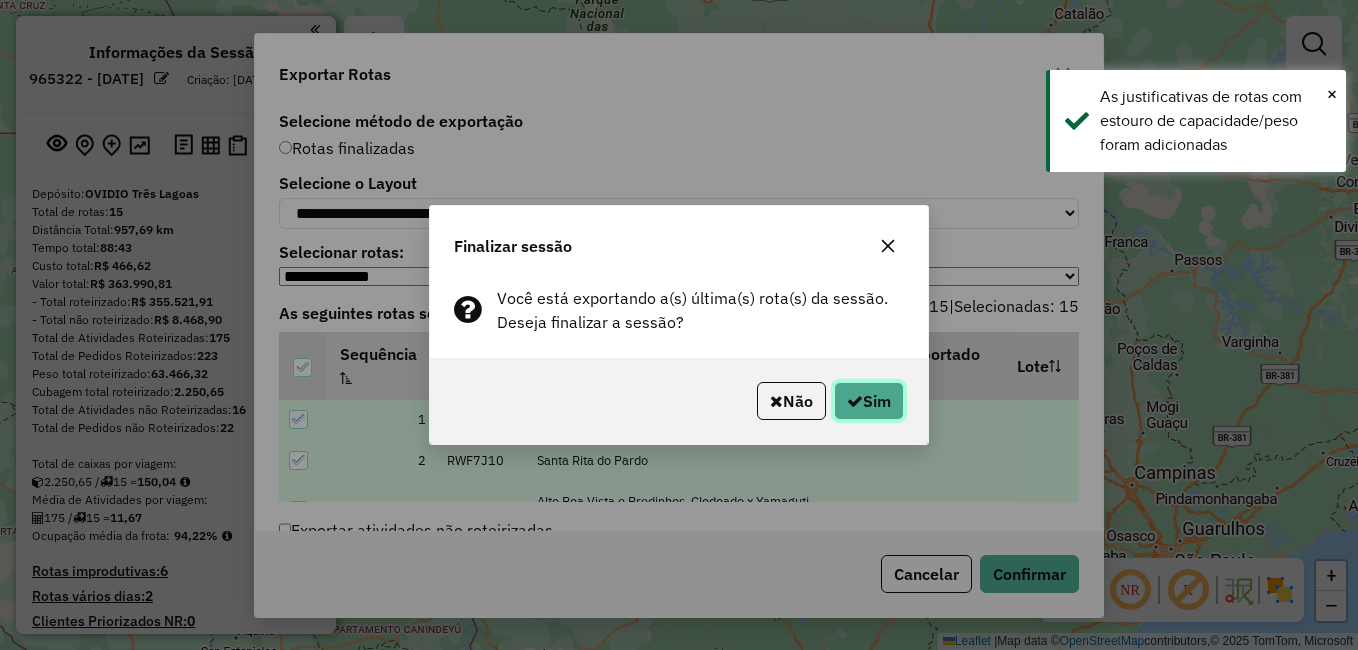 click on "Sim" 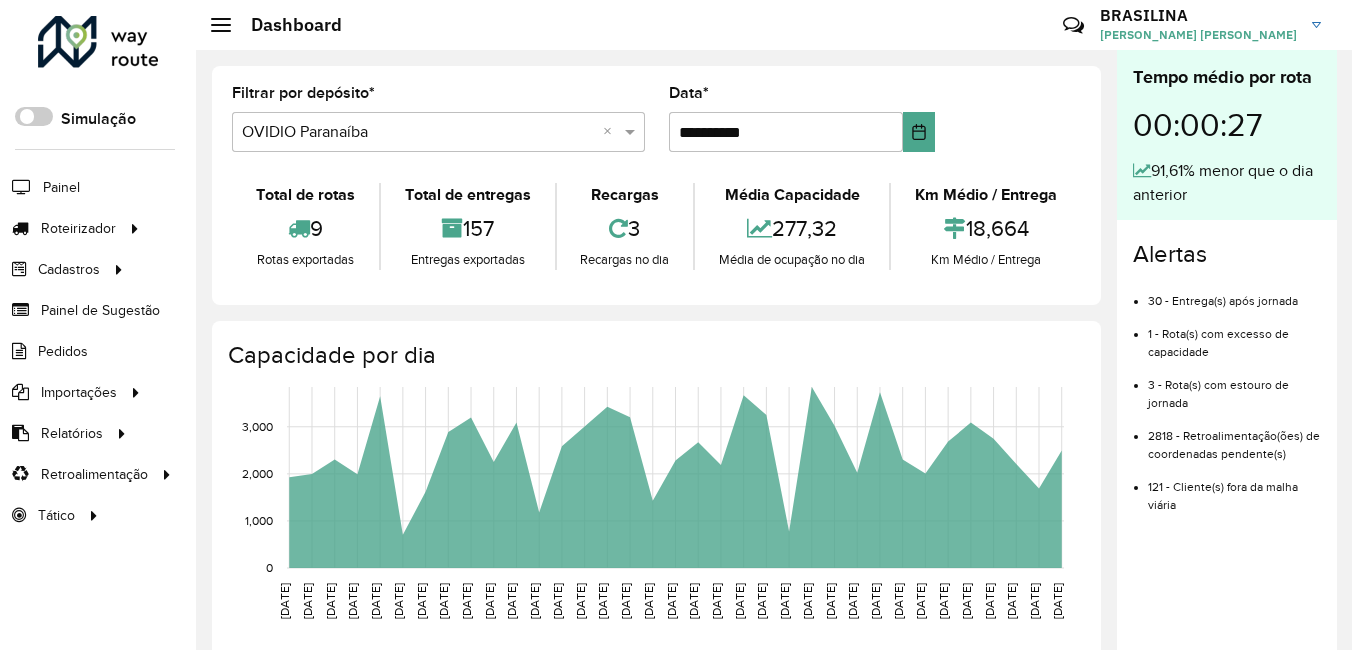 scroll, scrollTop: 0, scrollLeft: 0, axis: both 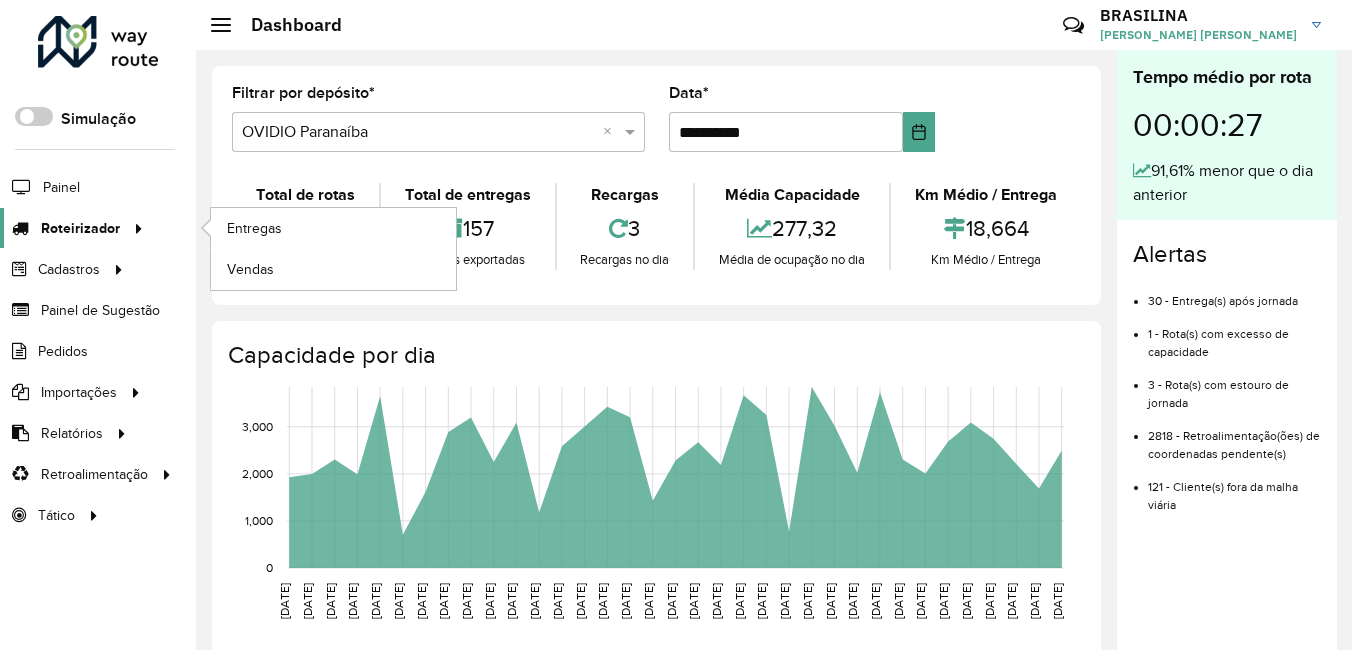 drag, startPoint x: 119, startPoint y: 217, endPoint x: 238, endPoint y: 230, distance: 119.70798 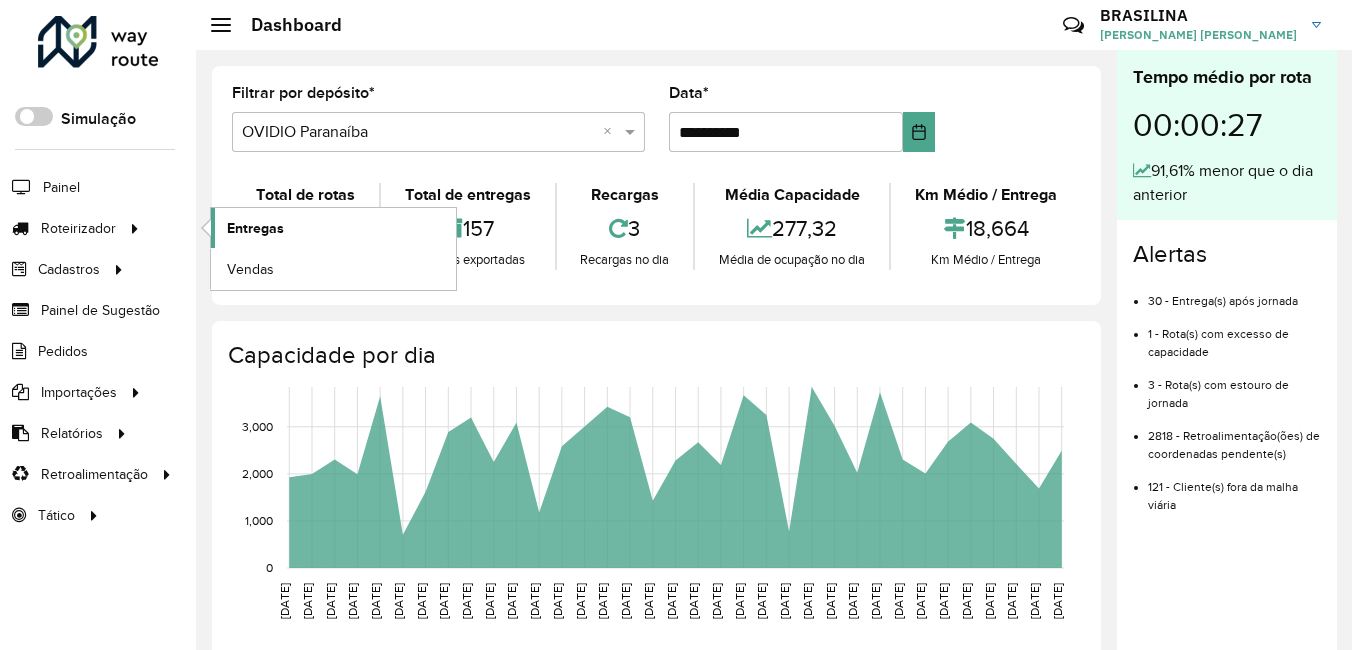 click on "Entregas" 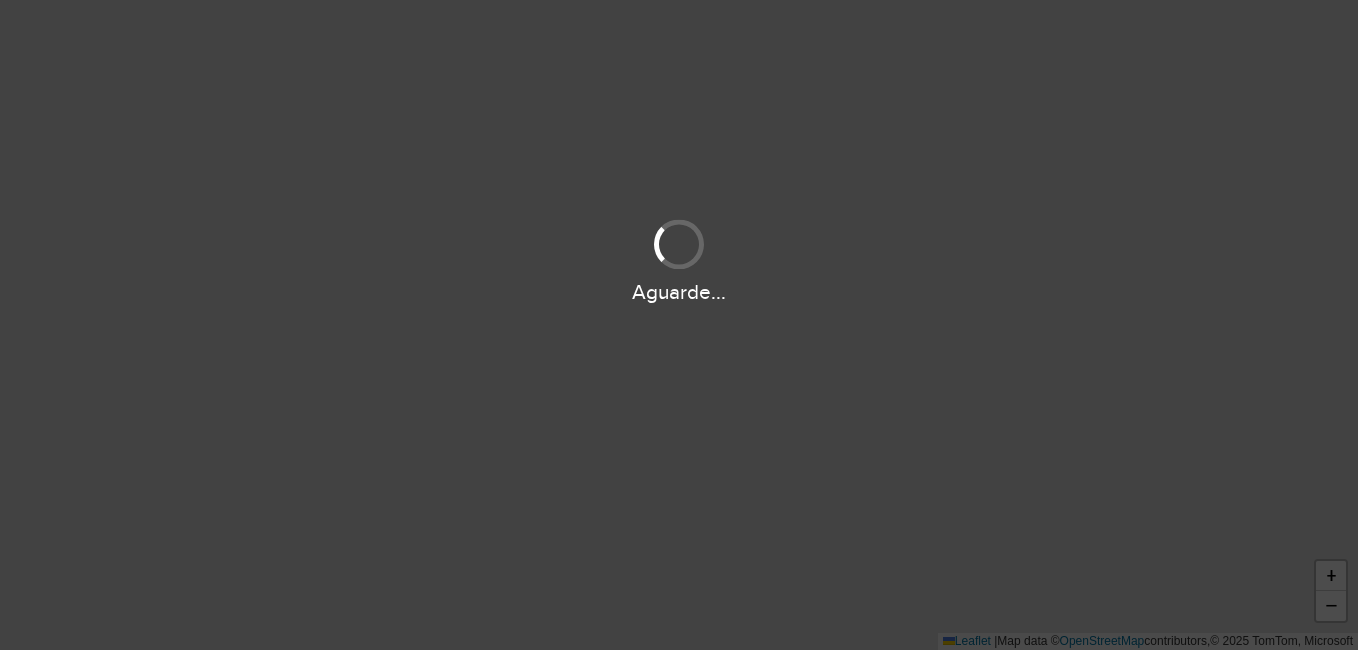 scroll, scrollTop: 0, scrollLeft: 0, axis: both 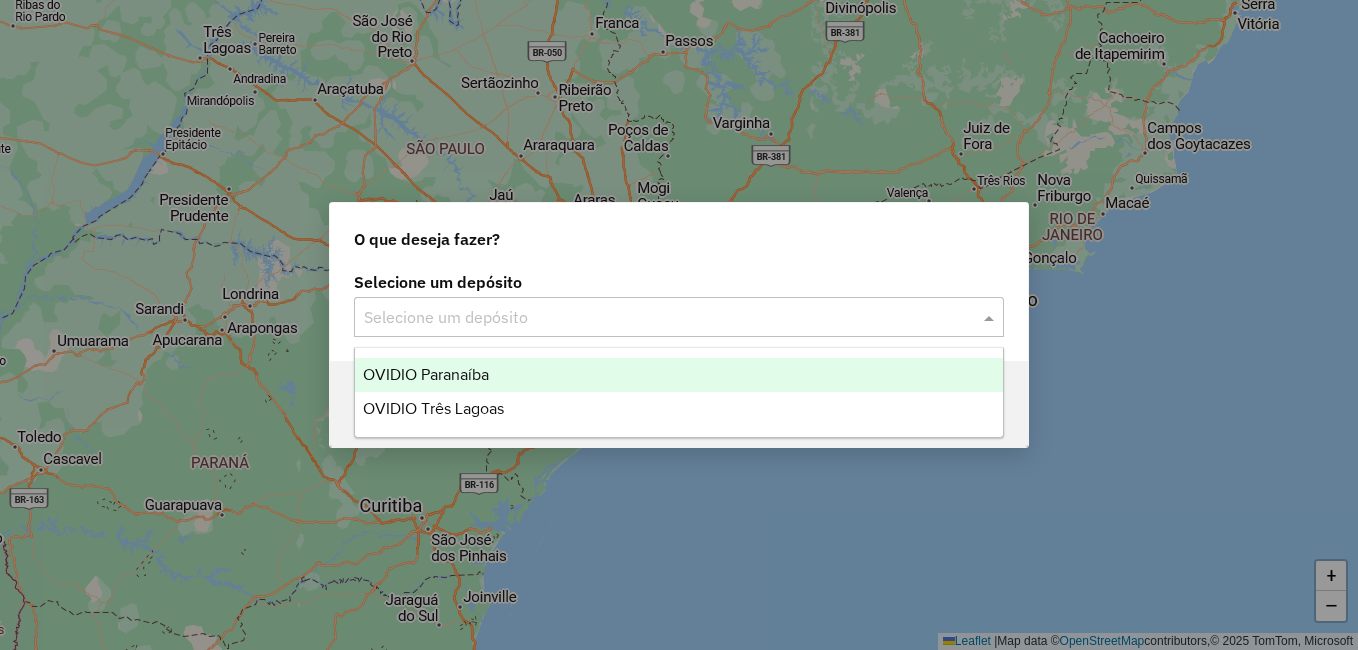 click 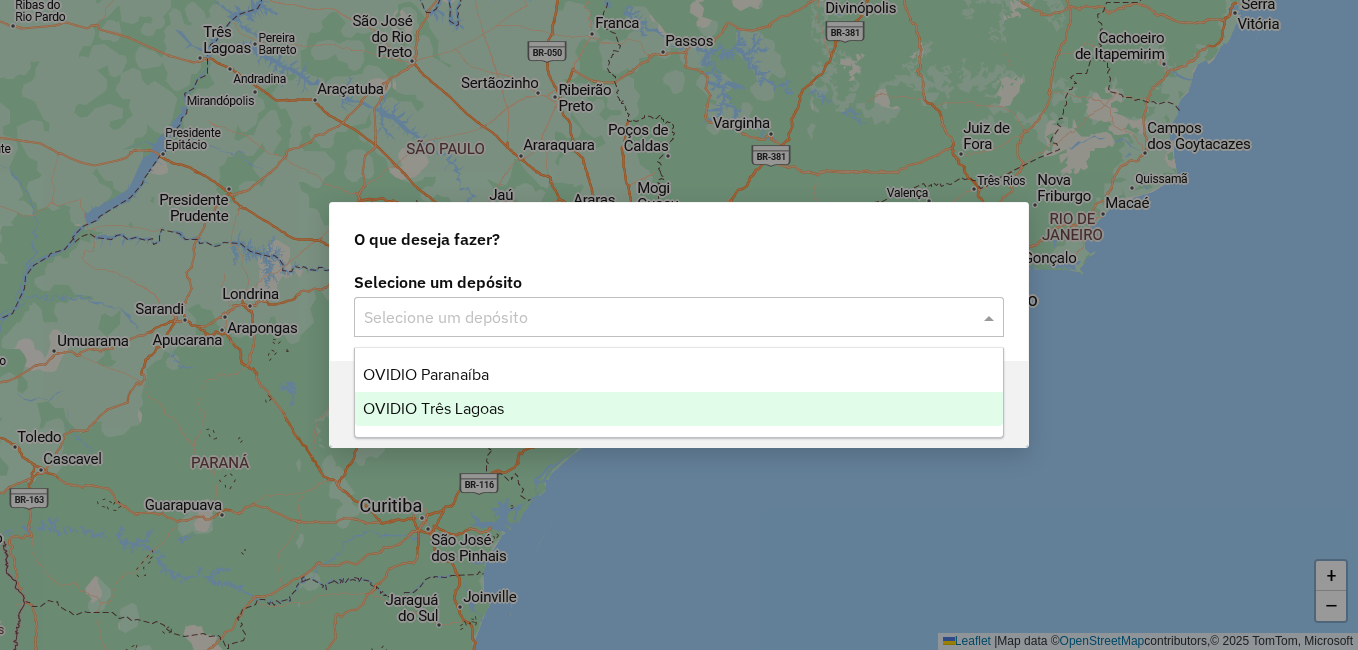 click on "OVIDIO Três Lagoas" at bounding box center (433, 408) 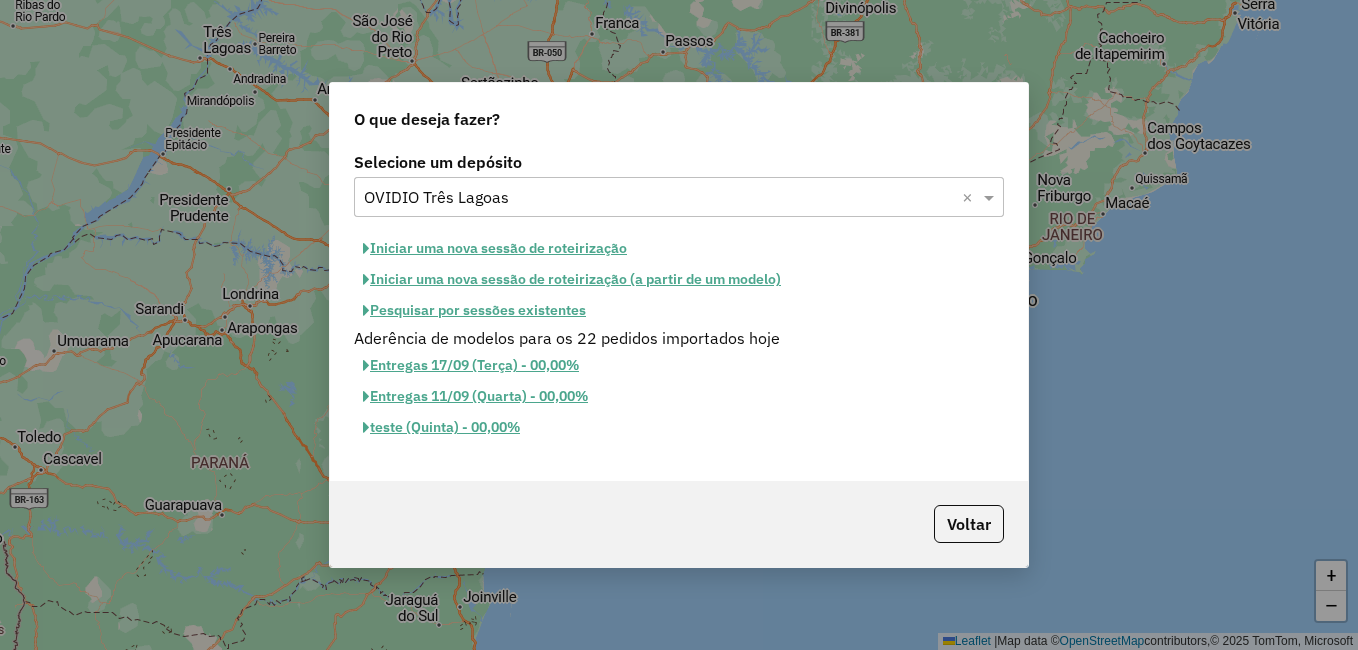click on "Pesquisar por sessões existentes" 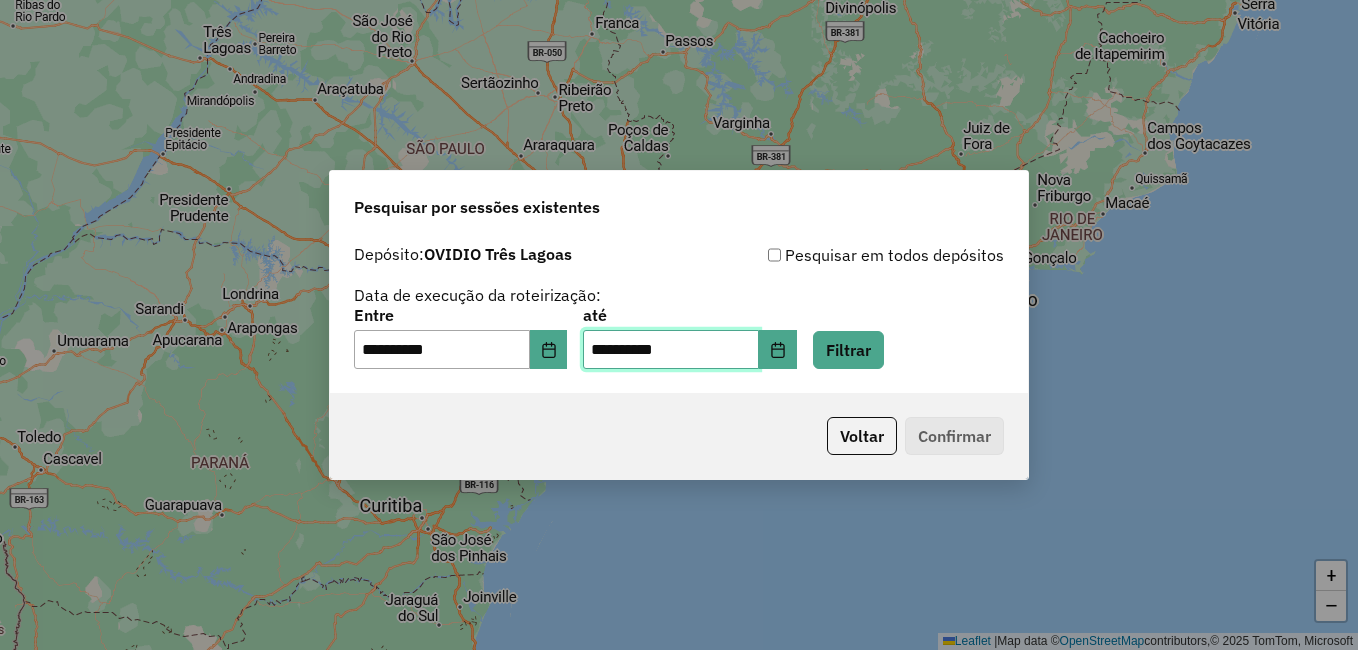 click on "**********" at bounding box center (671, 350) 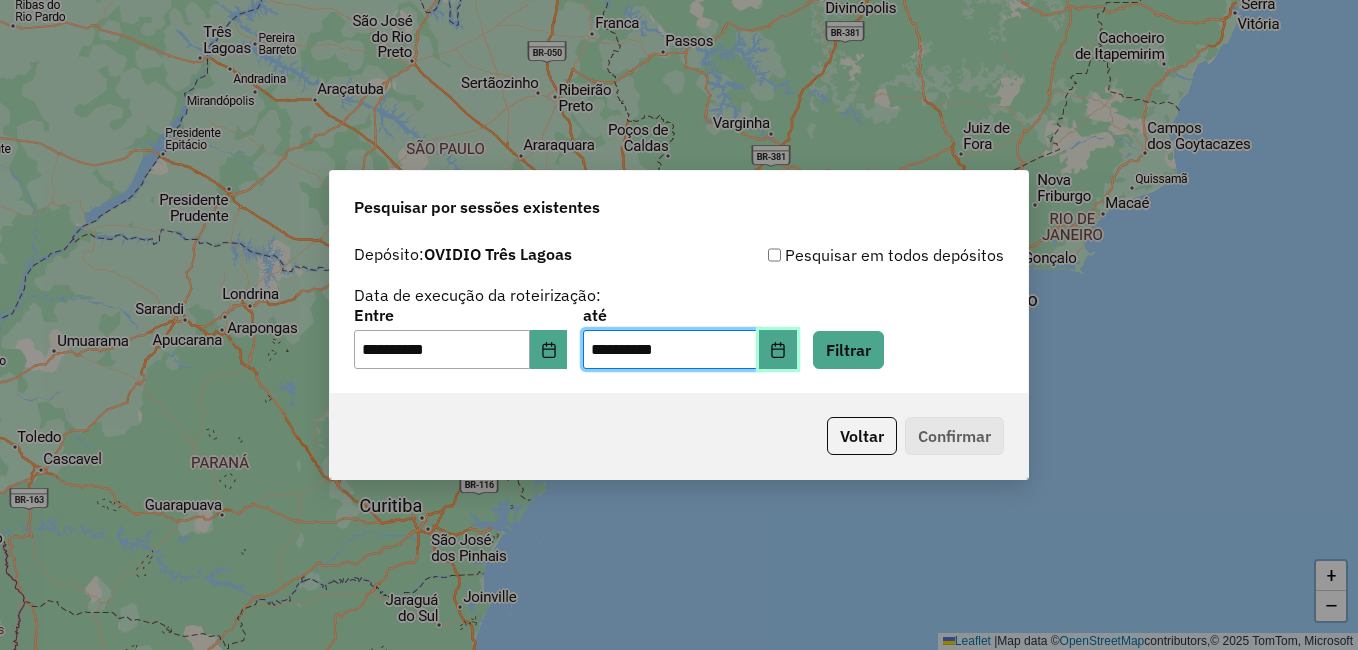 click at bounding box center (778, 350) 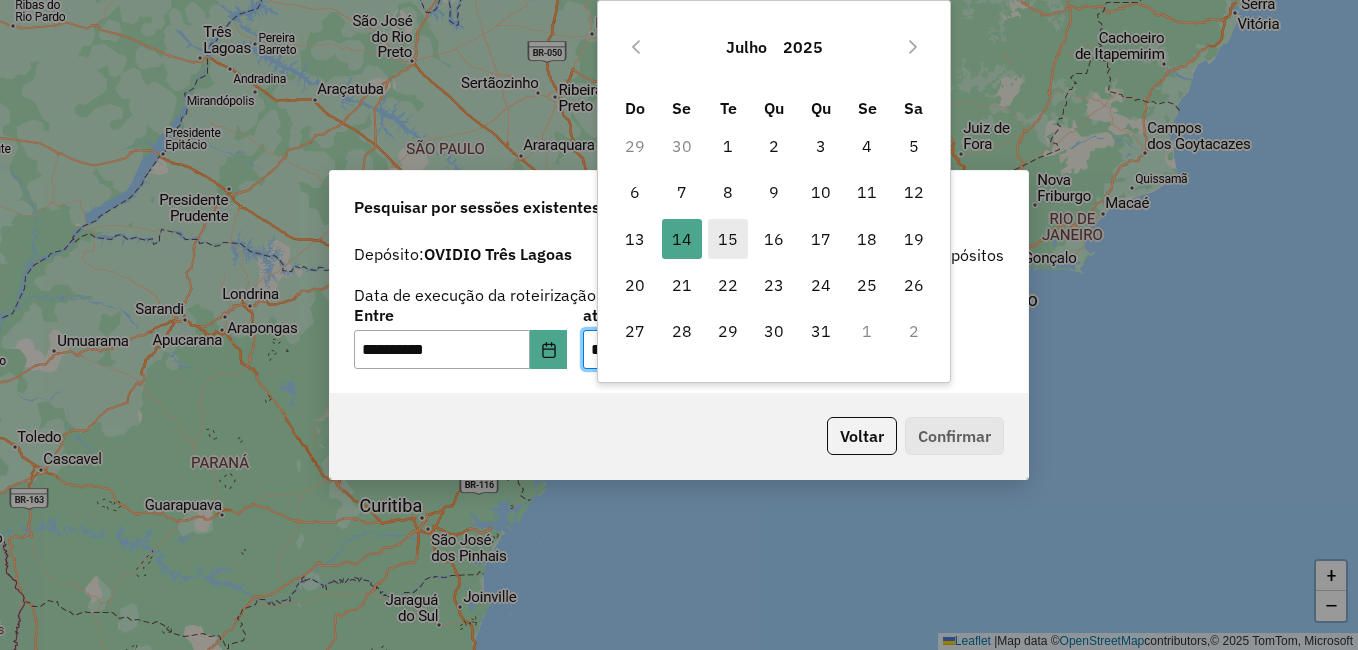 click on "15" at bounding box center (728, 239) 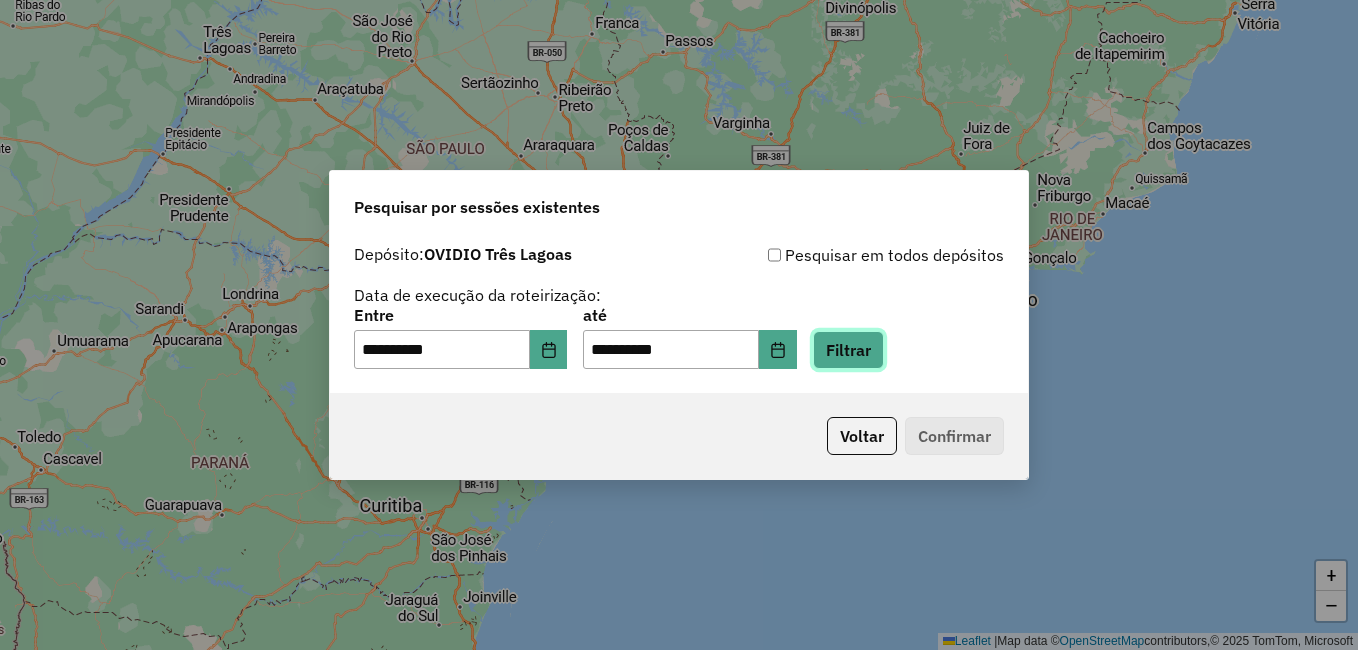 click on "Filtrar" 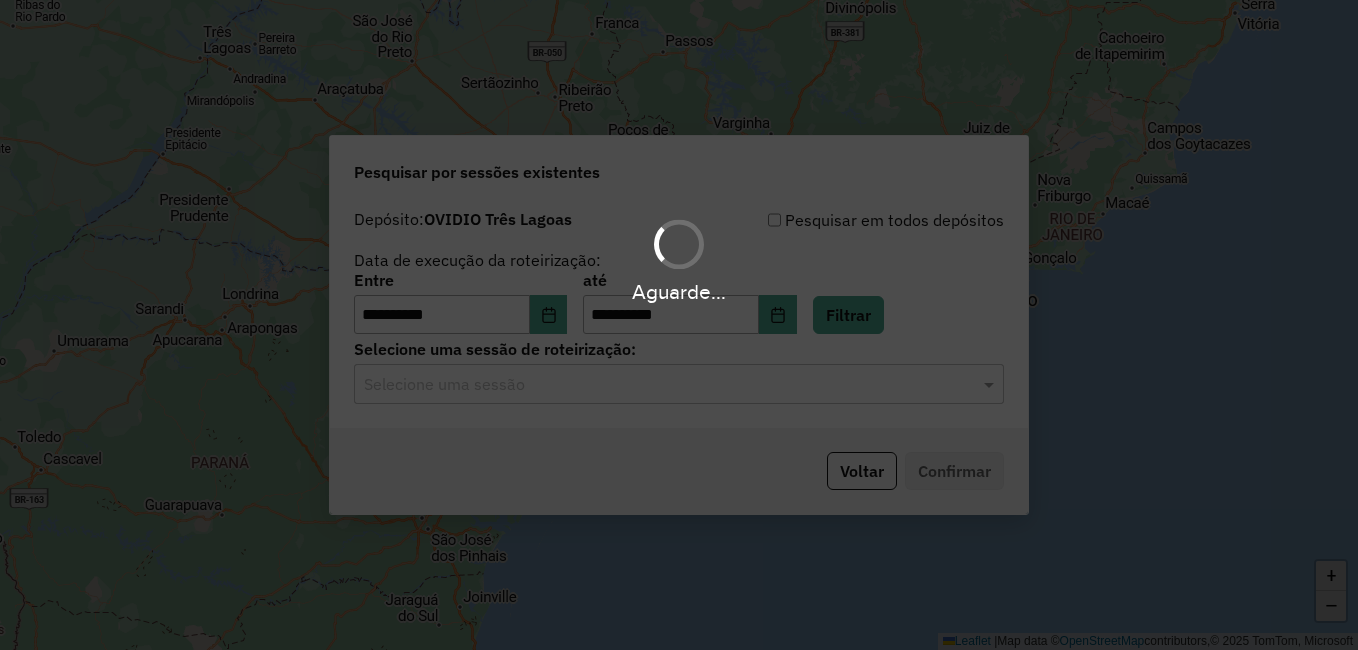 click on "Aguarde..." at bounding box center [679, 325] 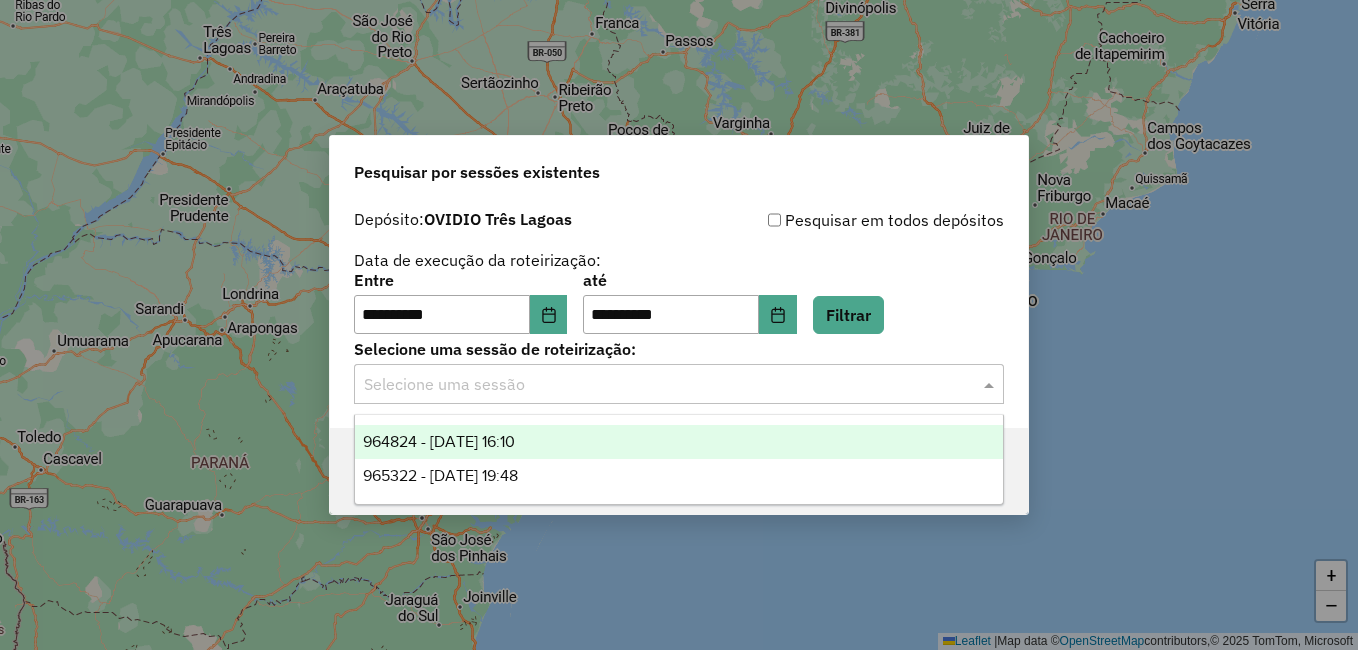 click on "Selecione uma sessão" 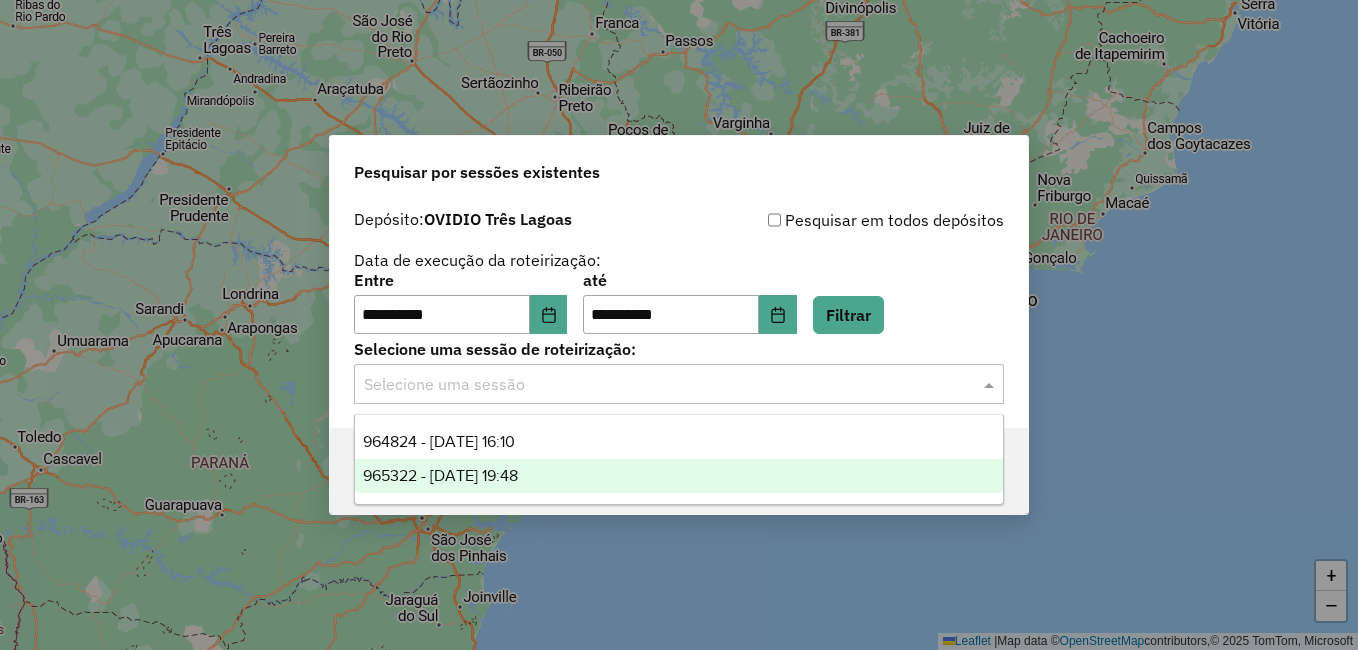 click on "965322 - [DATE] 19:48" at bounding box center [679, 476] 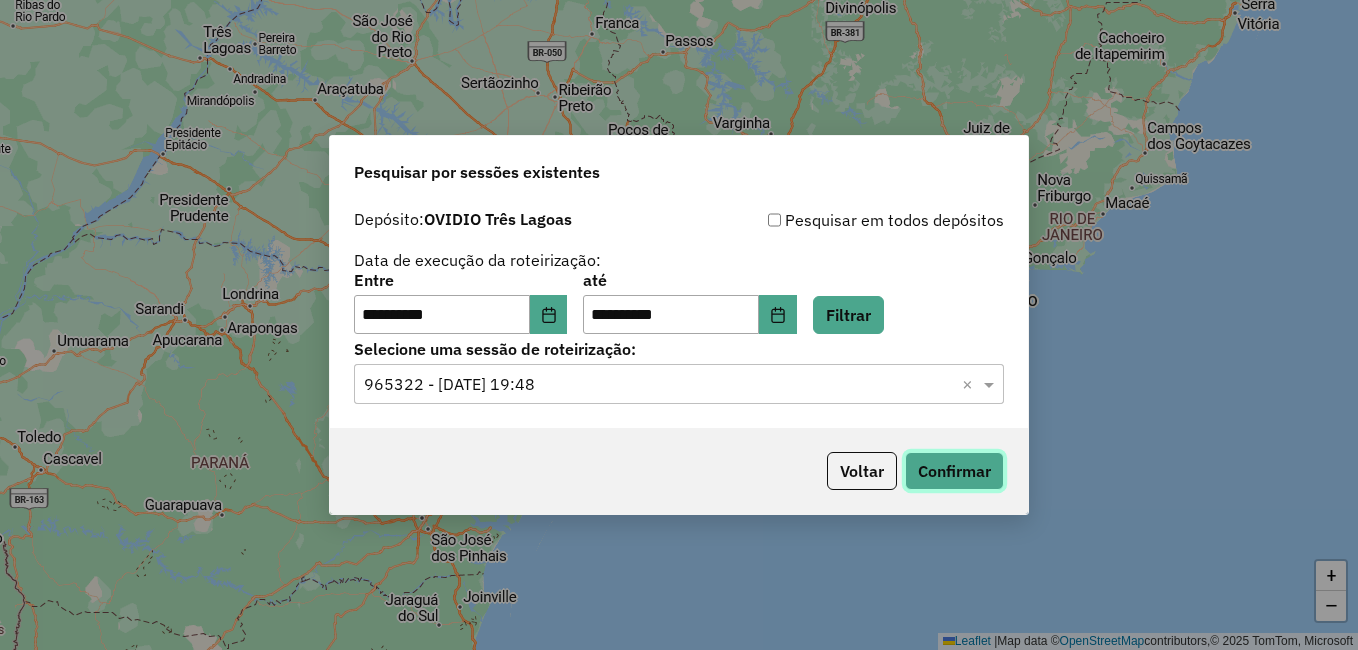click on "Confirmar" 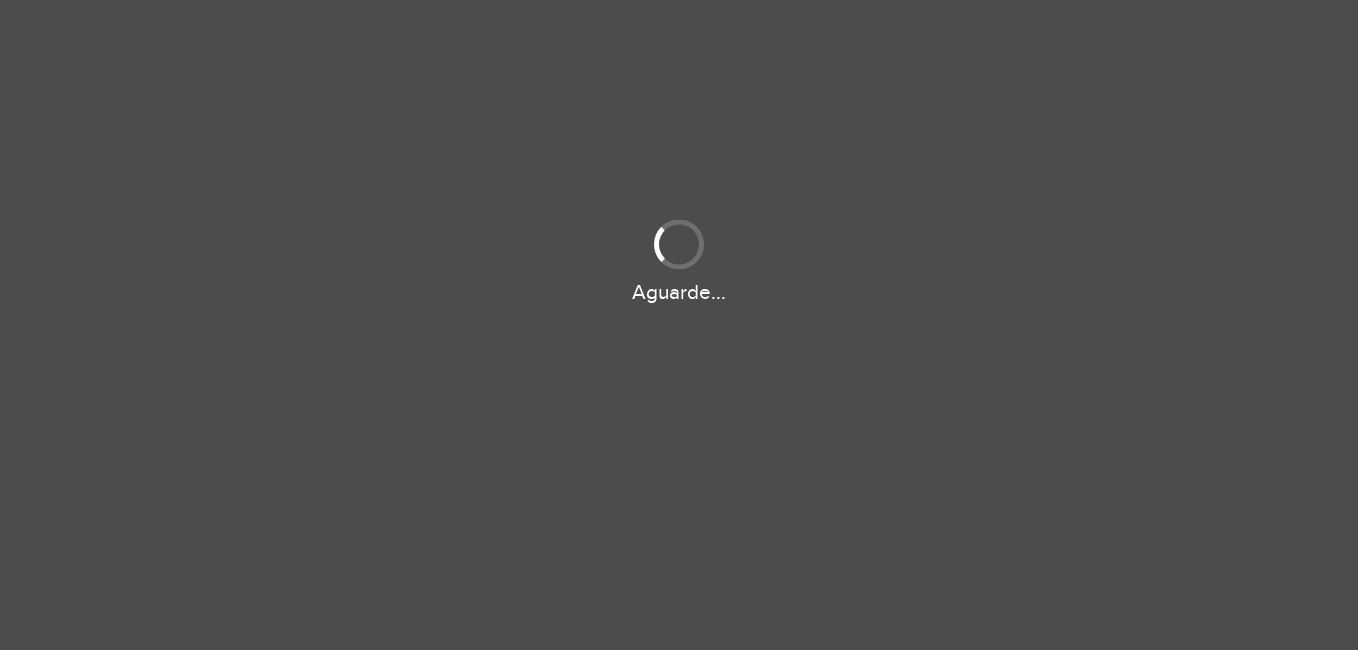 scroll, scrollTop: 0, scrollLeft: 0, axis: both 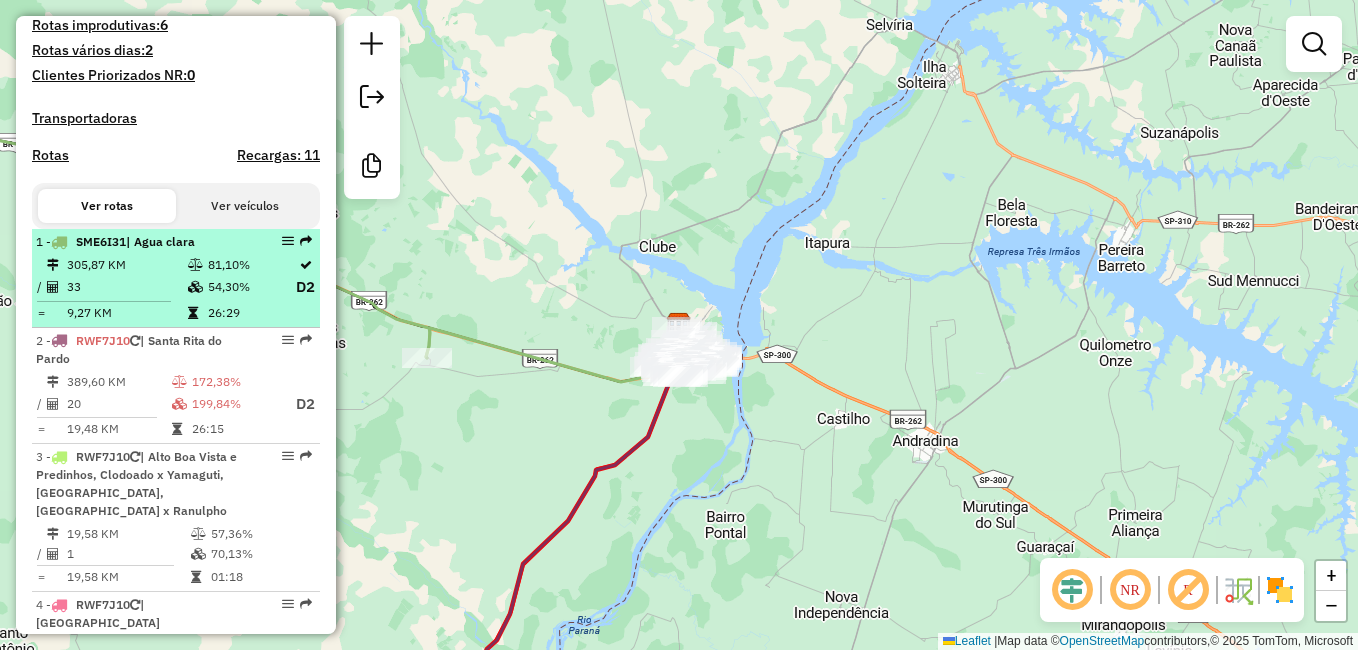 click on "305,87 KM" at bounding box center [126, 265] 